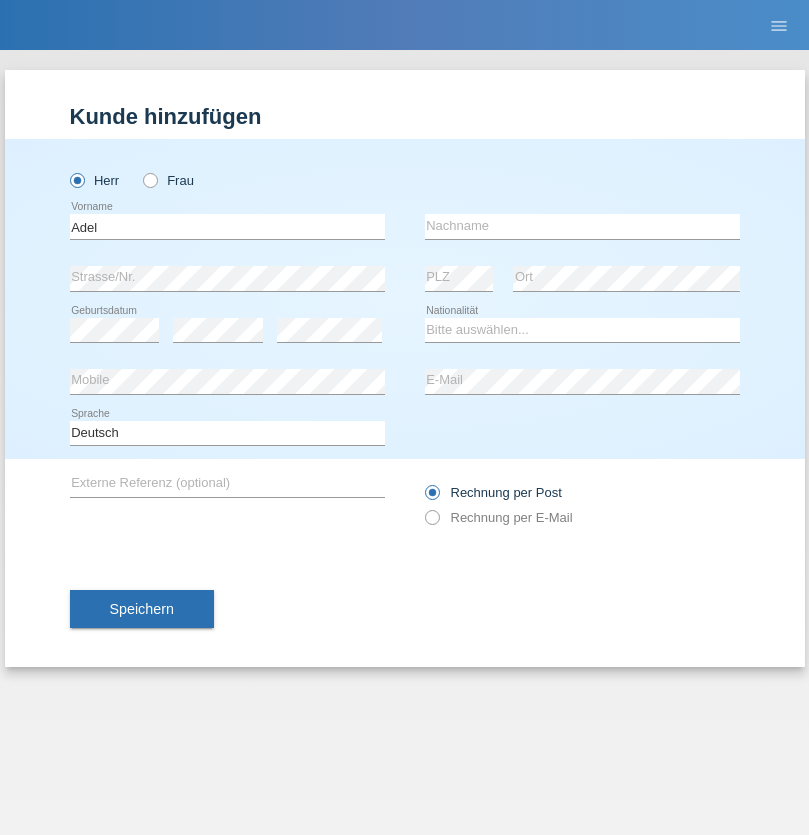 scroll, scrollTop: 0, scrollLeft: 0, axis: both 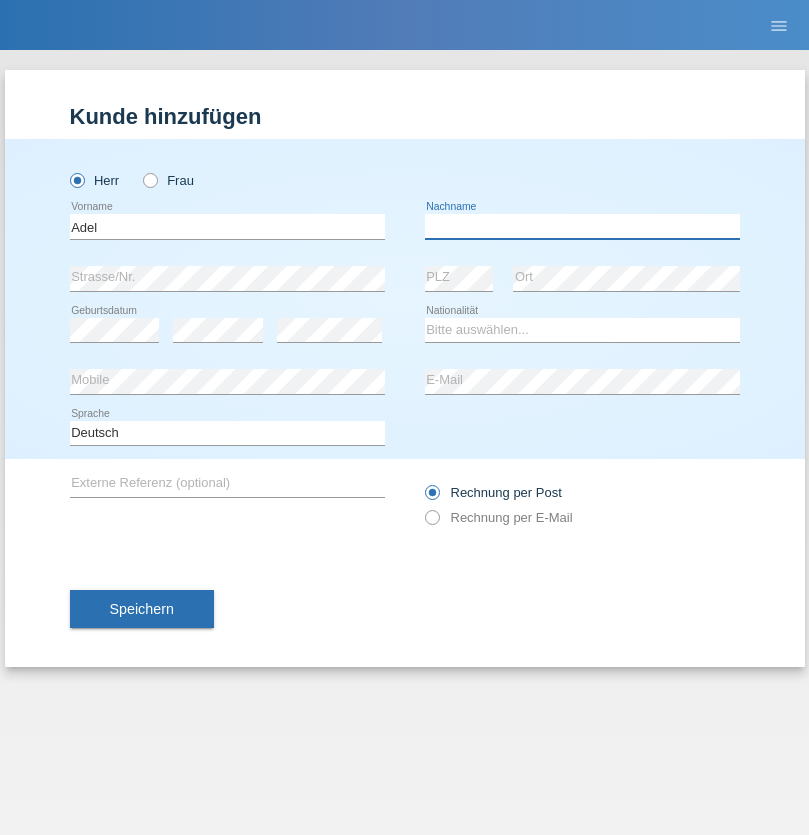 click at bounding box center [582, 226] 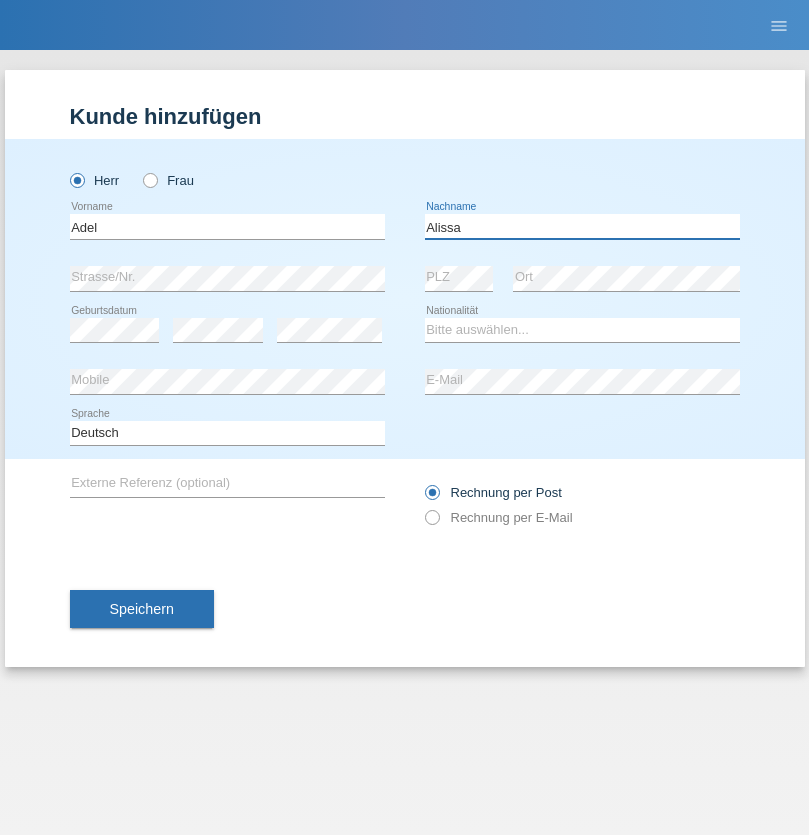 type on "Alissa" 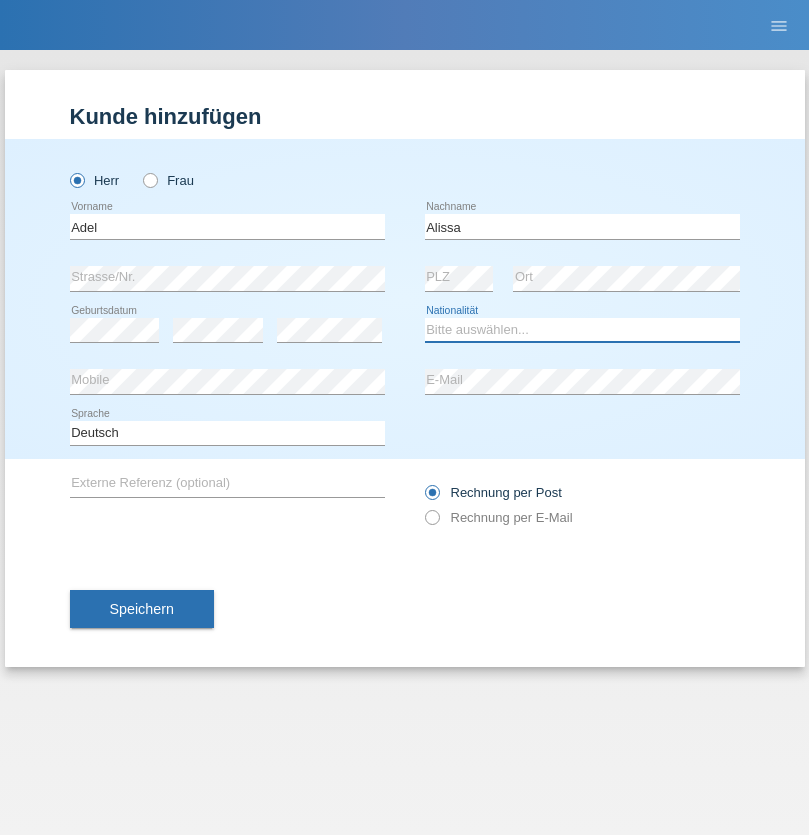 select on "SY" 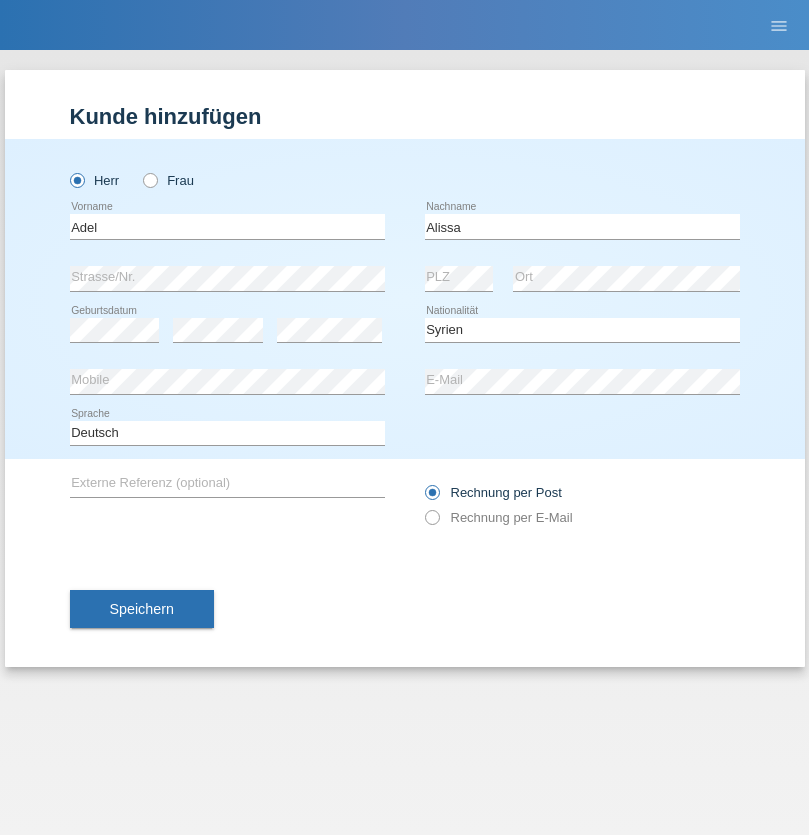 select on "C" 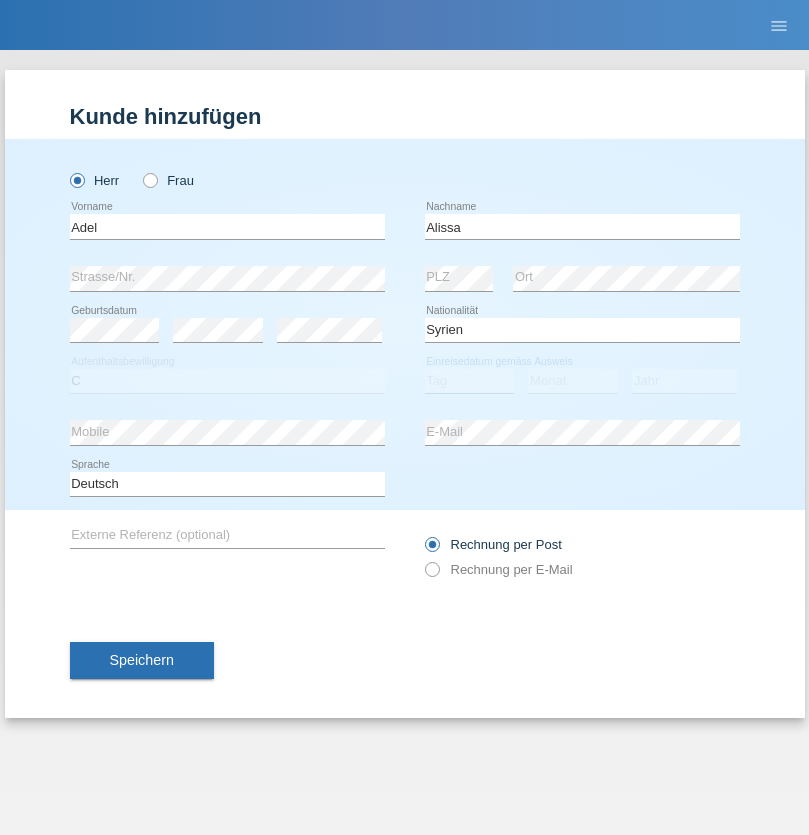 select on "20" 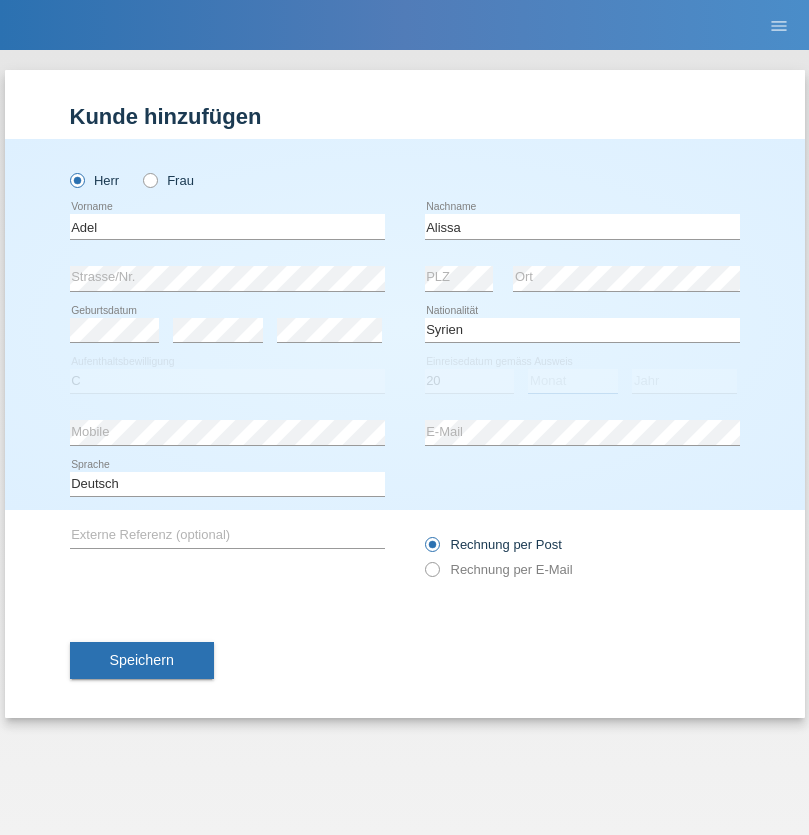 select on "09" 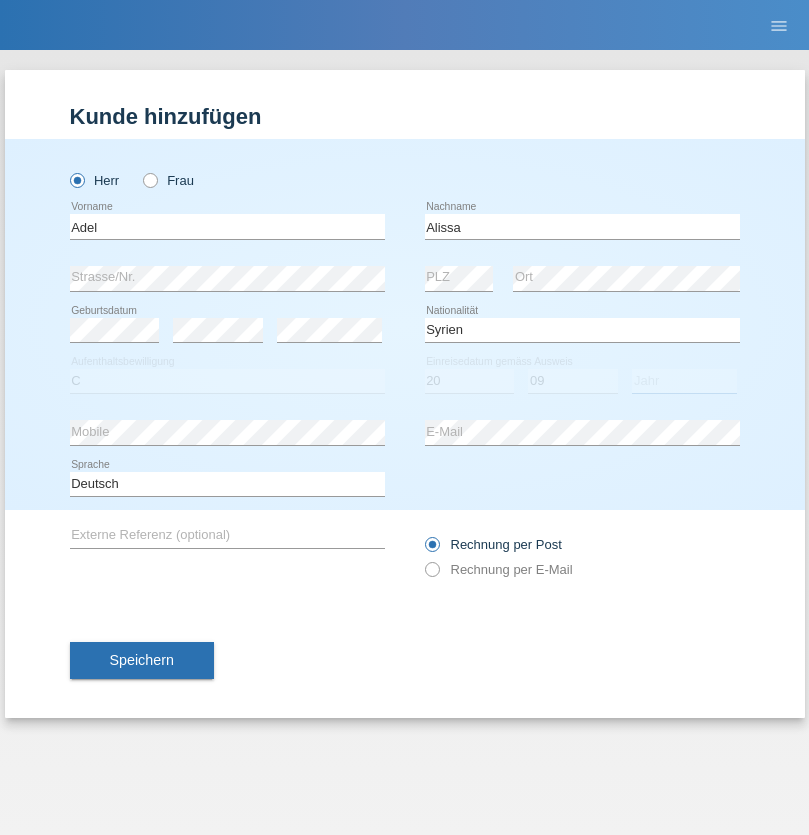 select on "2018" 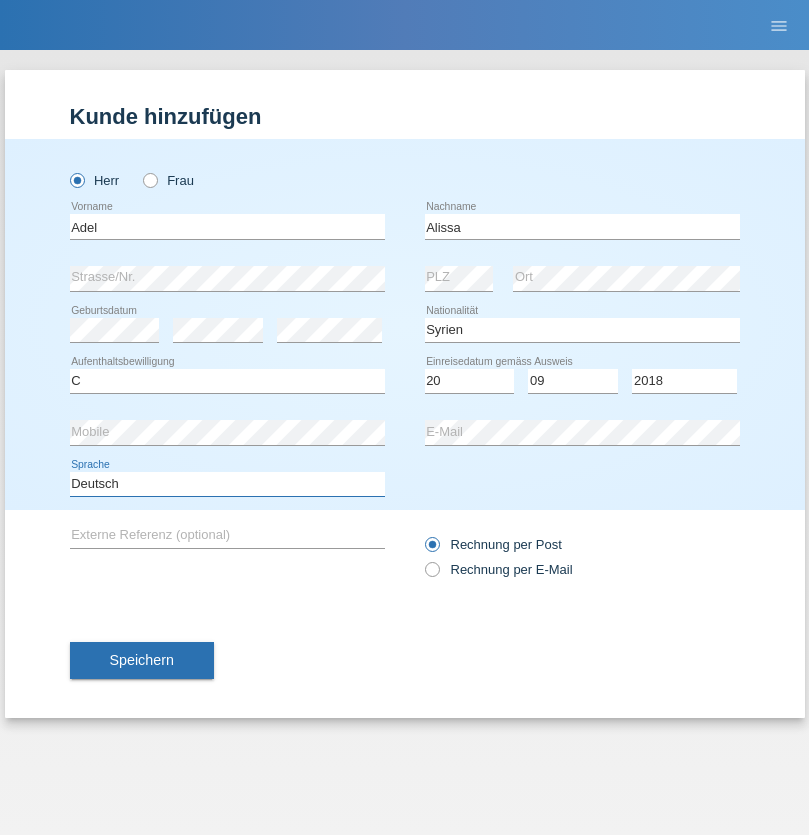 select on "en" 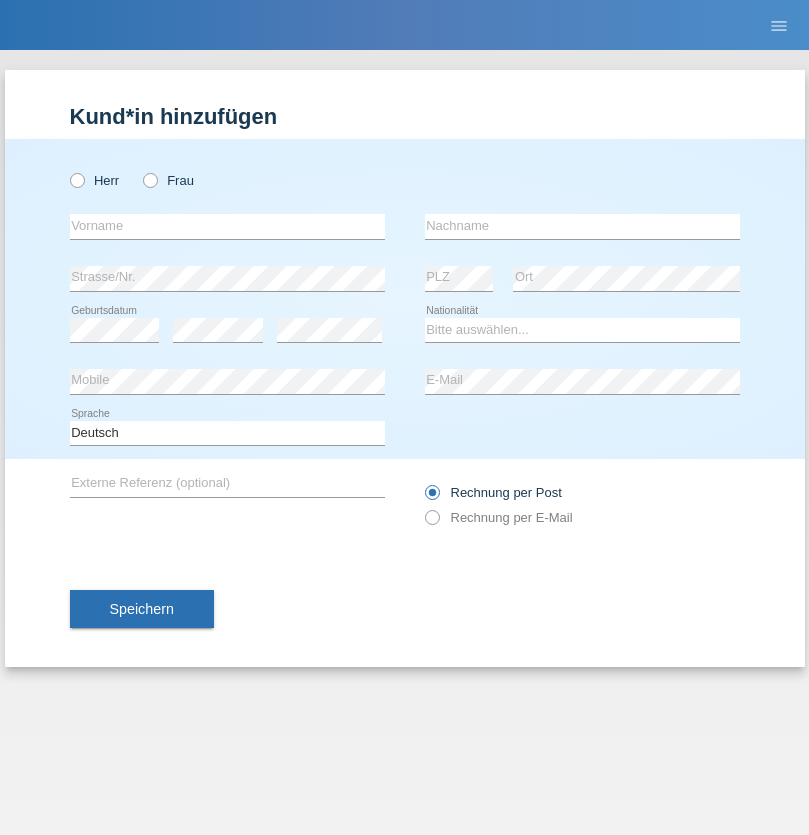 scroll, scrollTop: 0, scrollLeft: 0, axis: both 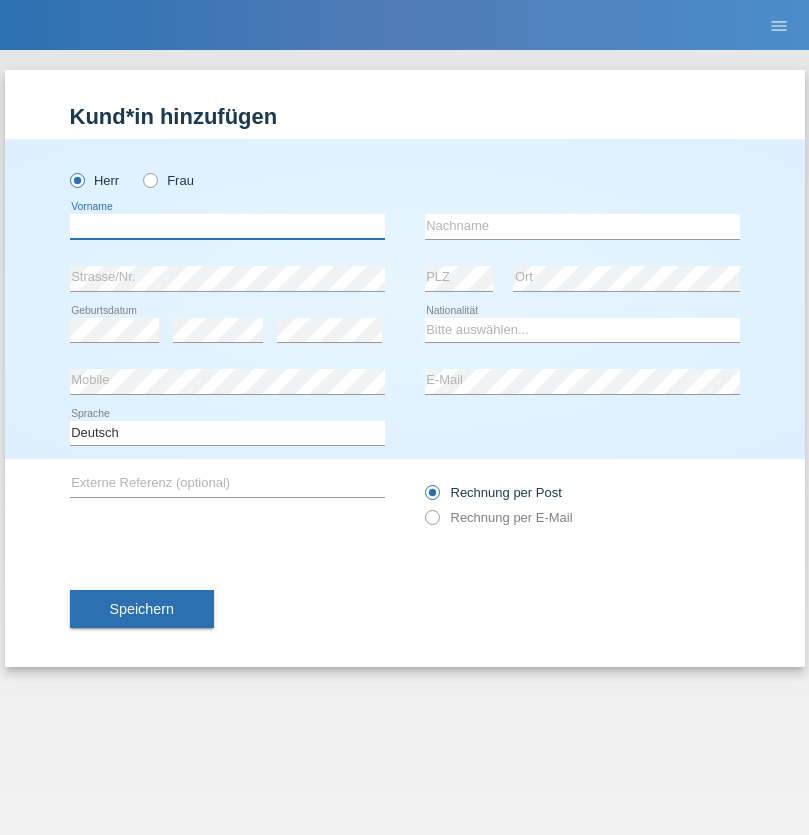 click at bounding box center [227, 226] 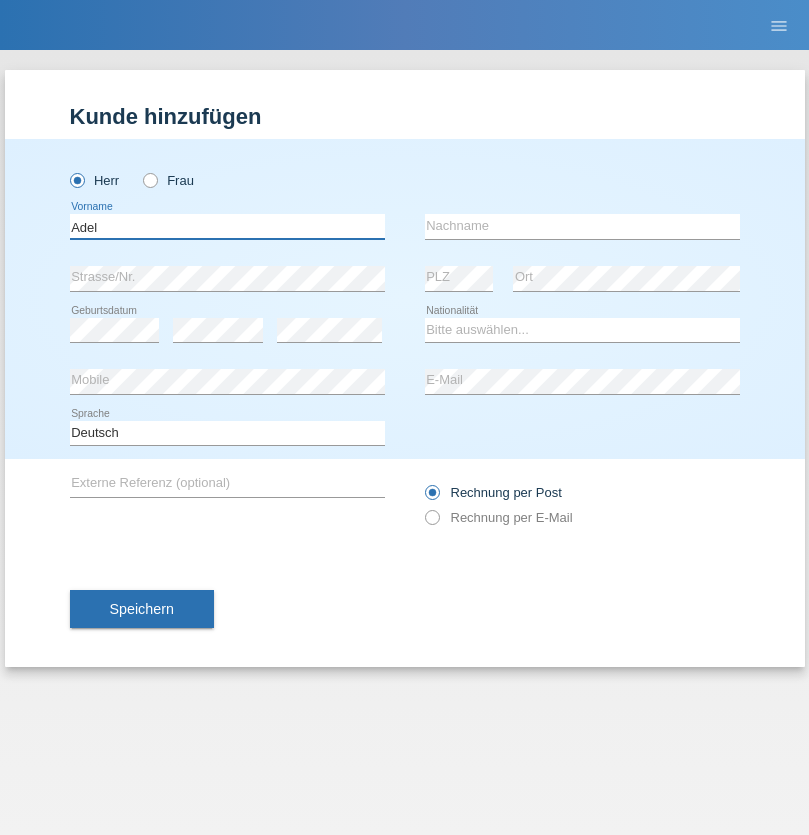 type on "Adel" 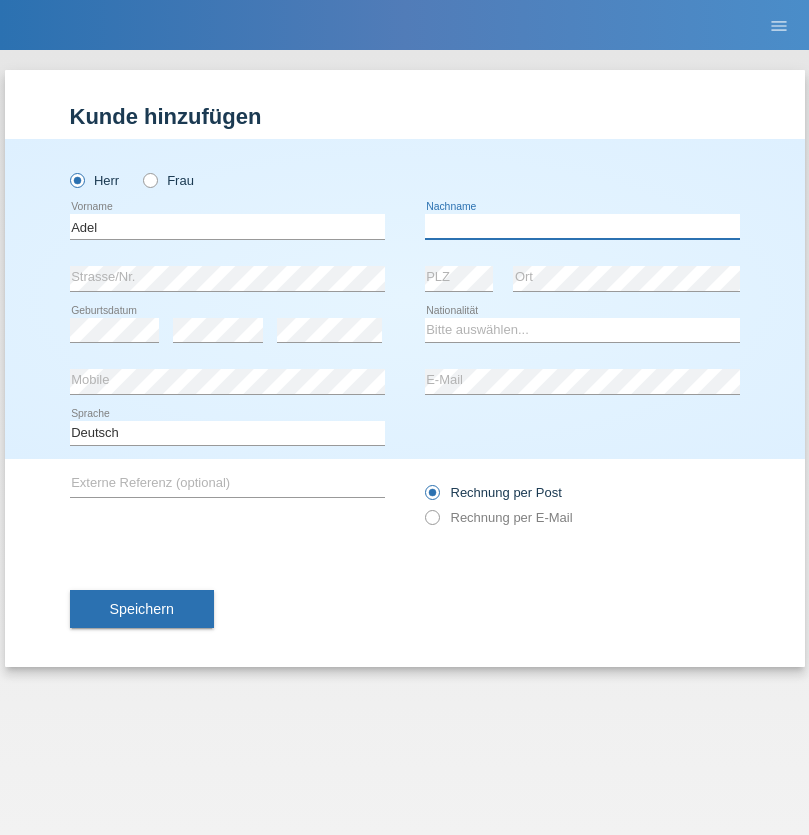 click at bounding box center (582, 226) 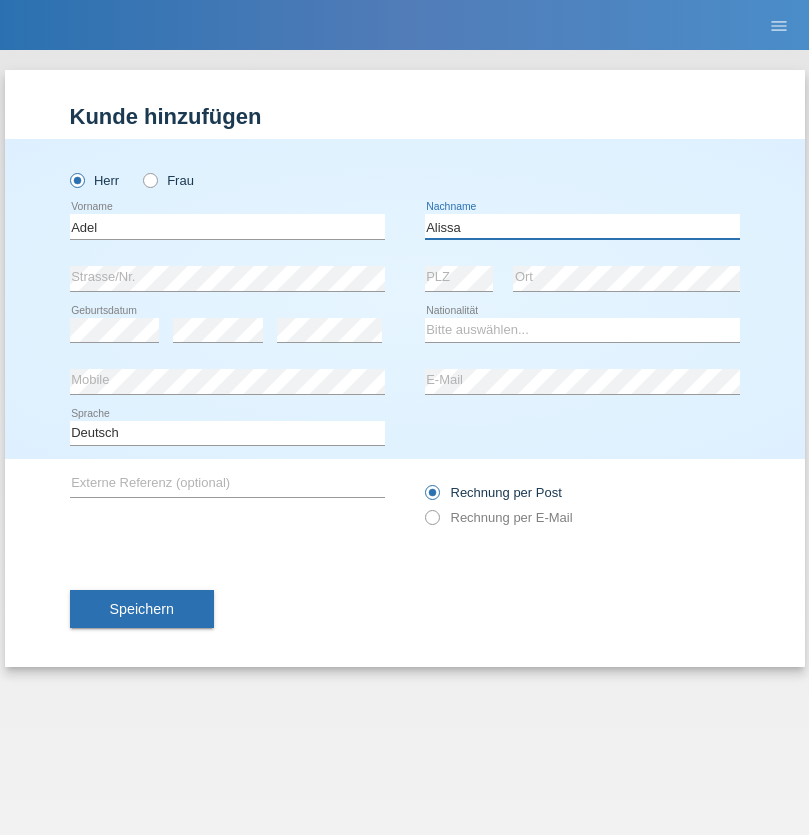 type on "Alissa" 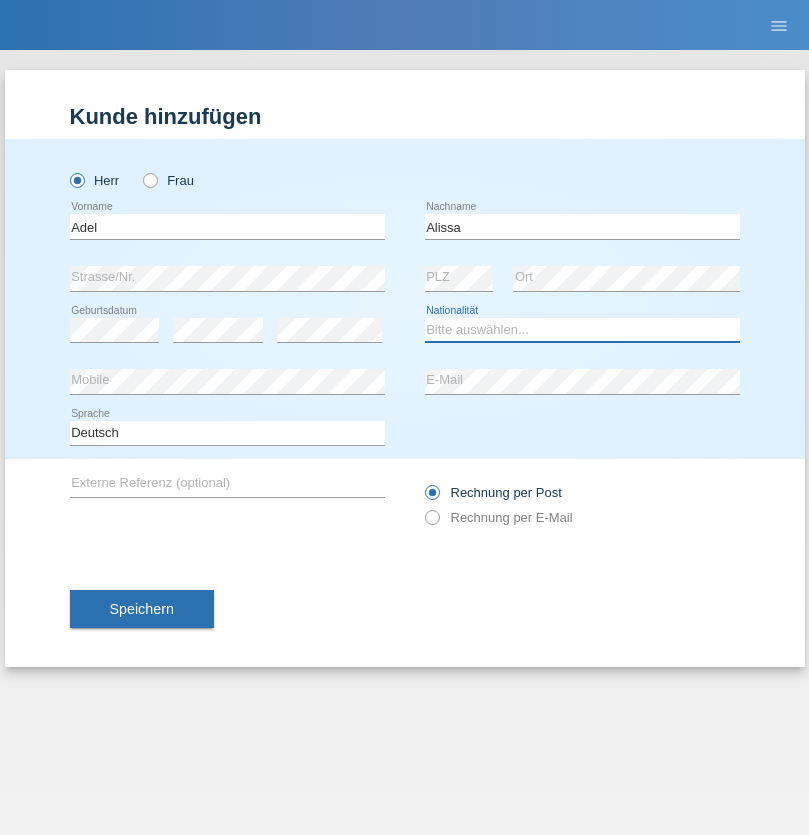 select on "SY" 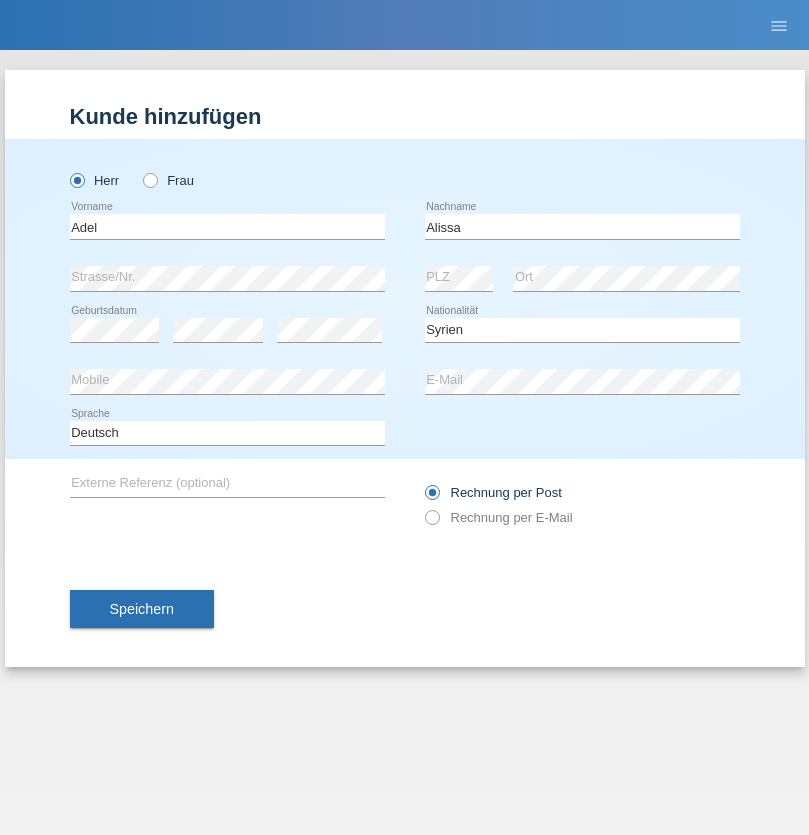 select on "C" 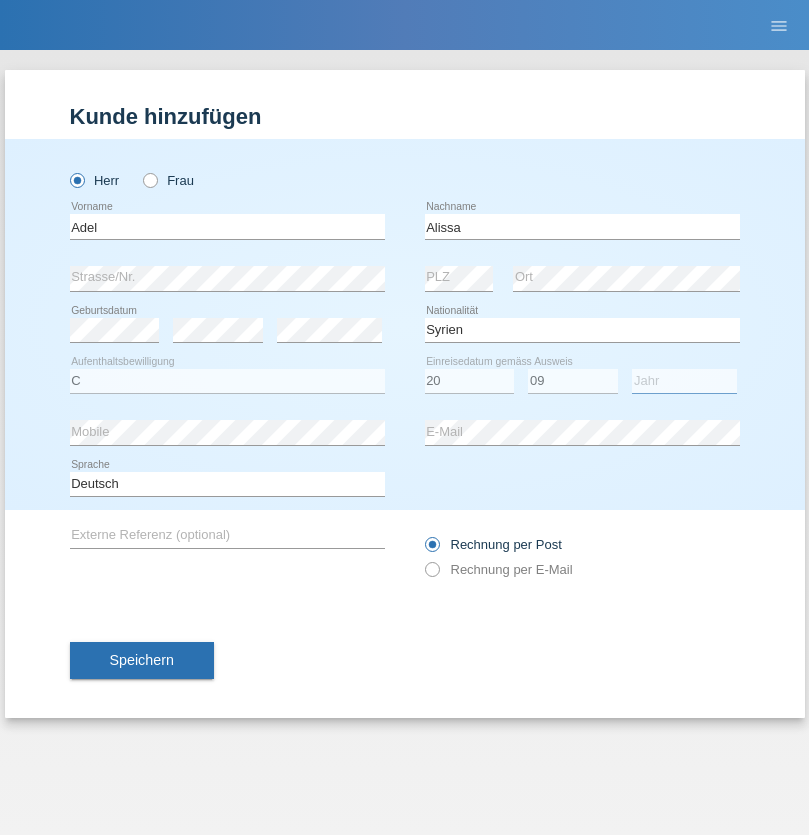 select on "2018" 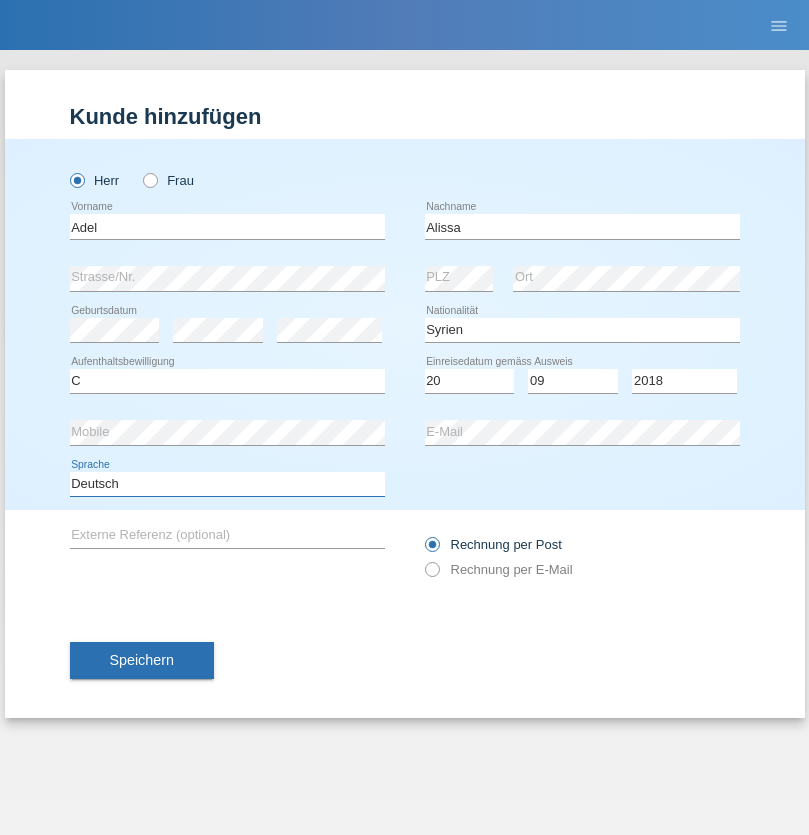 select on "en" 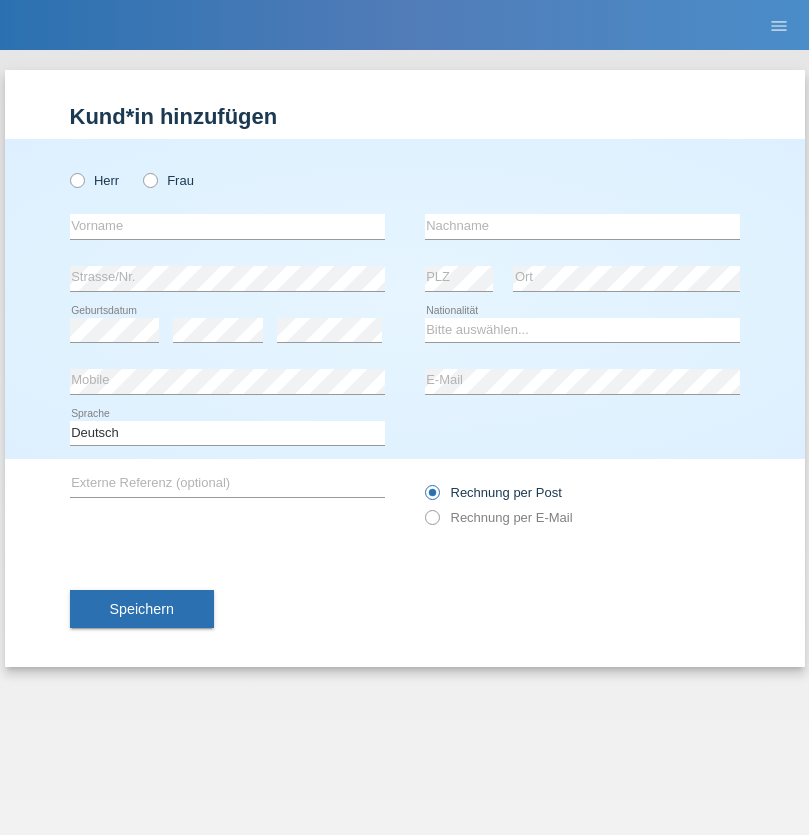 scroll, scrollTop: 0, scrollLeft: 0, axis: both 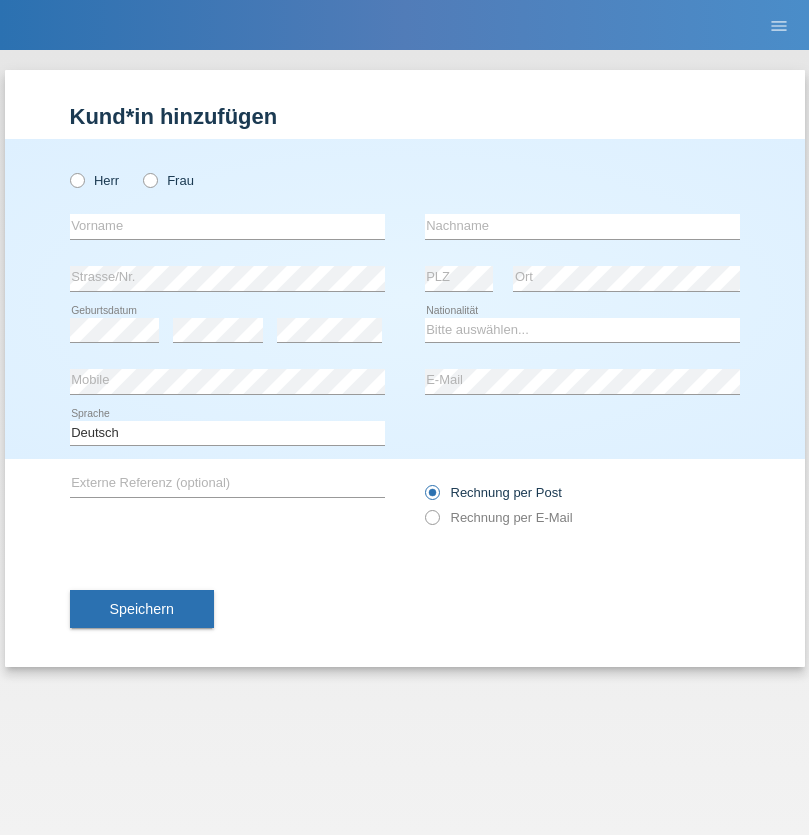 radio on "true" 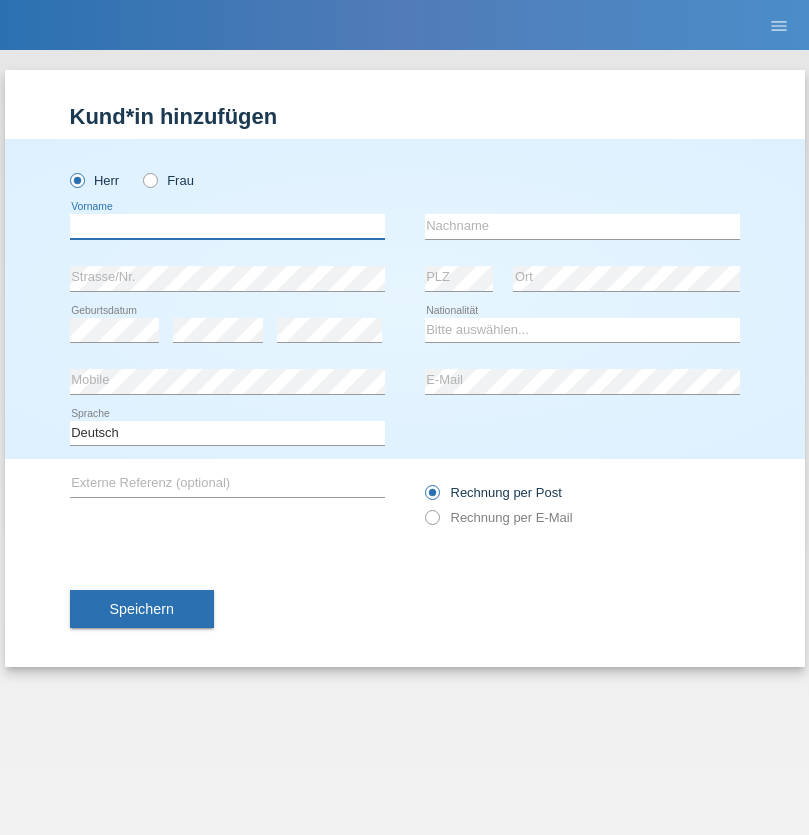 click at bounding box center [227, 226] 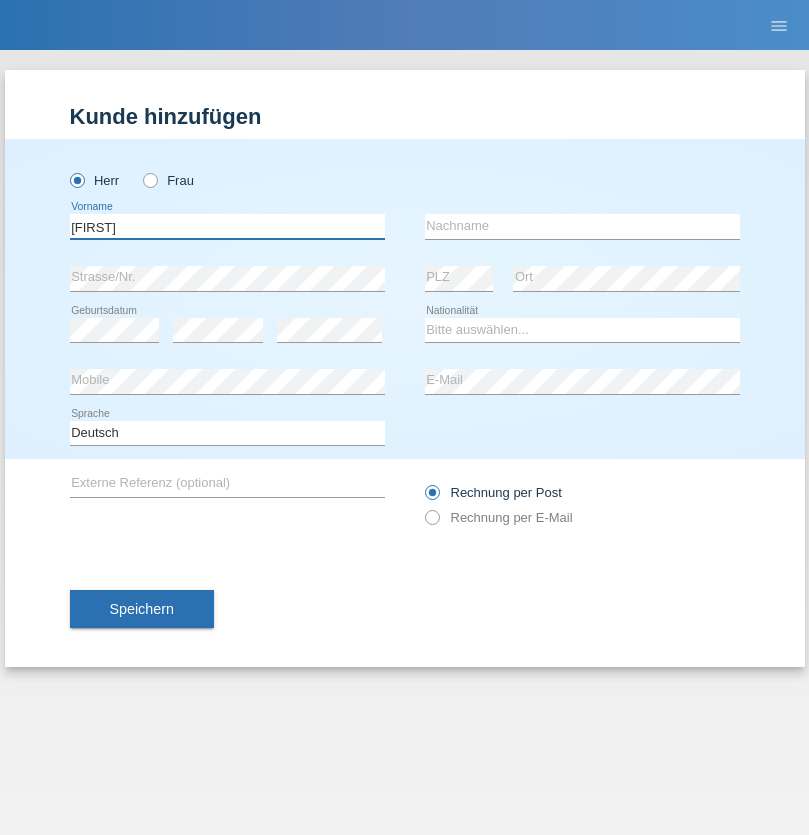 type on "Erick" 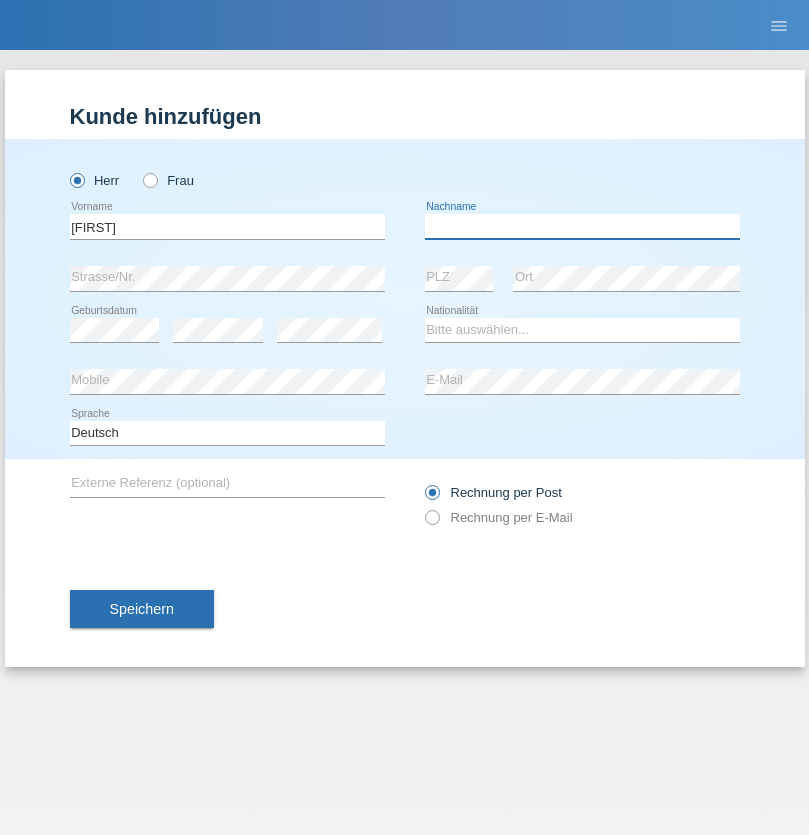 click at bounding box center [582, 226] 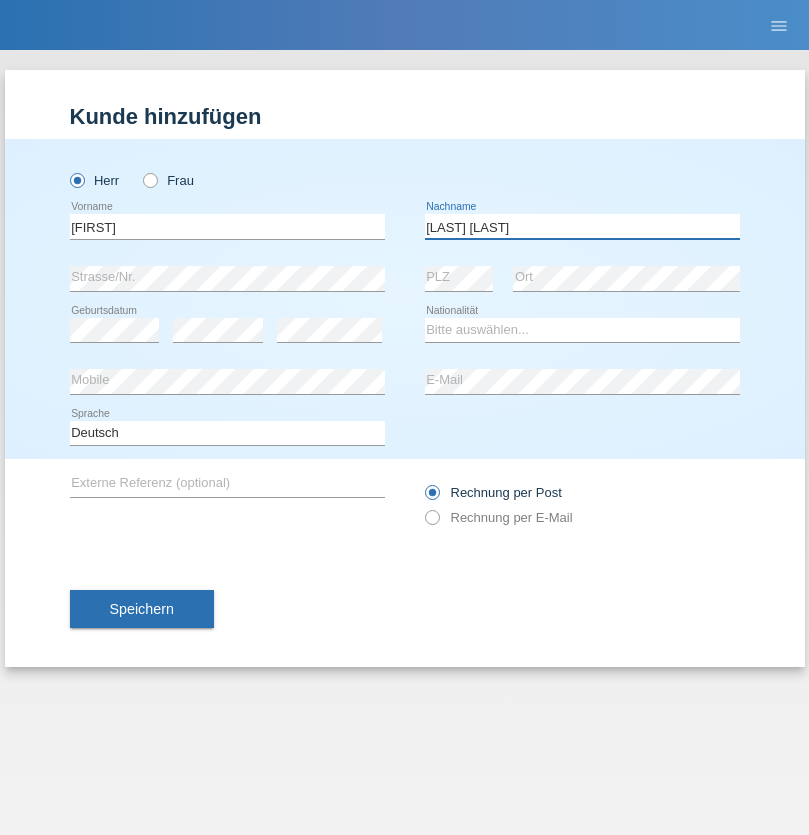 type on "[LAST]" 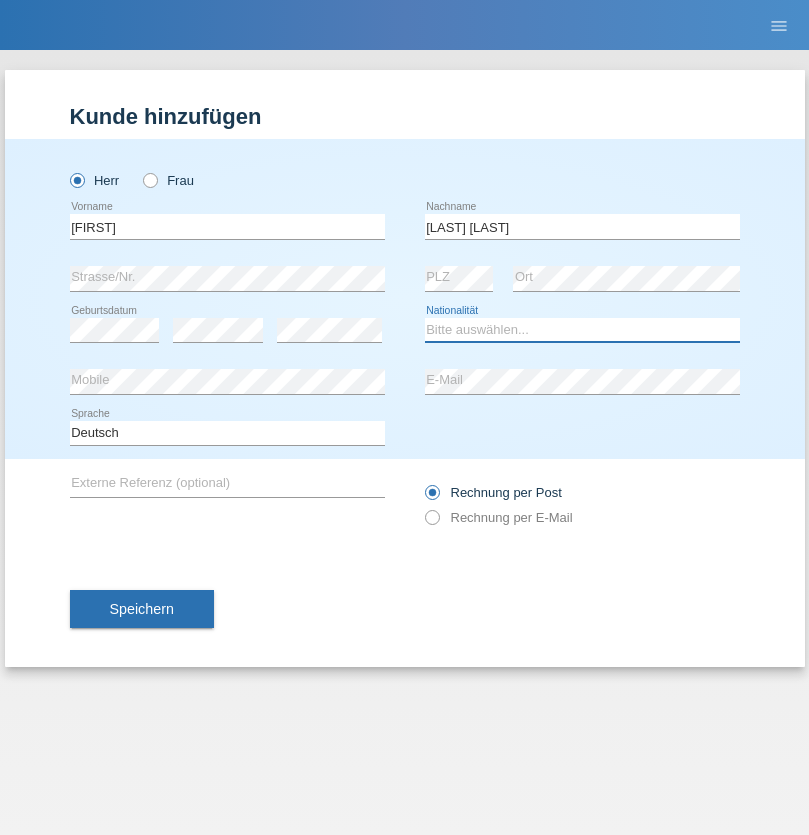 select on "DE" 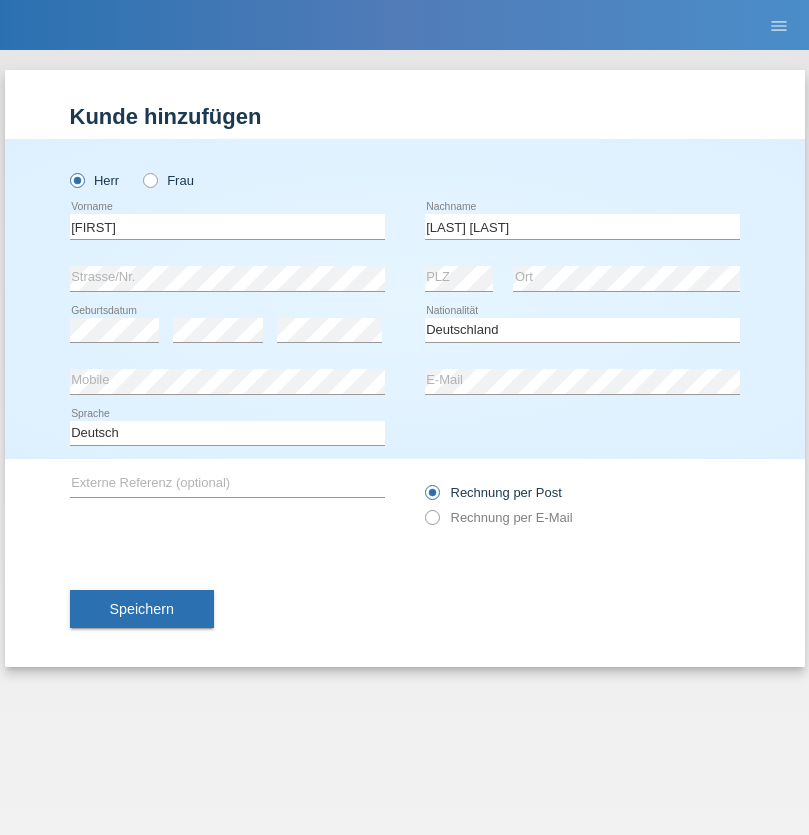 select on "C" 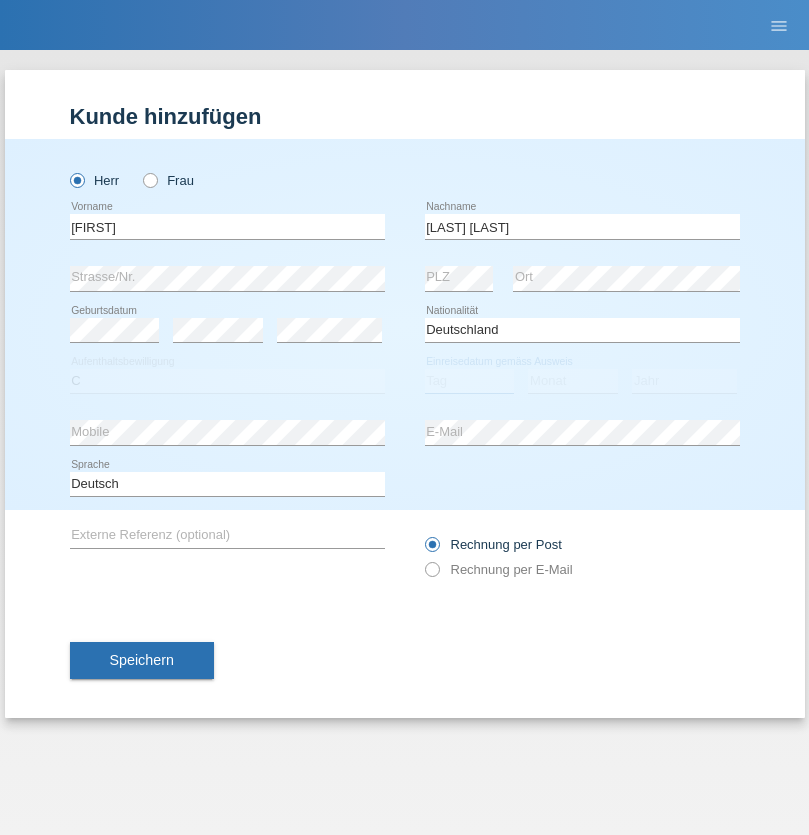 select on "22" 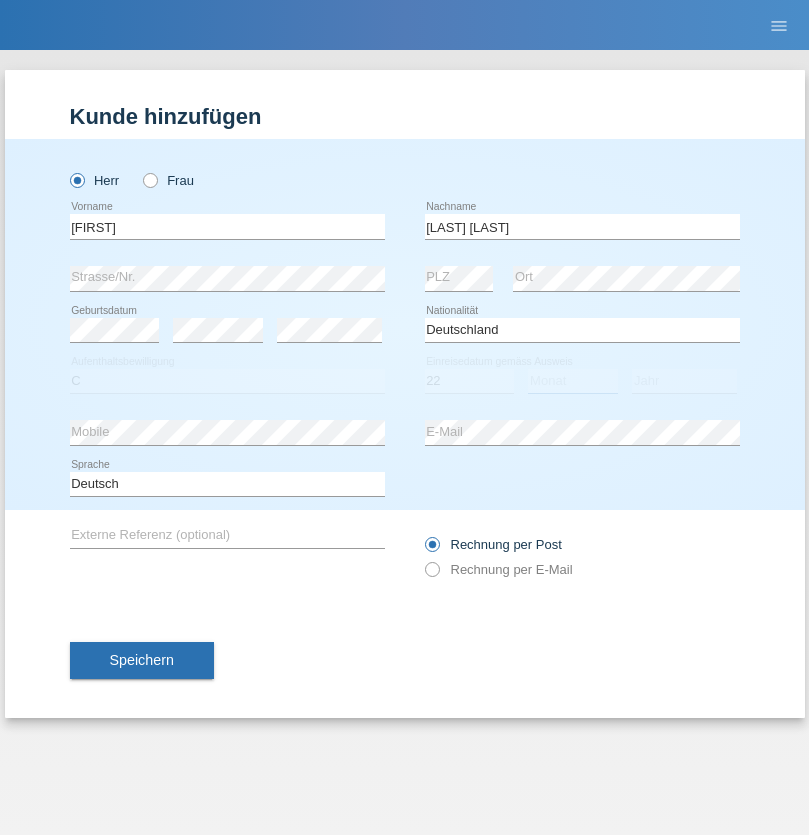 select on "11" 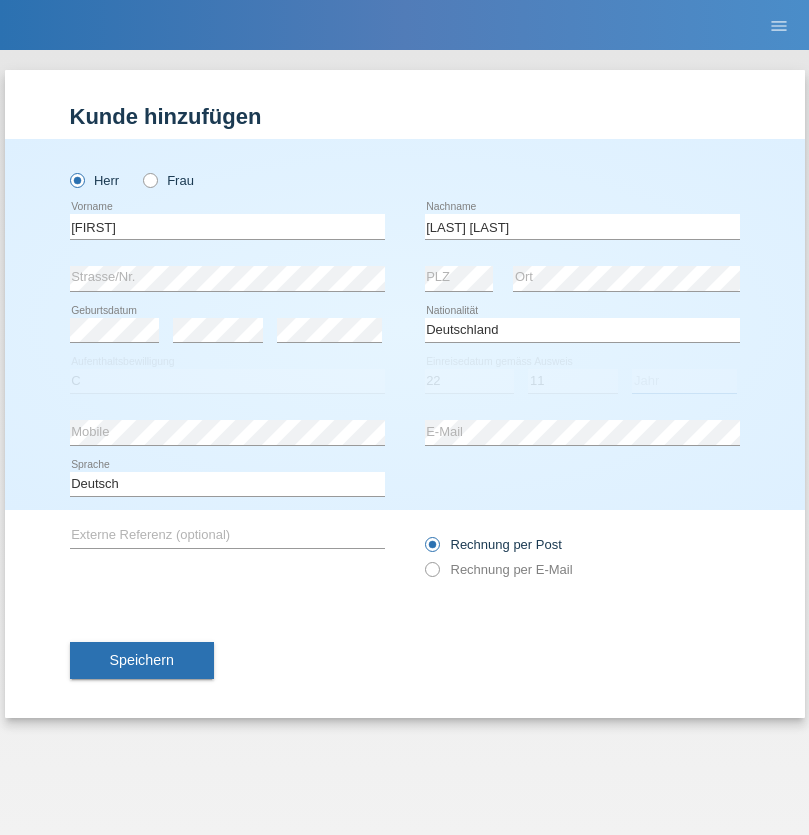 select on "2017" 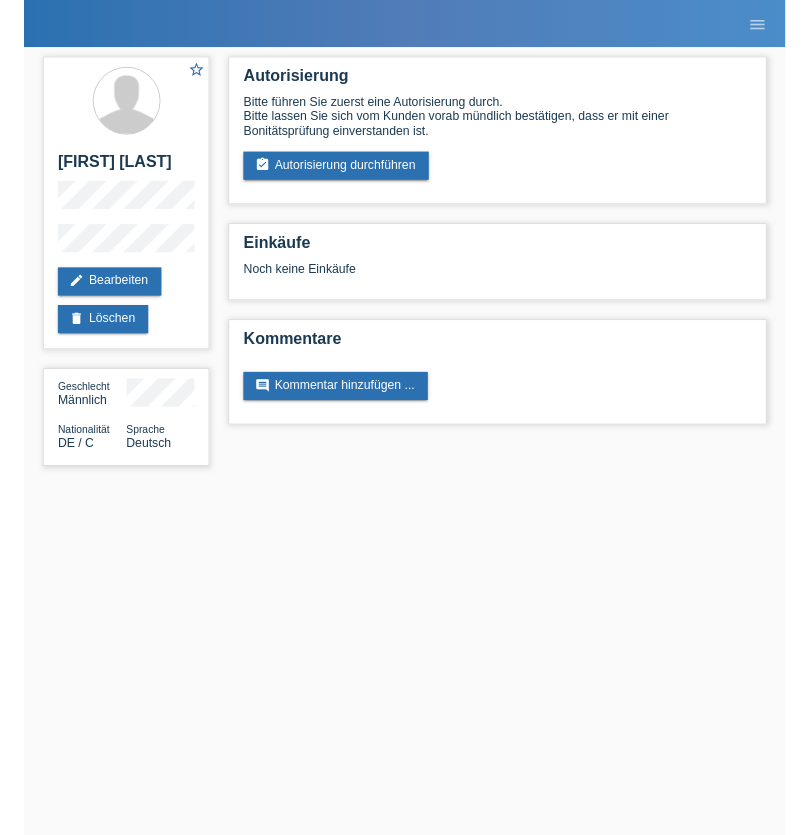 scroll, scrollTop: 0, scrollLeft: 0, axis: both 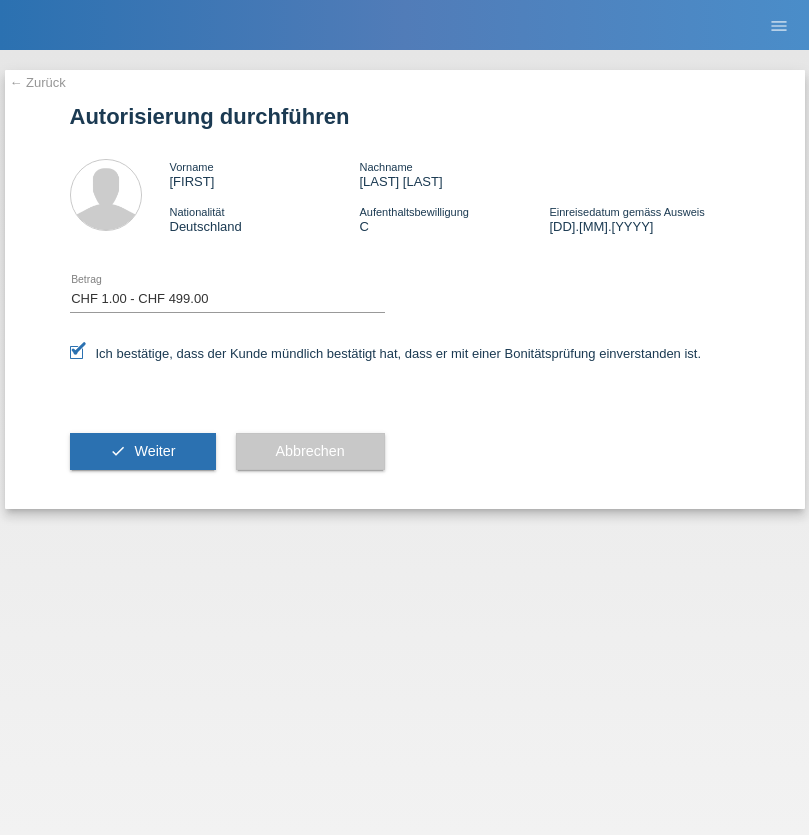 select on "1" 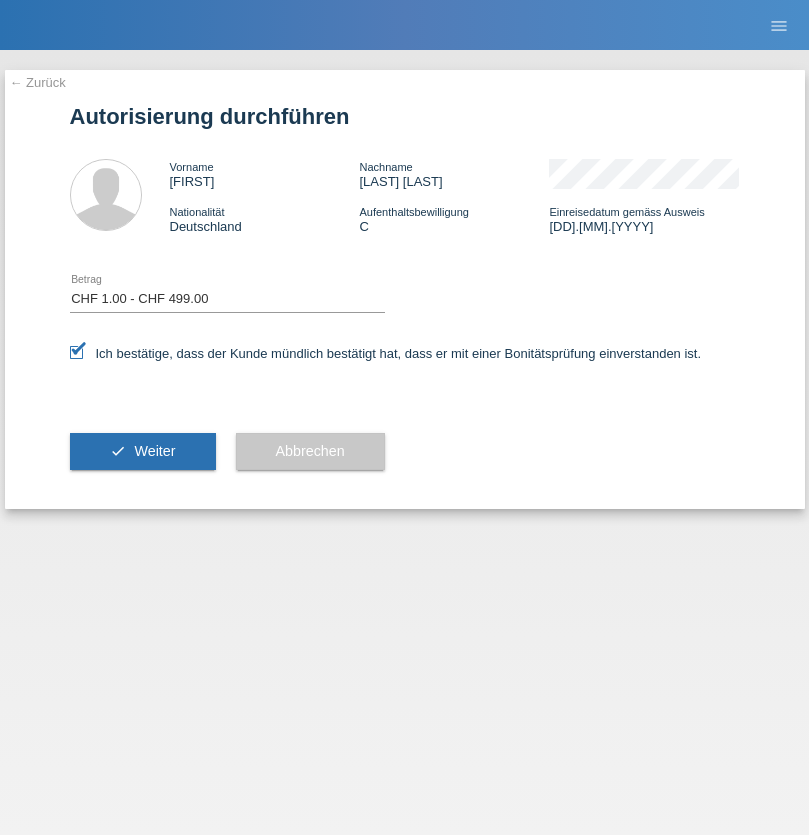 scroll, scrollTop: 0, scrollLeft: 0, axis: both 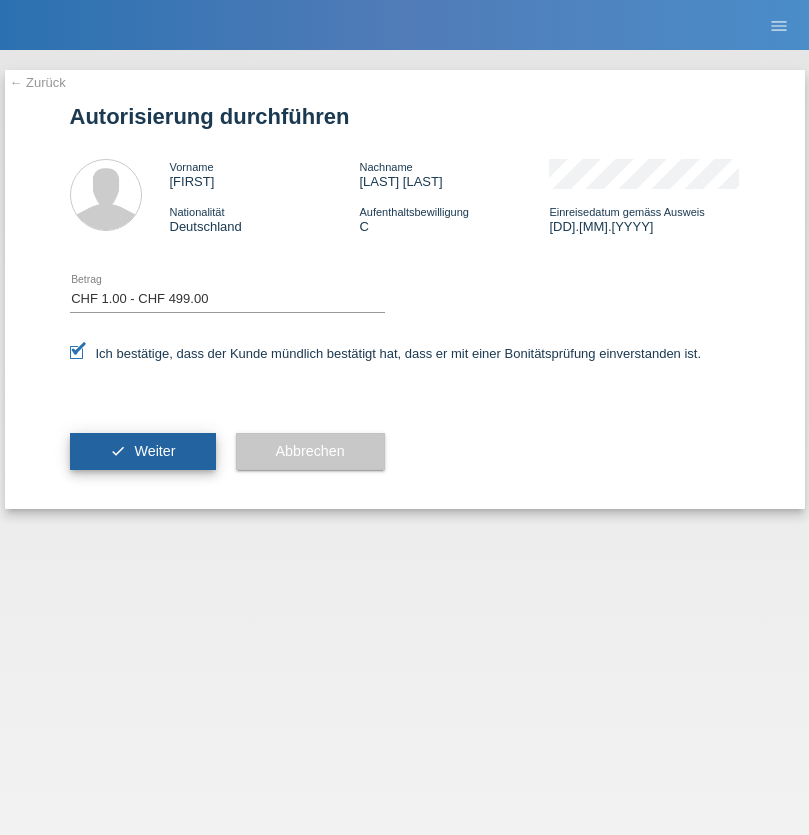 click on "Weiter" at bounding box center (154, 451) 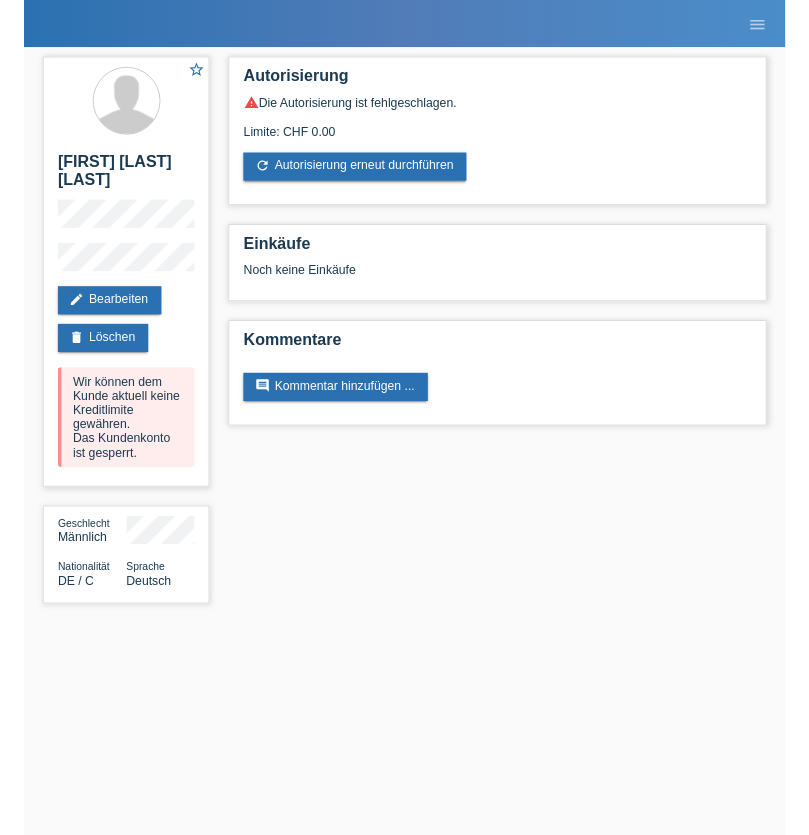scroll, scrollTop: 0, scrollLeft: 0, axis: both 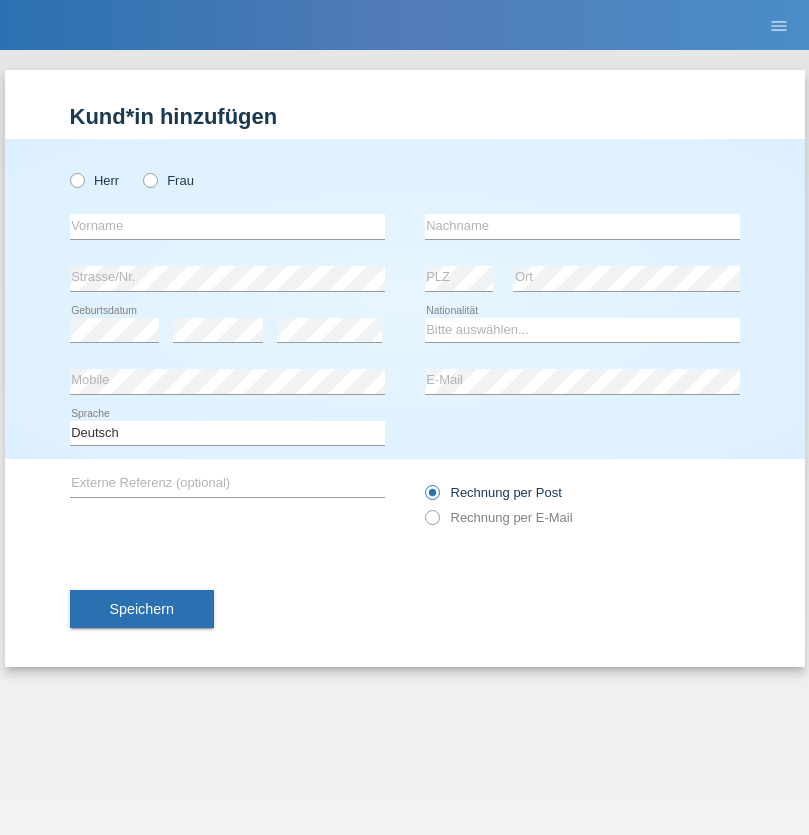 radio on "true" 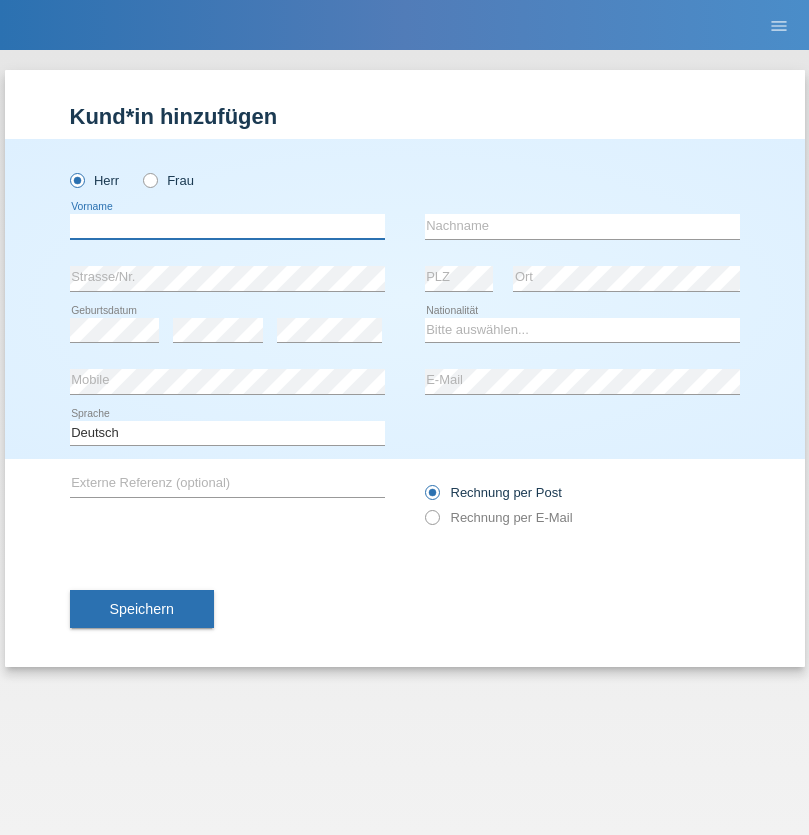 click at bounding box center (227, 226) 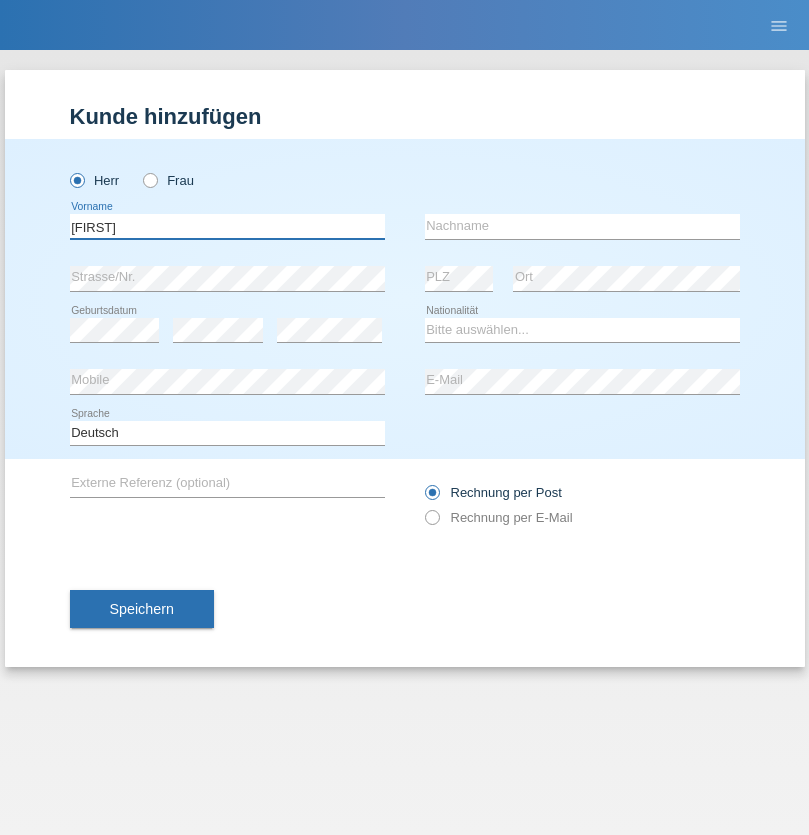 type on "[FIRST]" 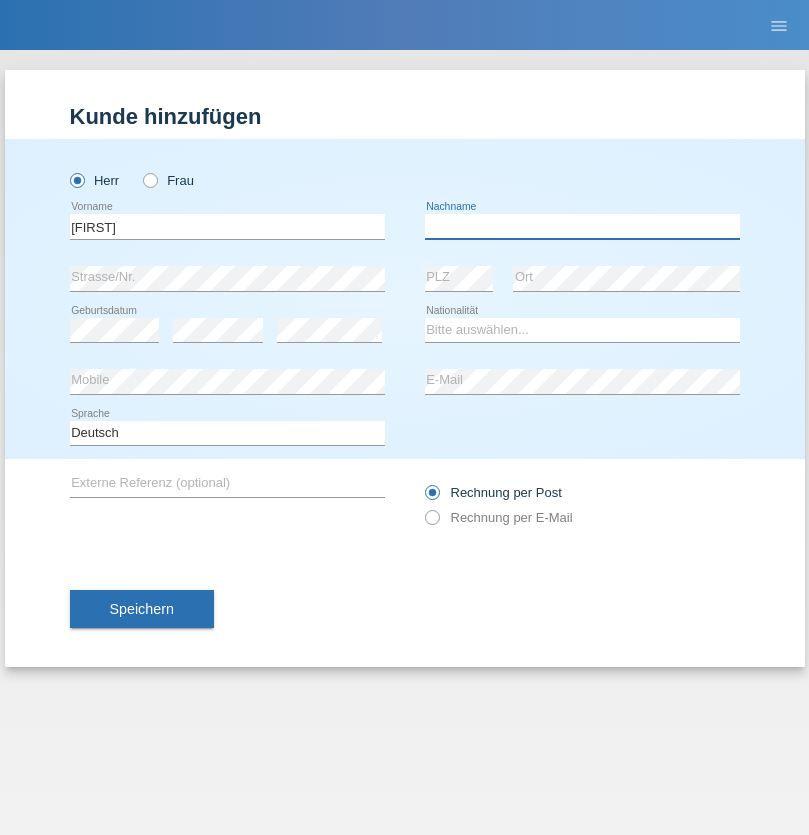 click at bounding box center (582, 226) 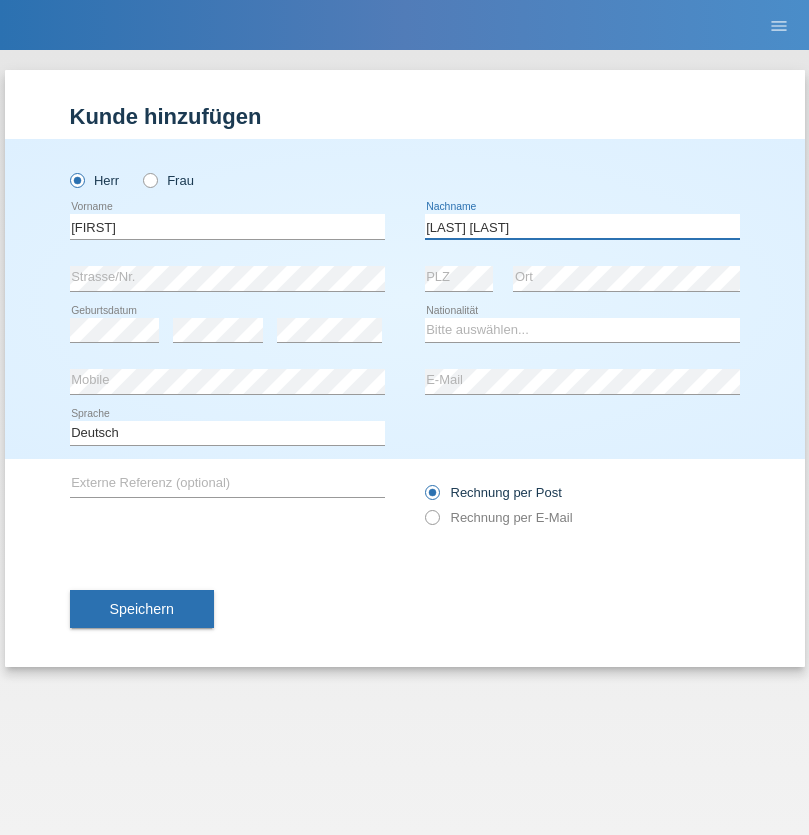type on "Hernández Zenil" 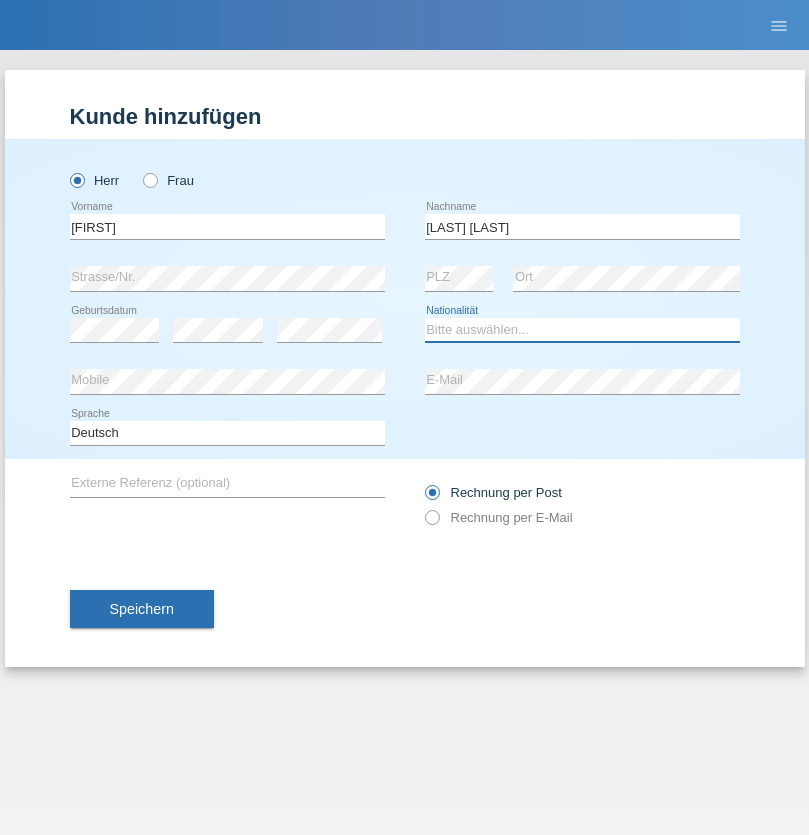 select on "DE" 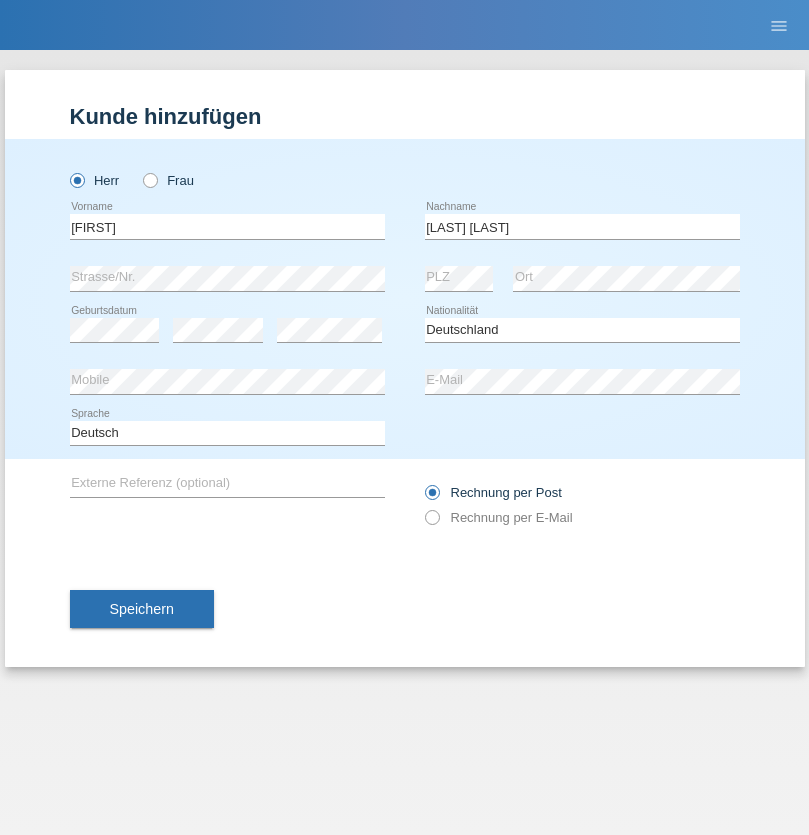 select on "C" 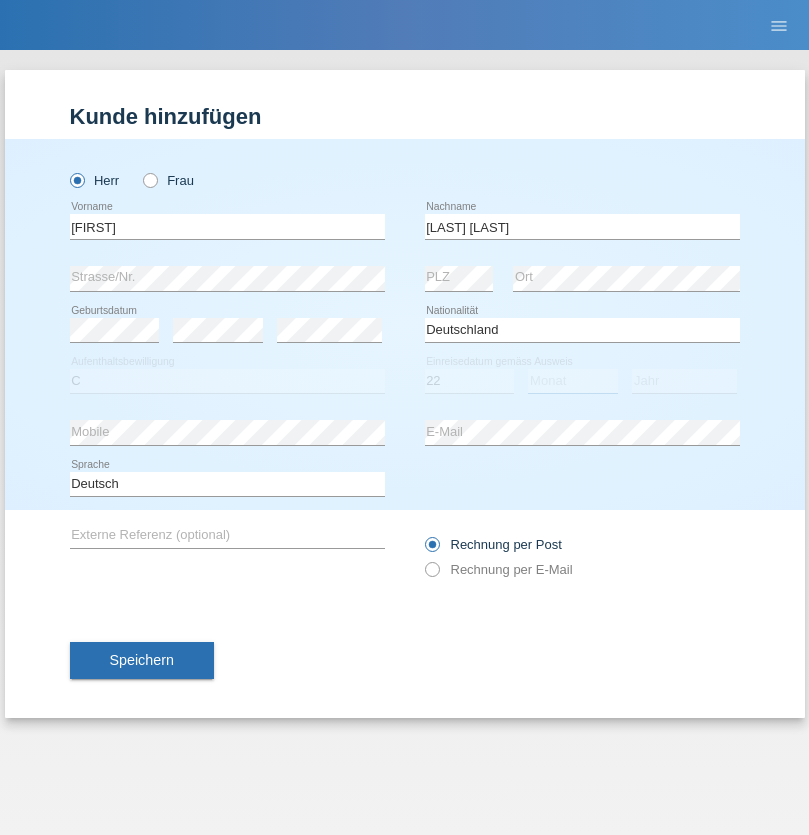 select on "11" 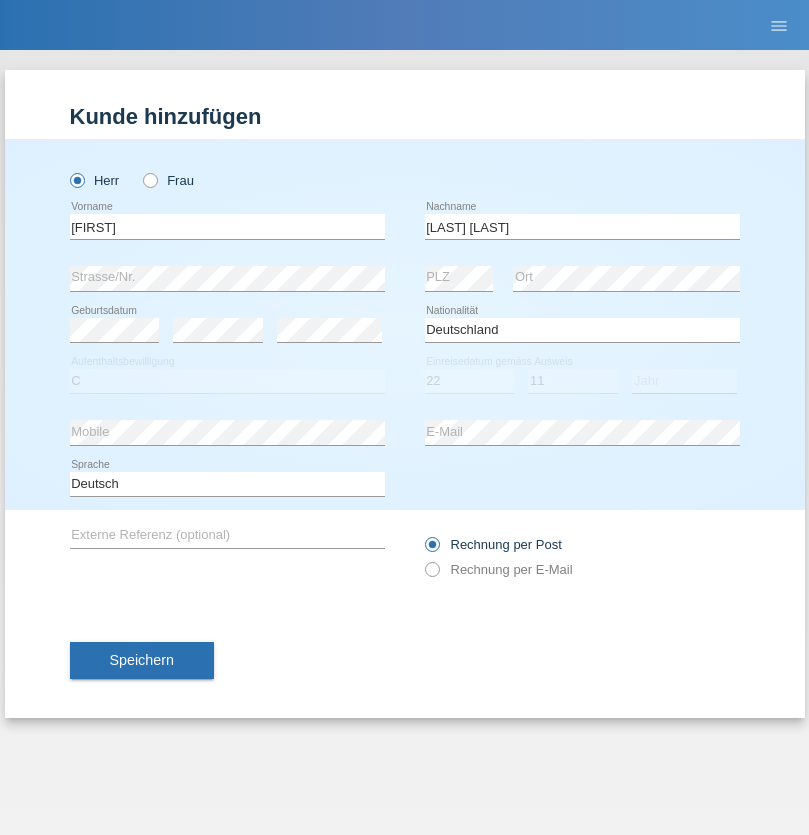 select on "2017" 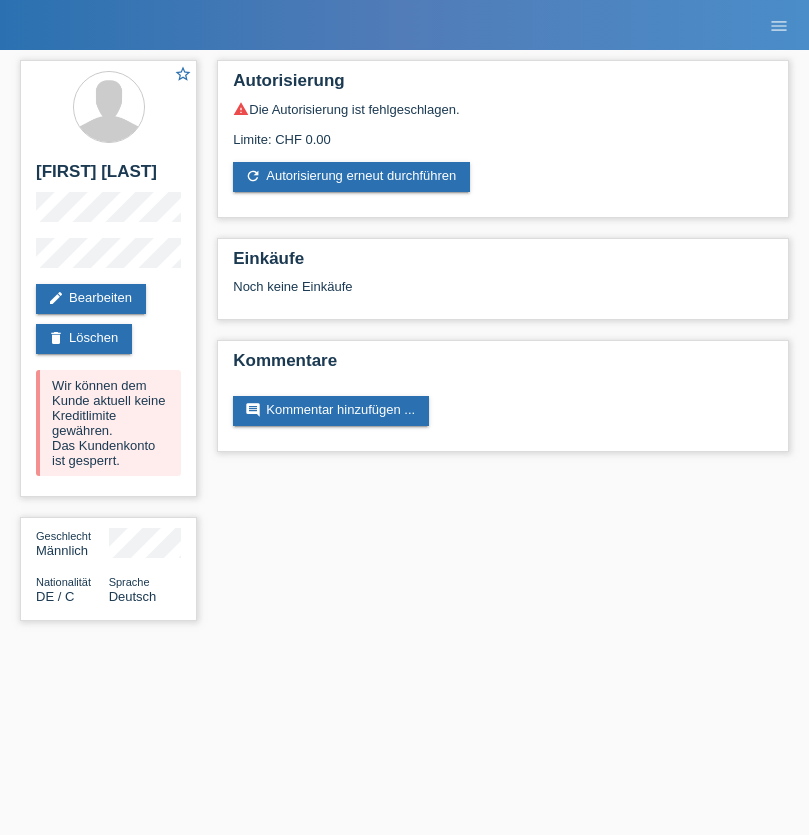 scroll, scrollTop: 0, scrollLeft: 0, axis: both 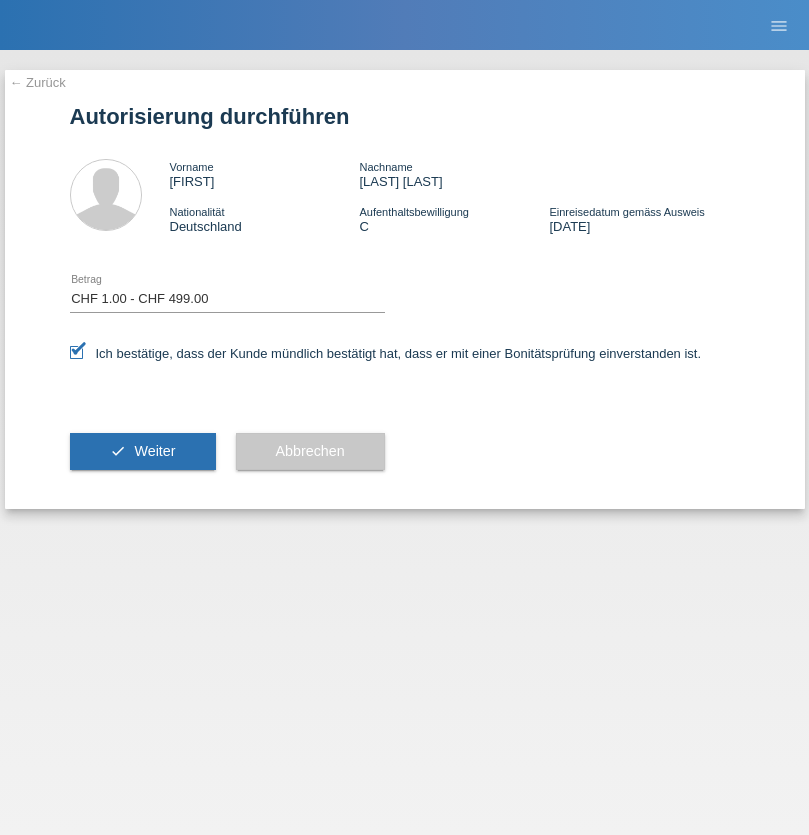 select on "1" 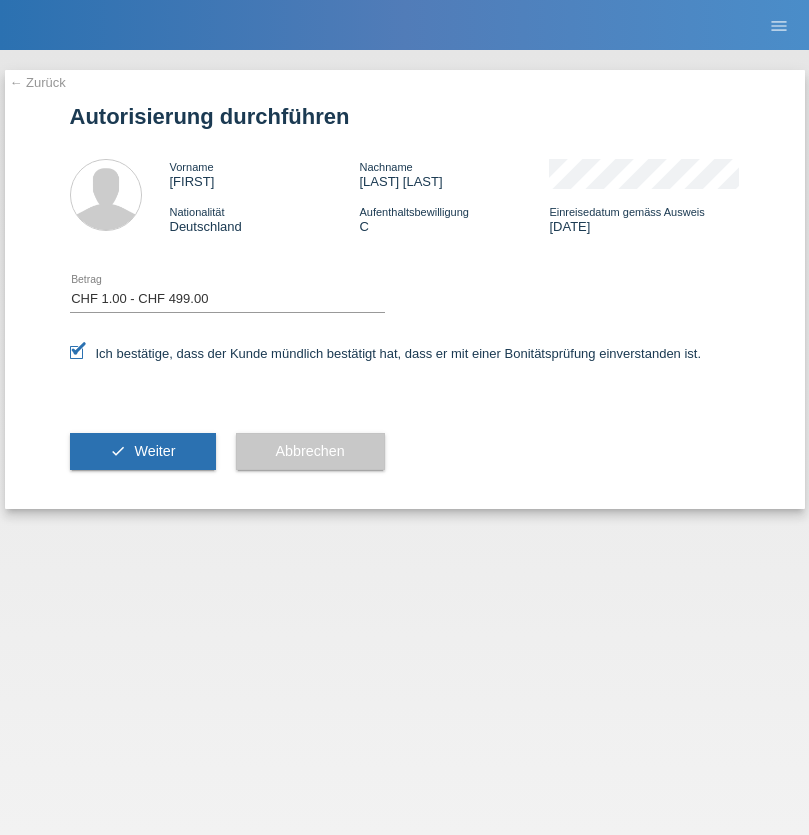 scroll, scrollTop: 0, scrollLeft: 0, axis: both 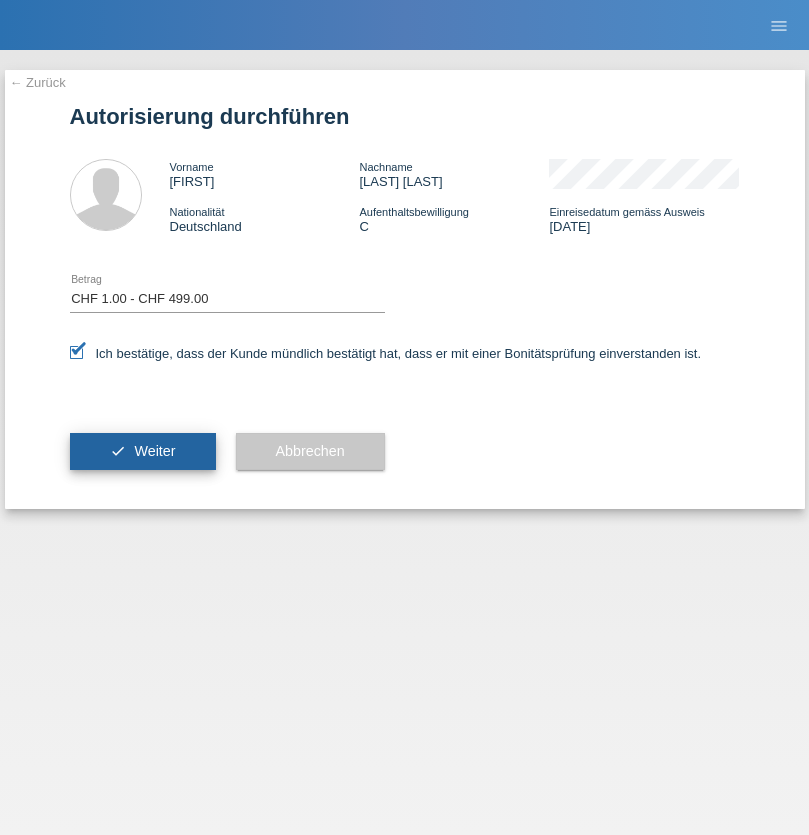 click on "Weiter" at bounding box center (154, 451) 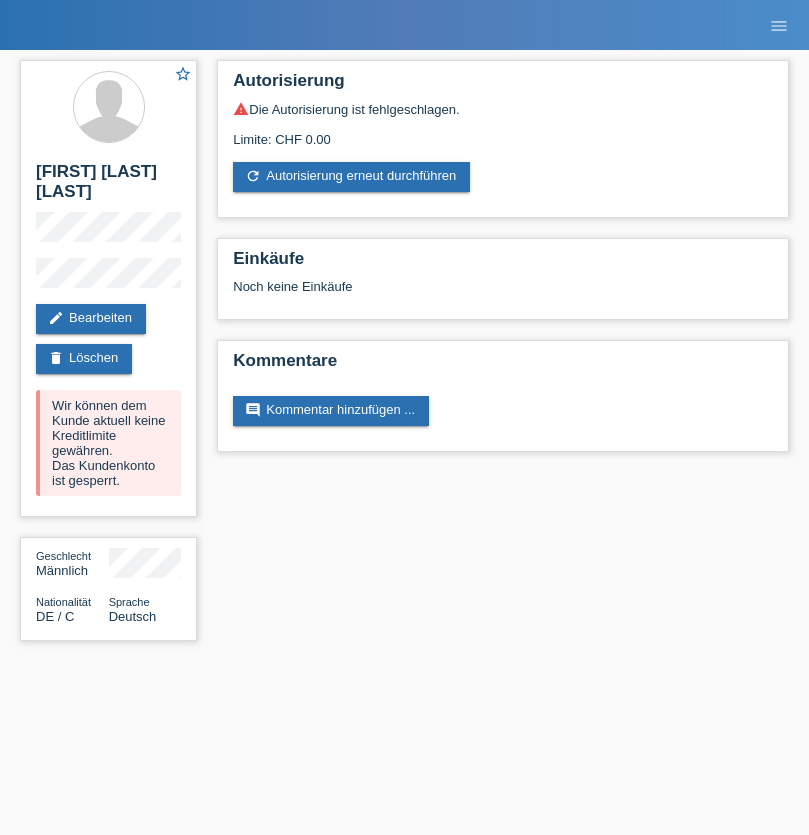 scroll, scrollTop: 0, scrollLeft: 0, axis: both 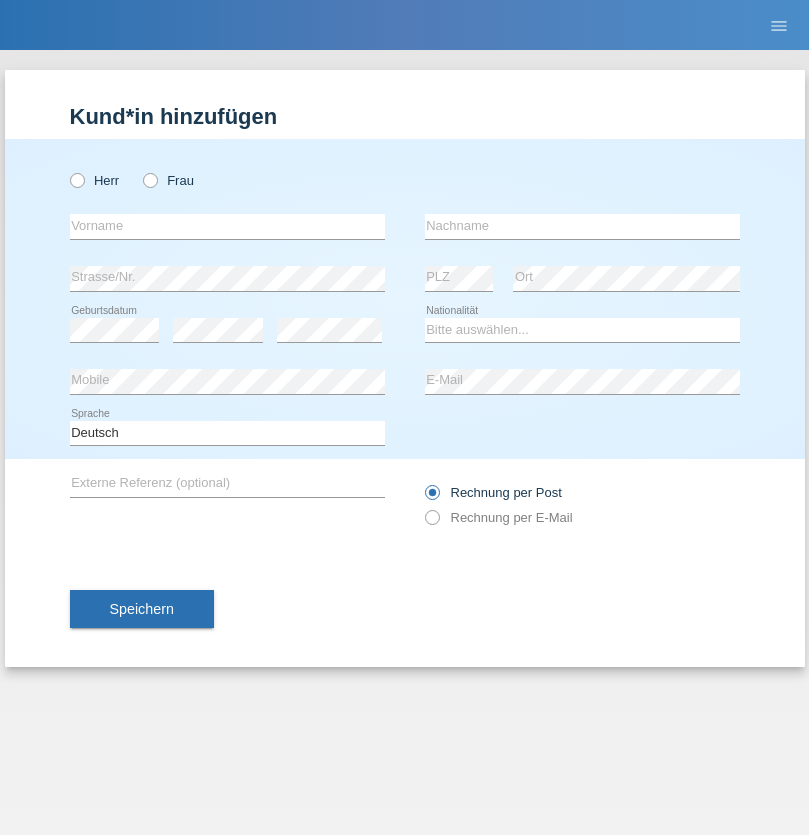 radio on "true" 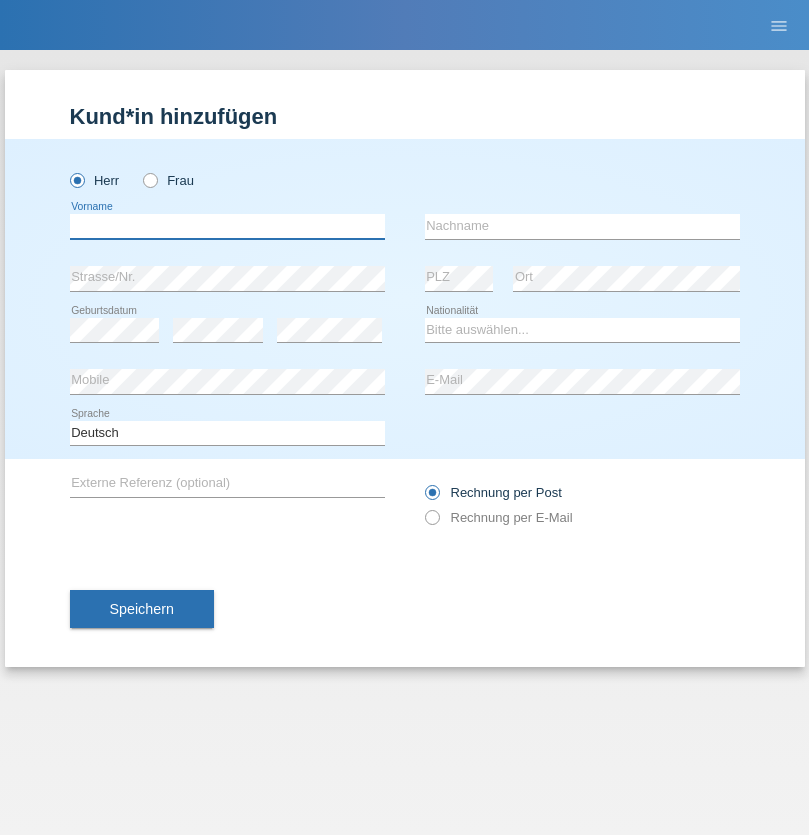 click at bounding box center [227, 226] 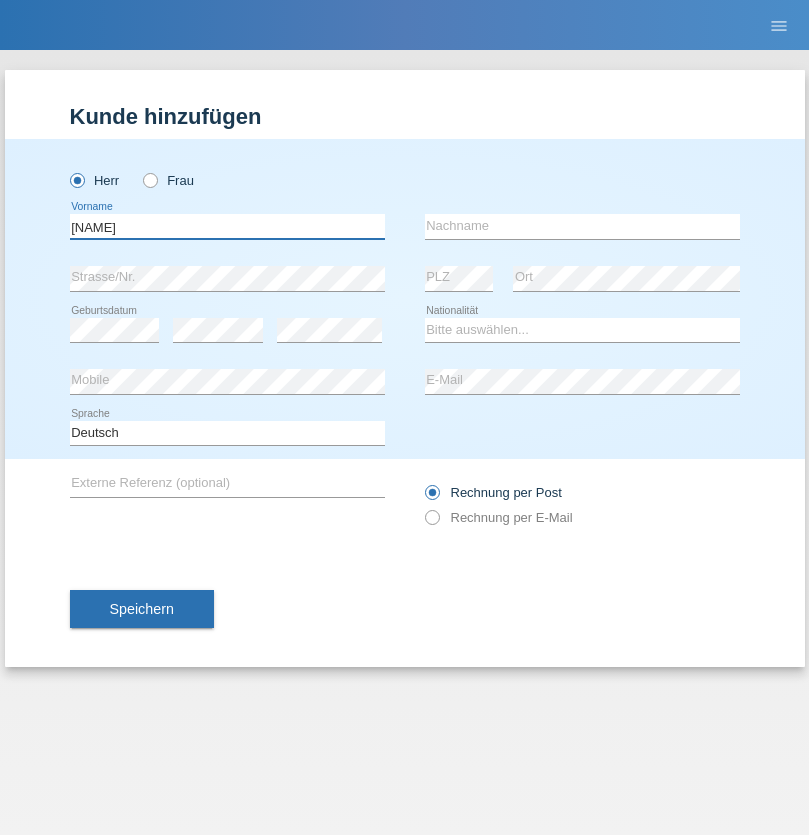 type on "[NAME]" 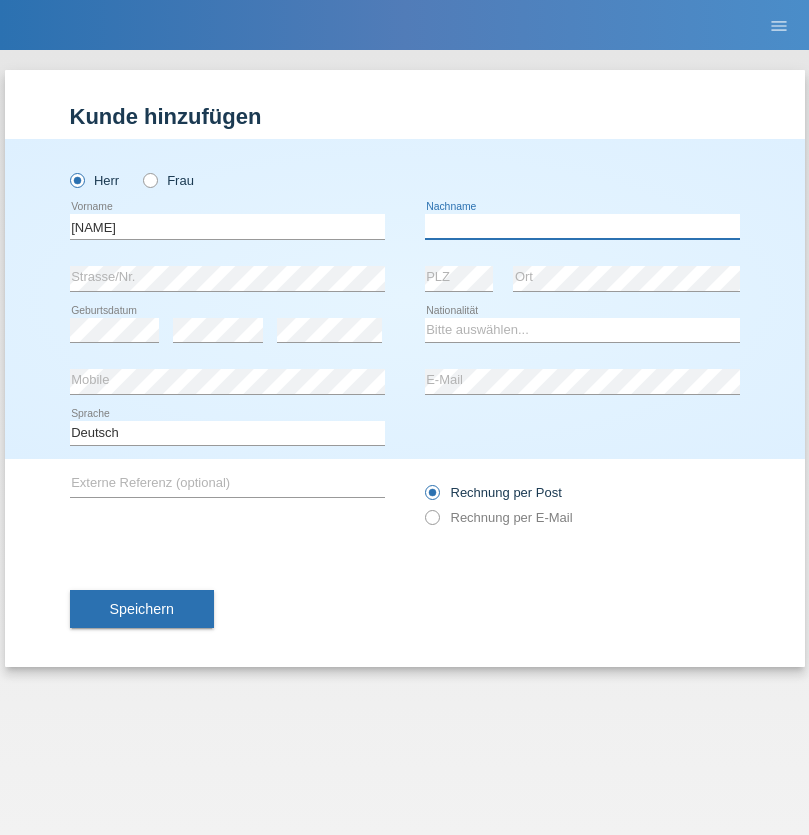 click at bounding box center (582, 226) 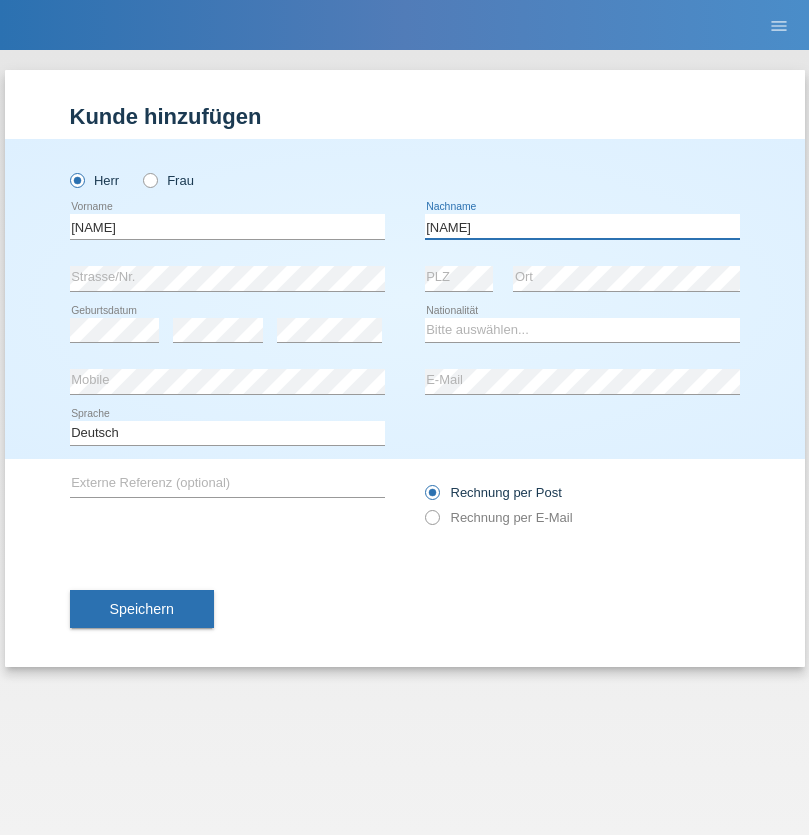 type on "[NAME]" 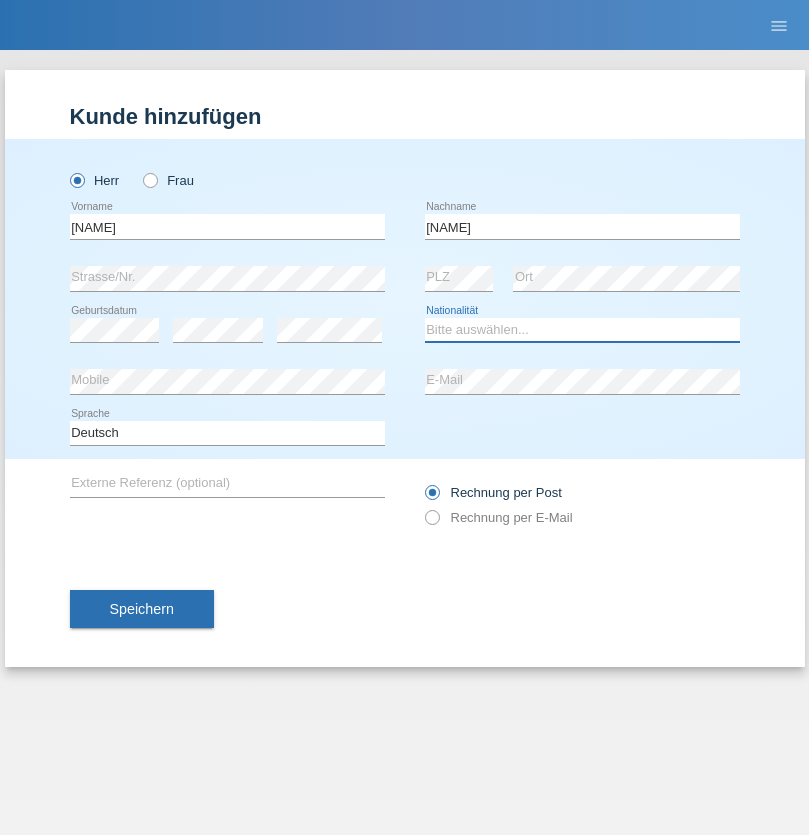 select on "XK" 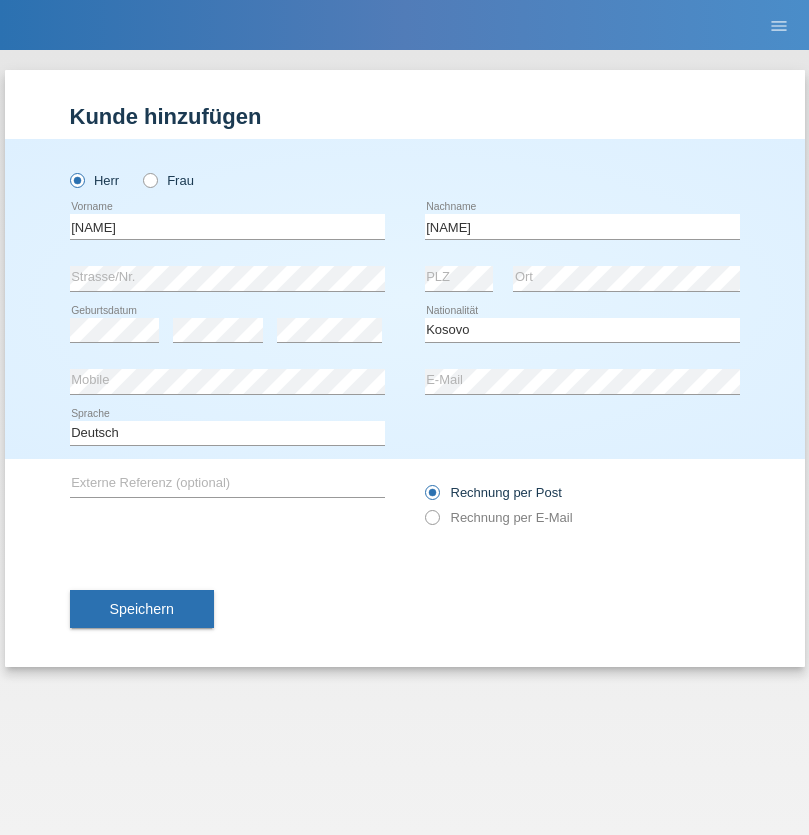 select on "C" 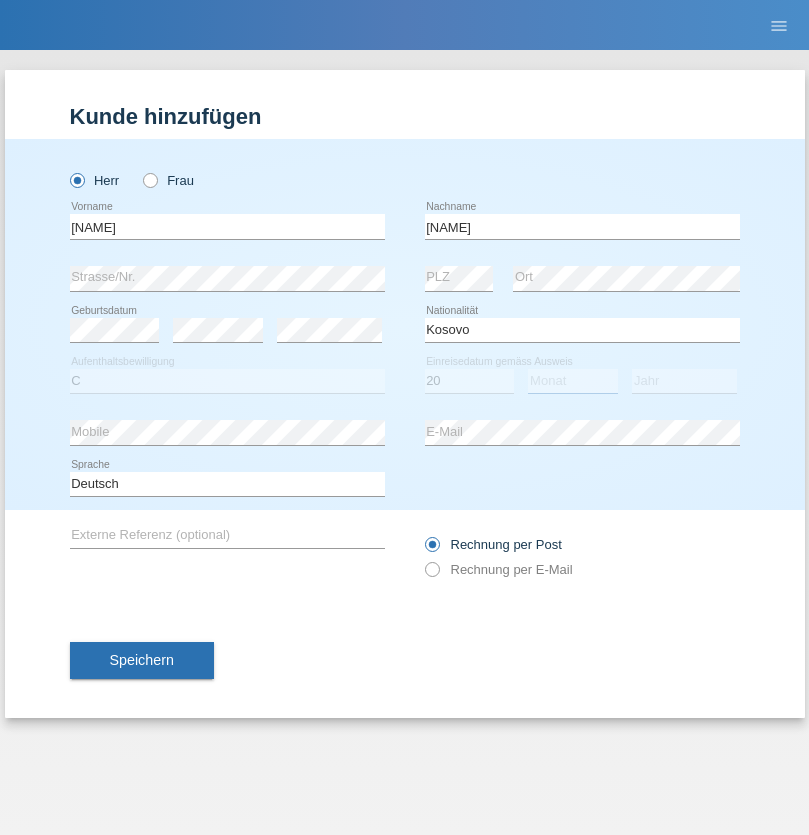 select on "02" 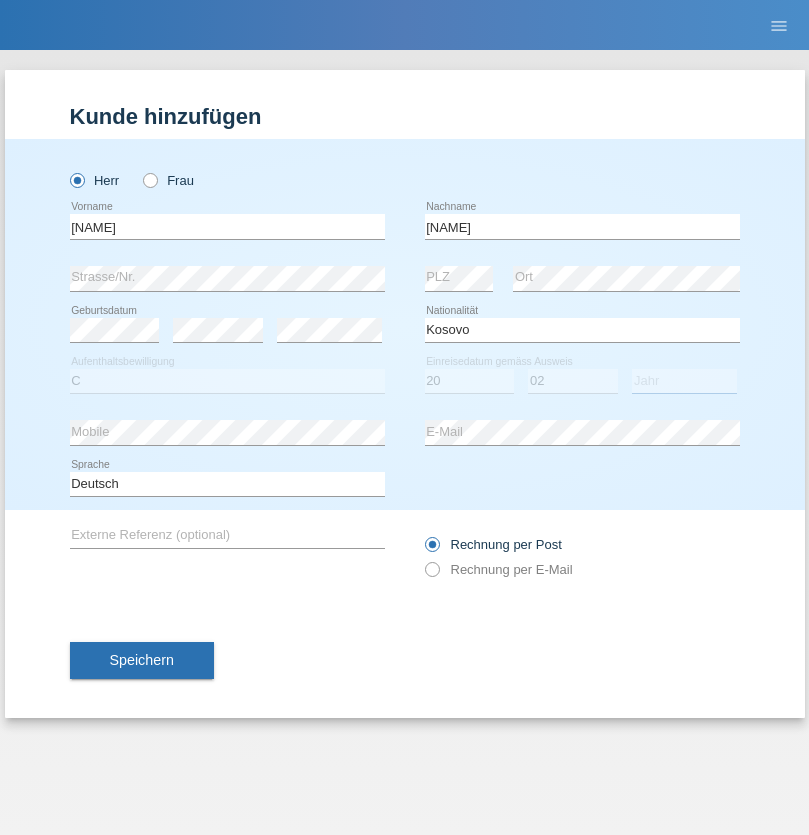select on "2014" 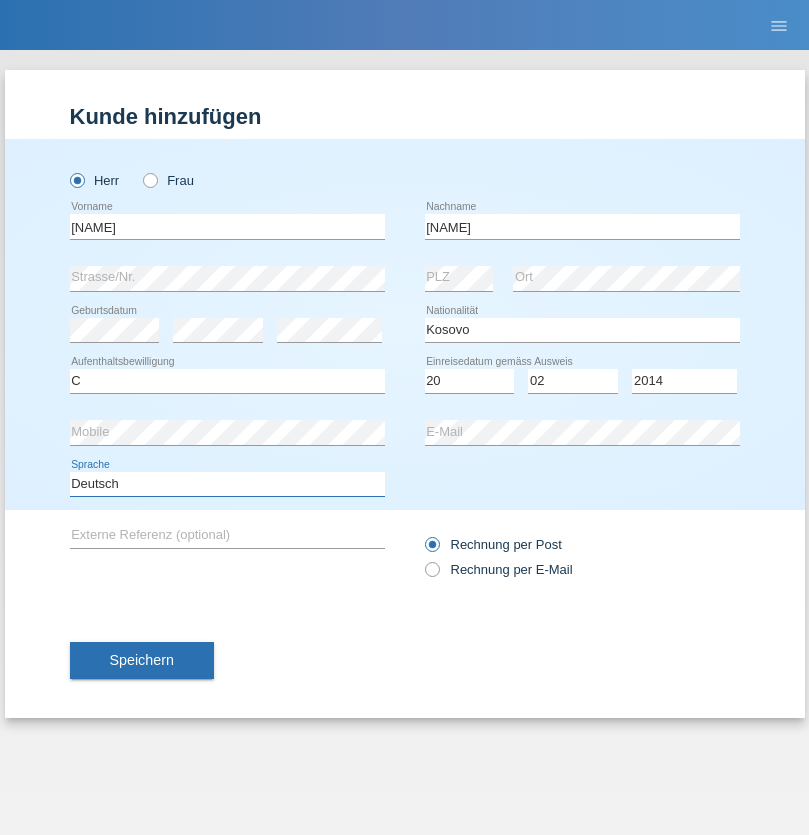 select on "en" 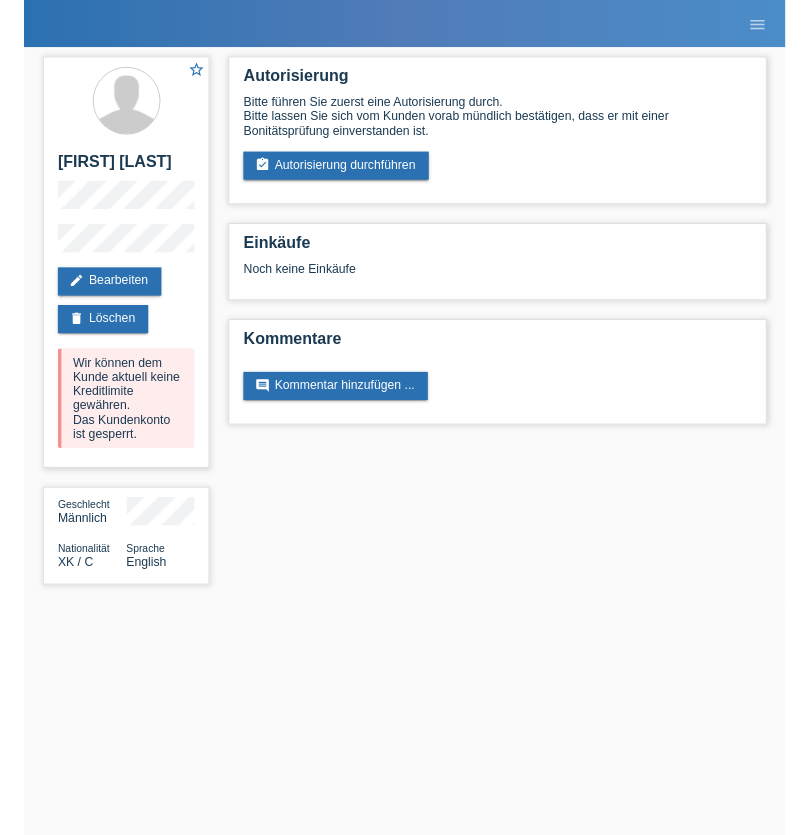 scroll, scrollTop: 0, scrollLeft: 0, axis: both 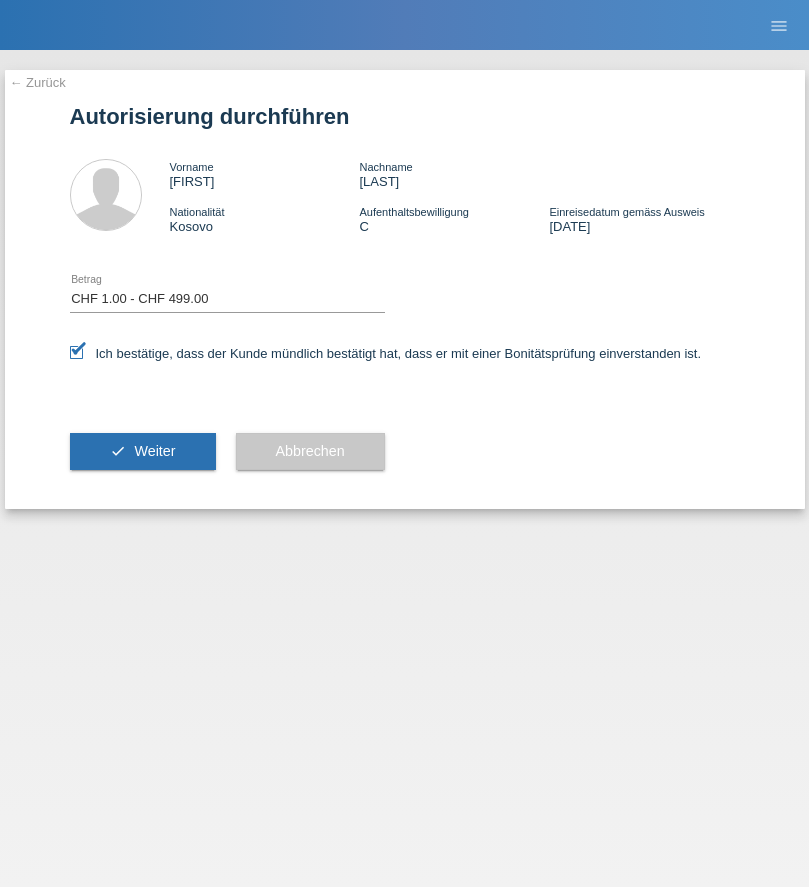 select on "1" 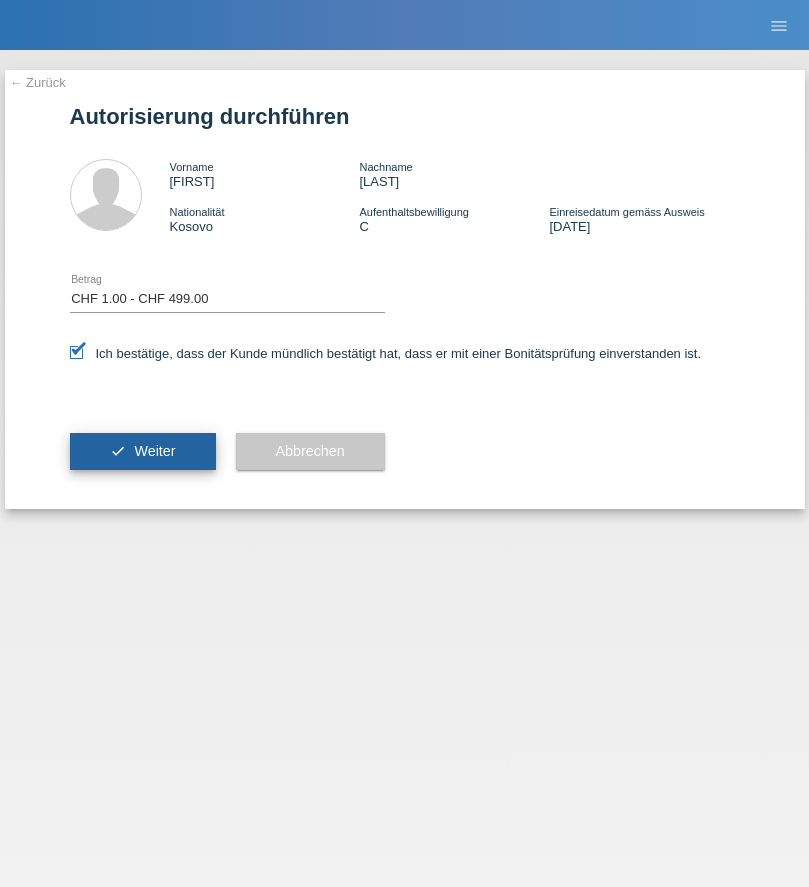click on "Weiter" at bounding box center [154, 451] 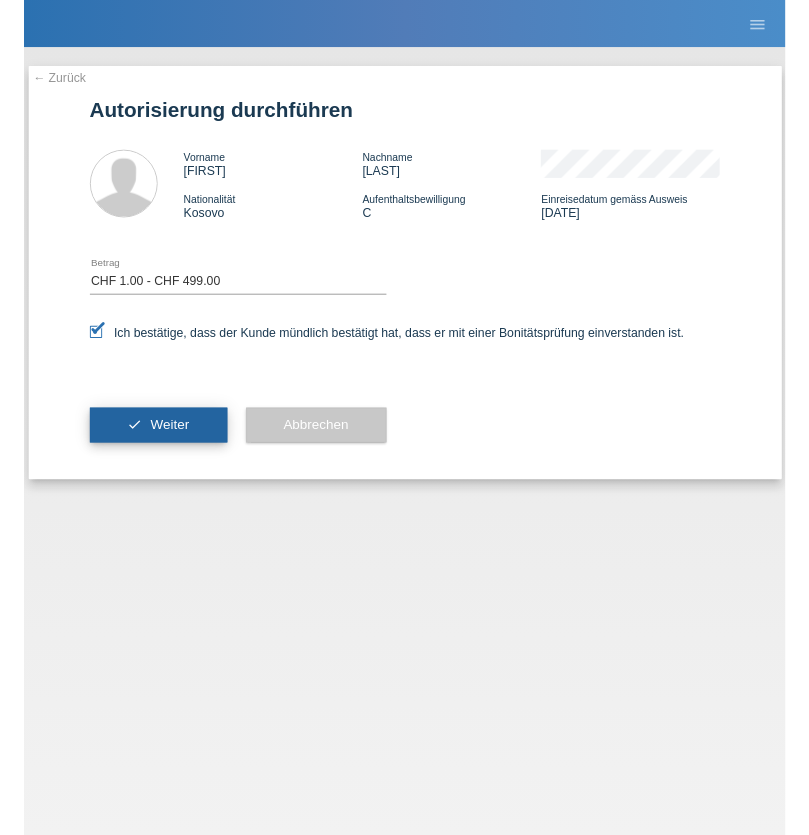 scroll, scrollTop: 0, scrollLeft: 0, axis: both 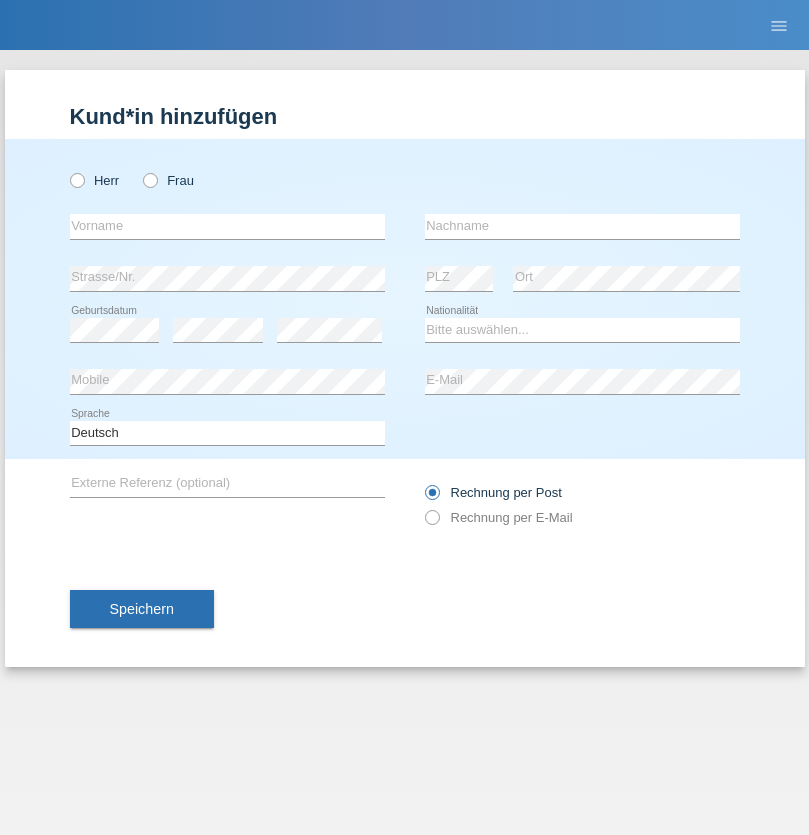 radio on "true" 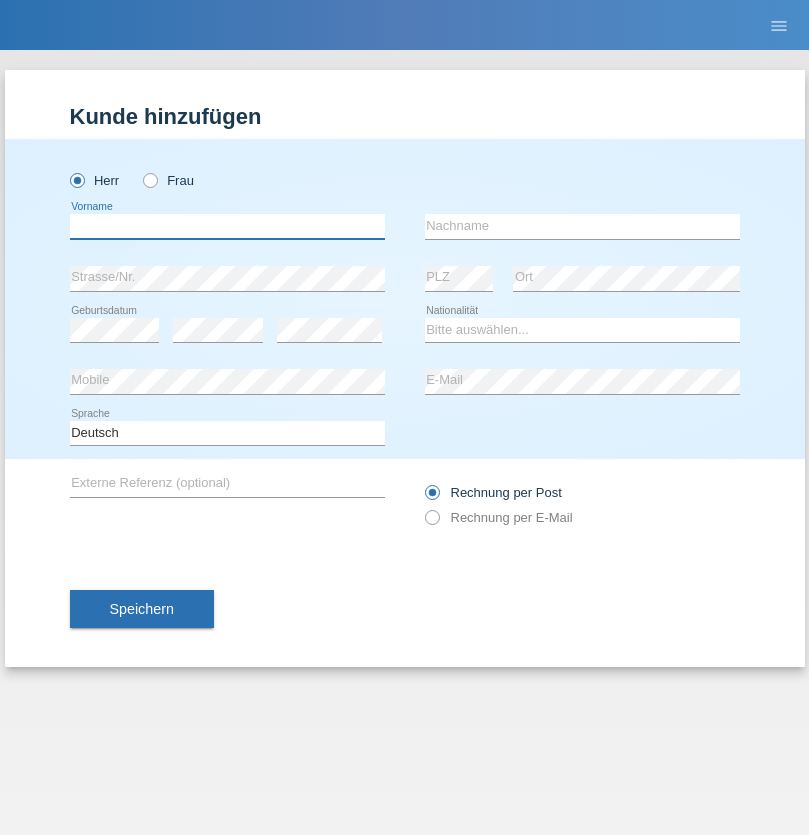 click at bounding box center (227, 226) 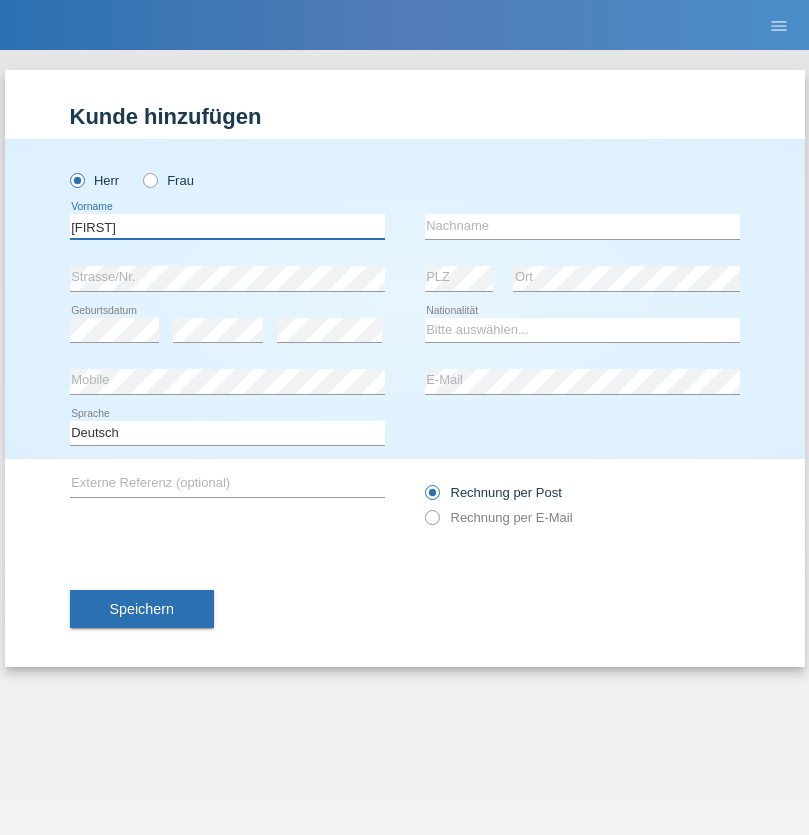 type on "[FIRST]" 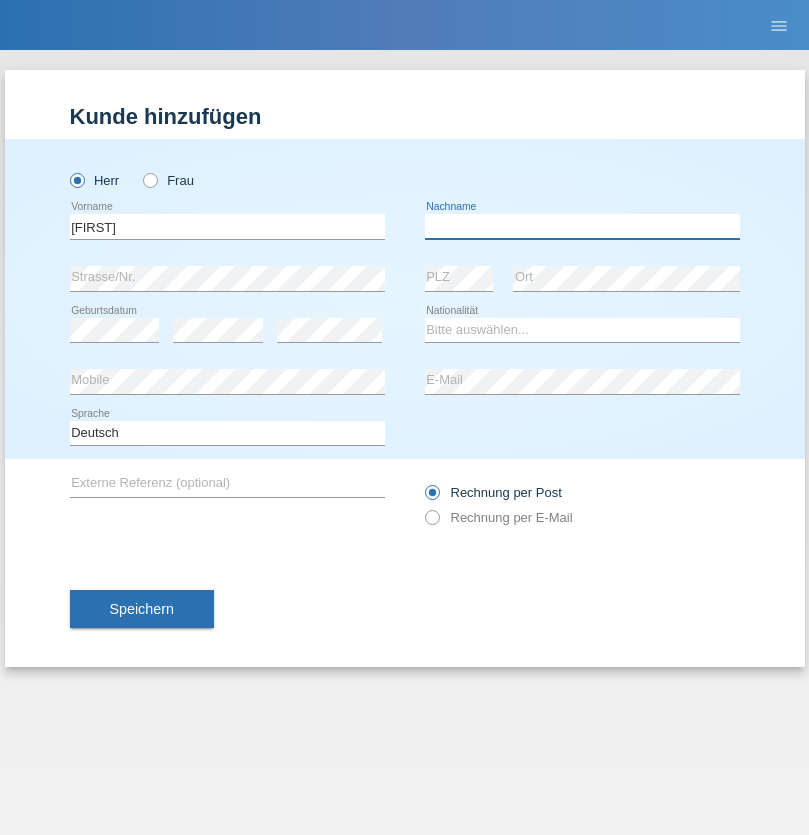 click at bounding box center (582, 226) 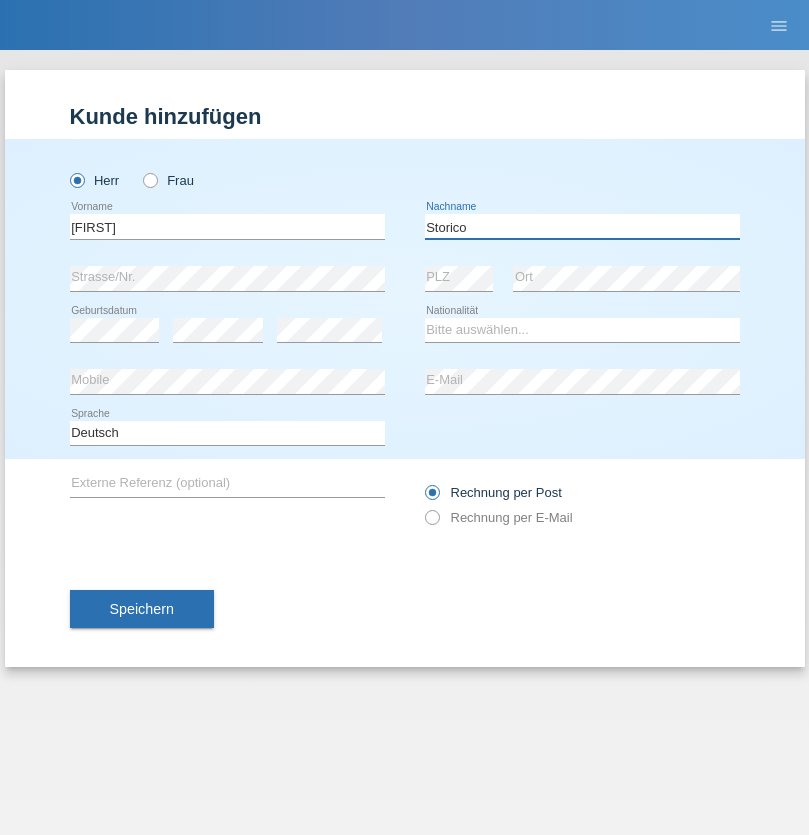 type on "Storico" 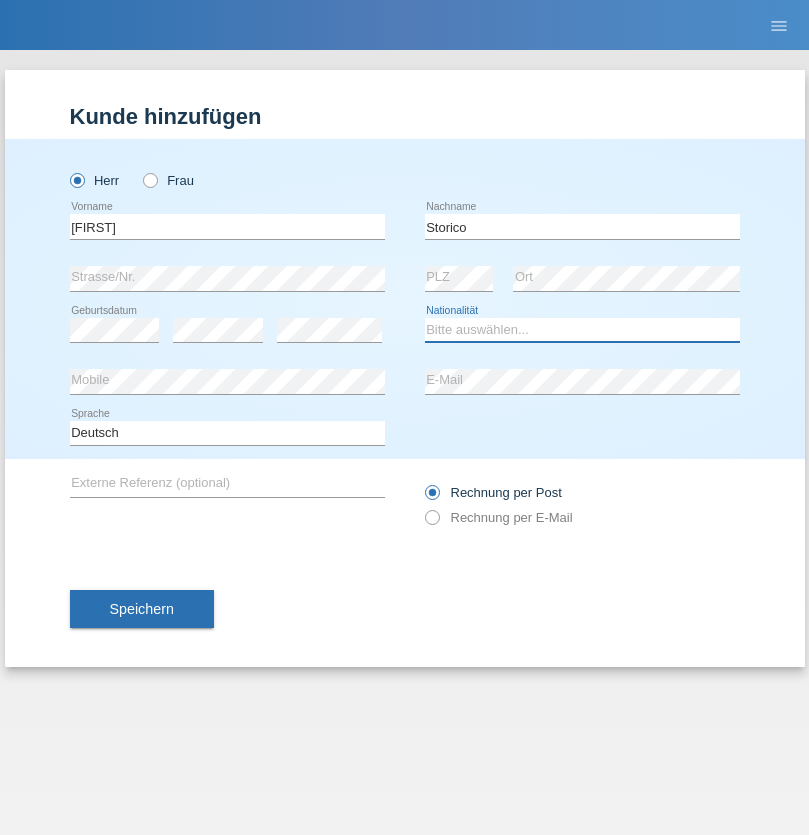 select on "IT" 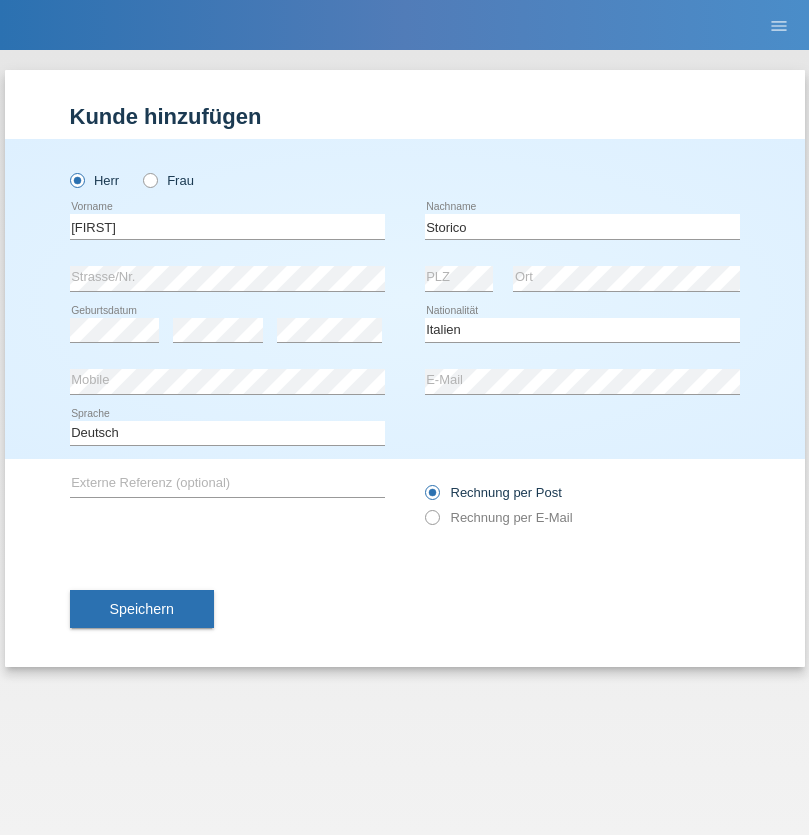 select on "C" 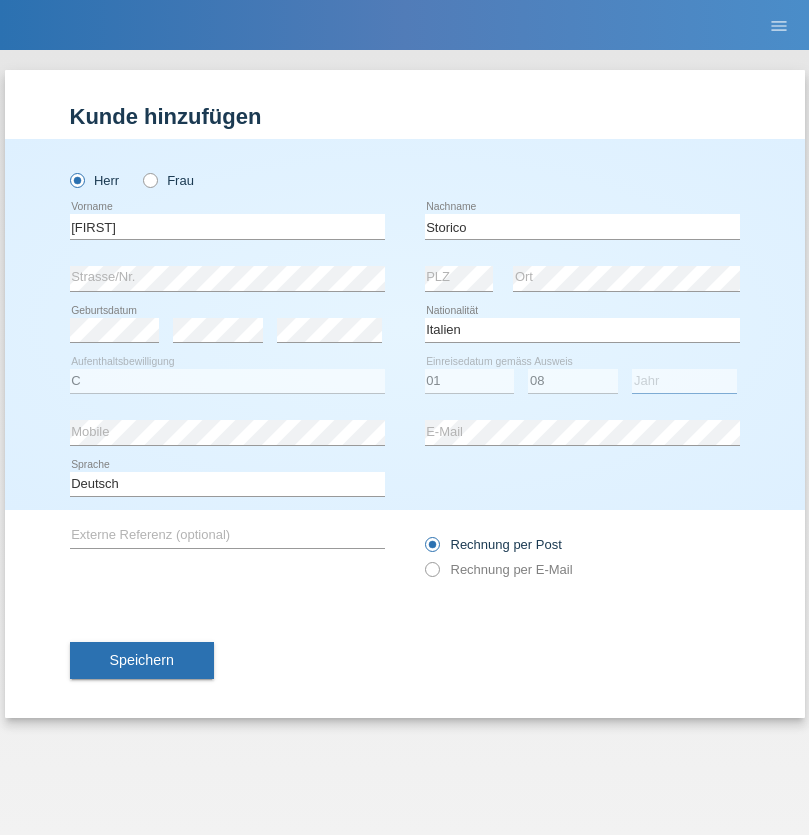 select on "2021" 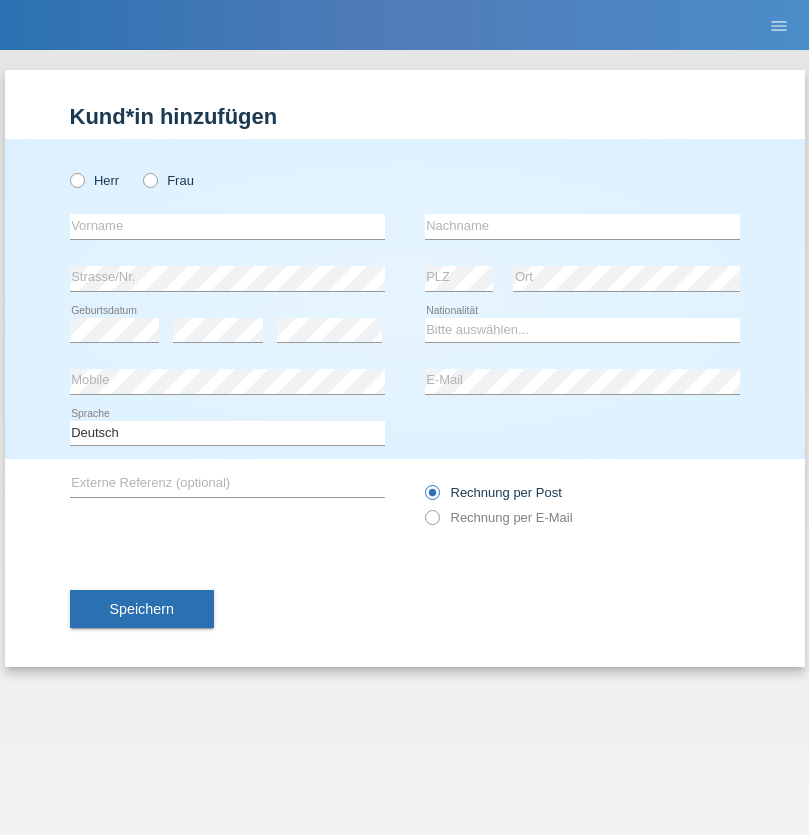 scroll, scrollTop: 0, scrollLeft: 0, axis: both 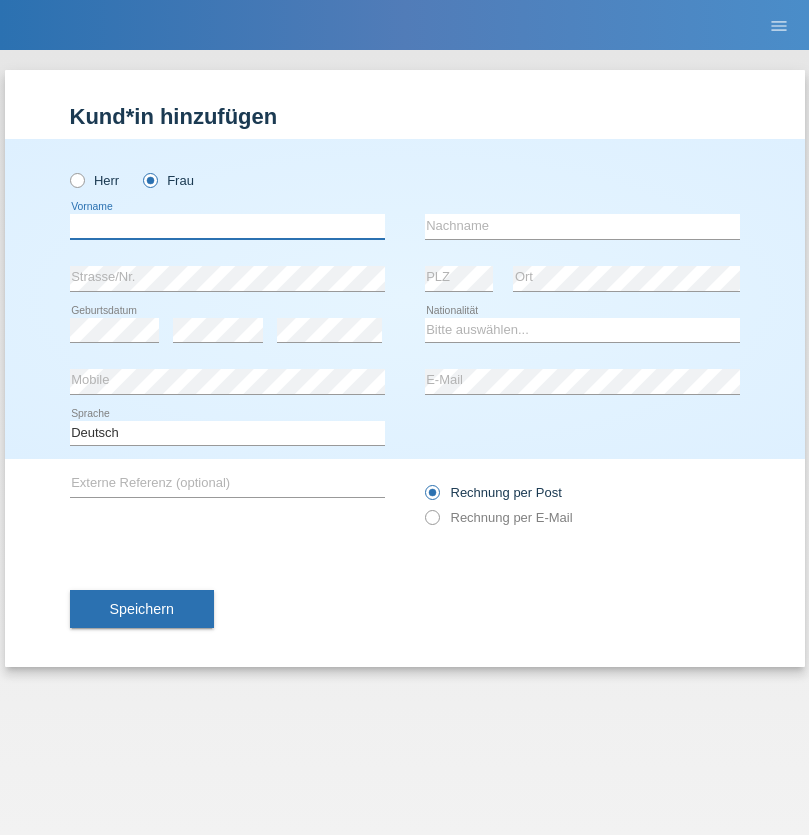 click at bounding box center [227, 226] 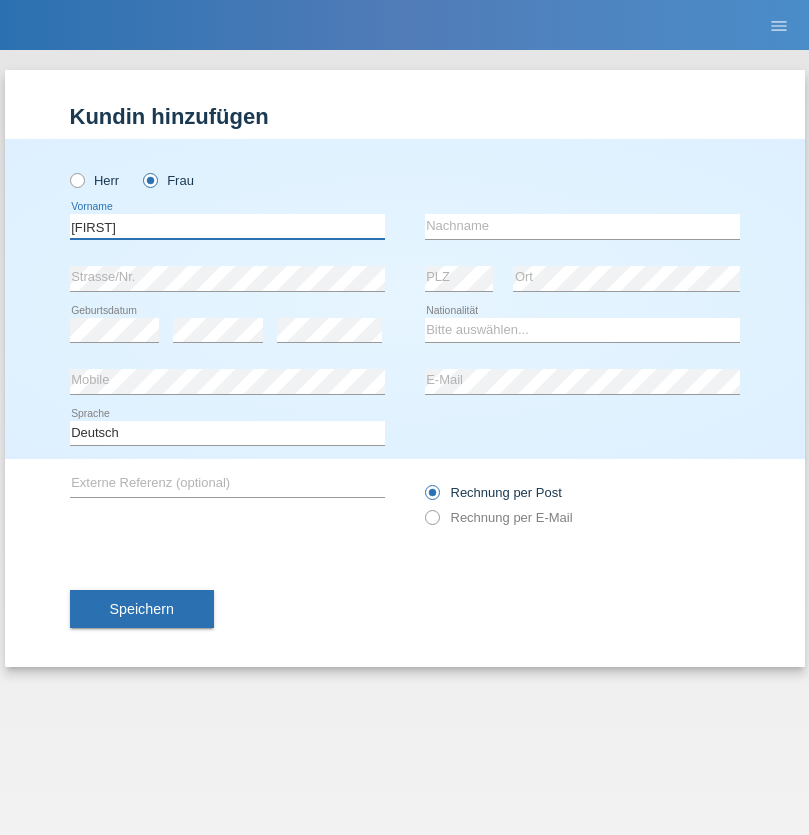 type on "[FIRST]" 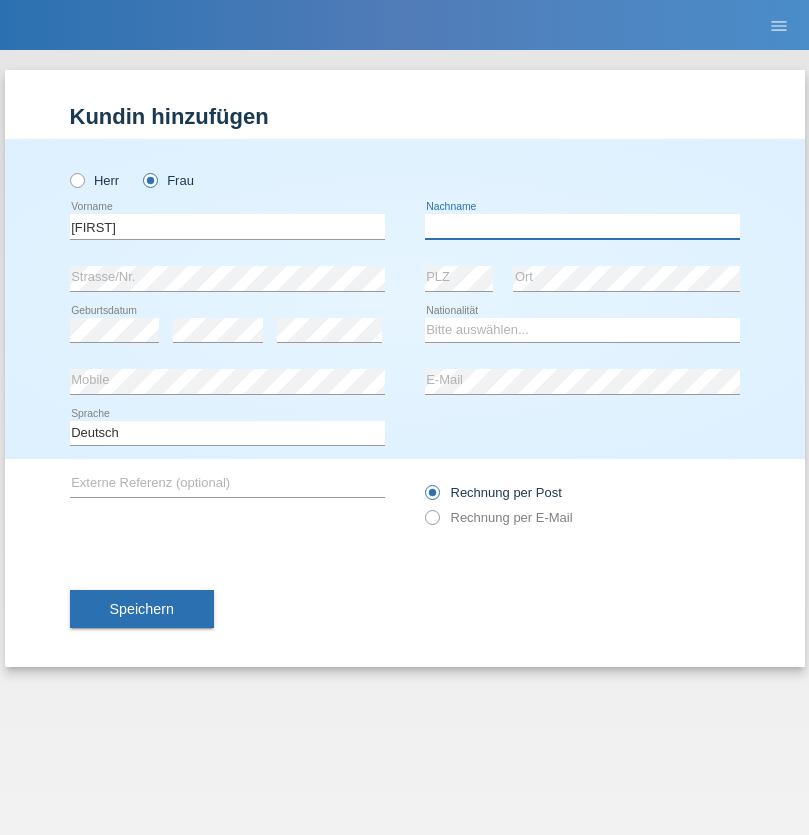 click at bounding box center [582, 226] 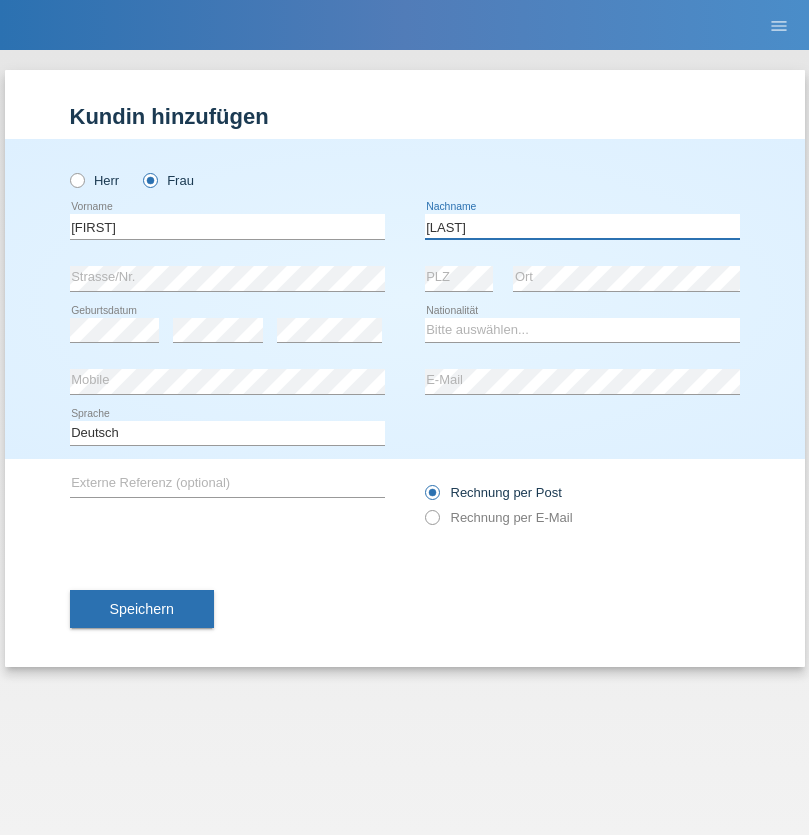 type on "Lakatosh" 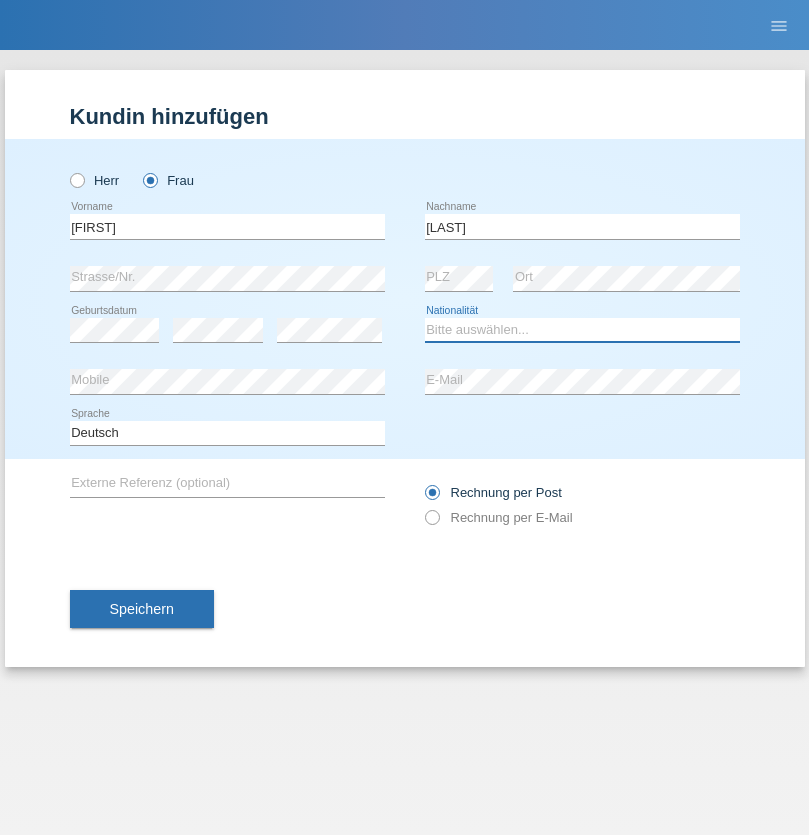select on "CH" 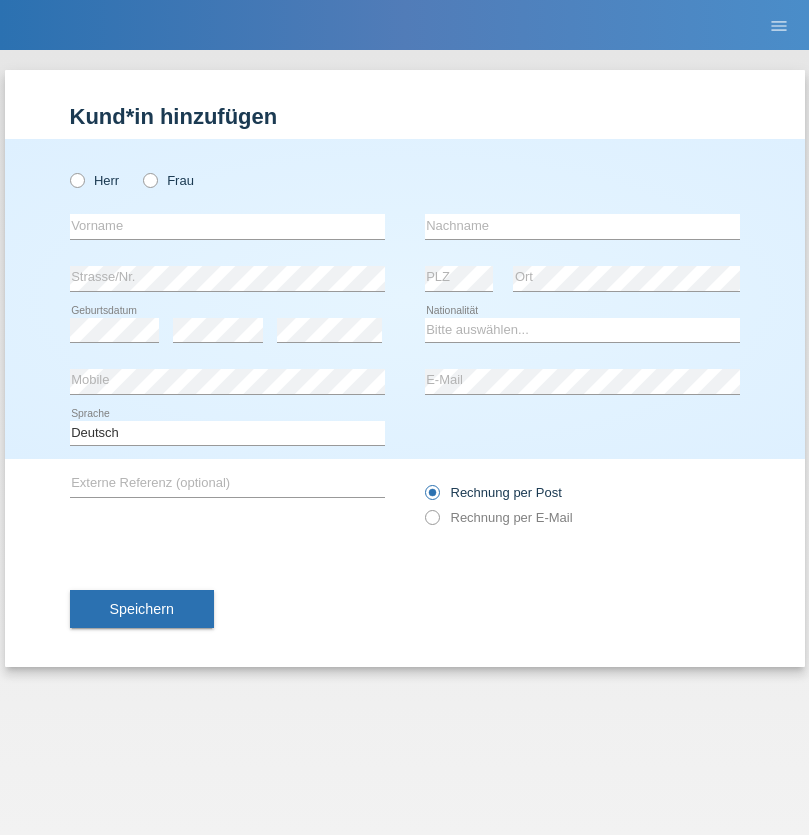 scroll, scrollTop: 0, scrollLeft: 0, axis: both 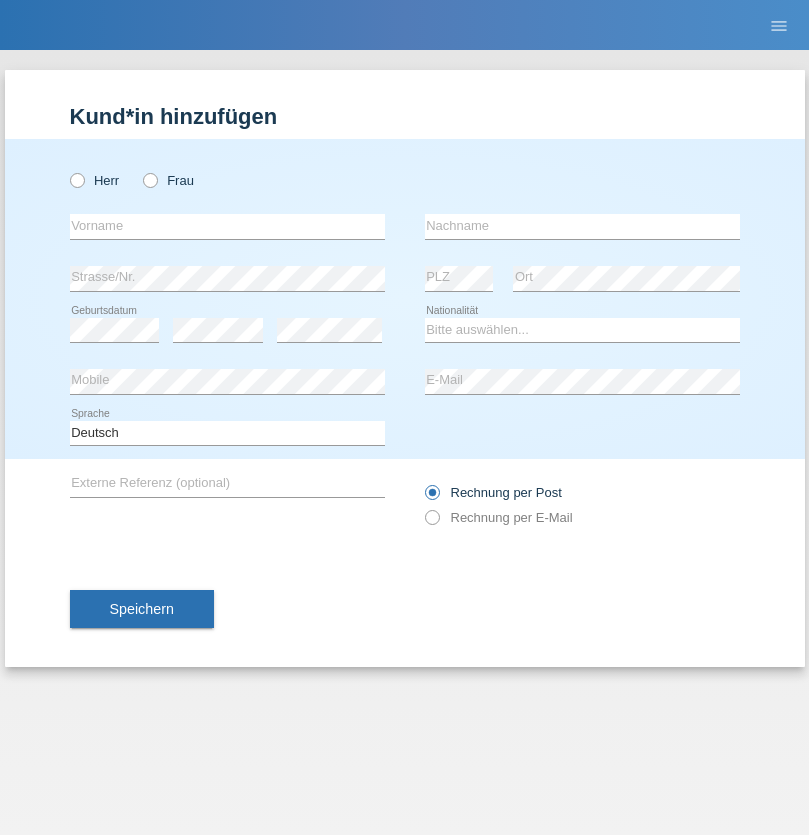 radio on "true" 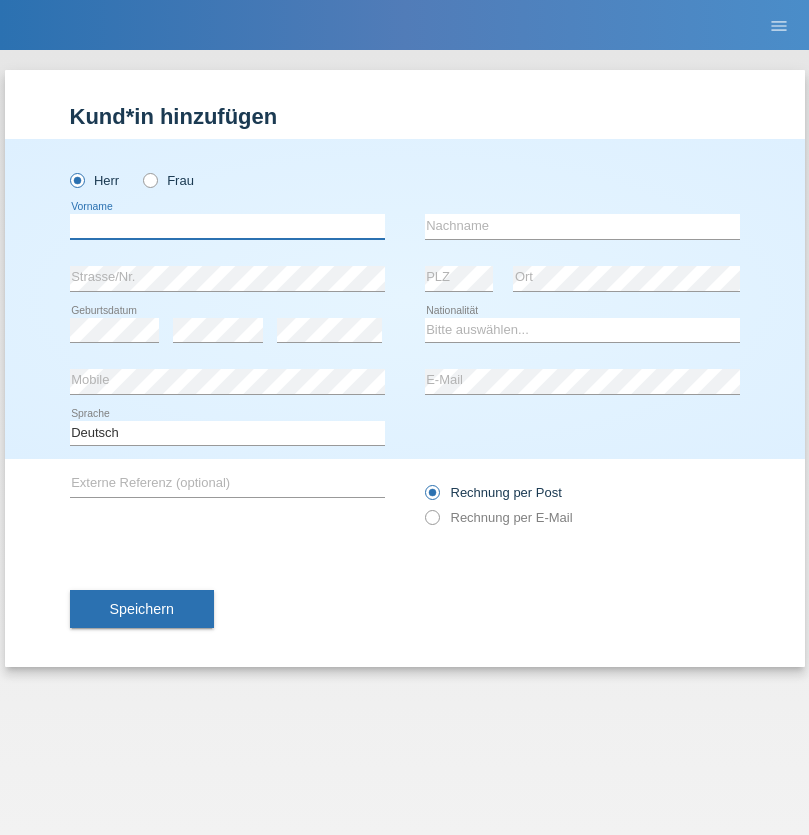 click at bounding box center [227, 226] 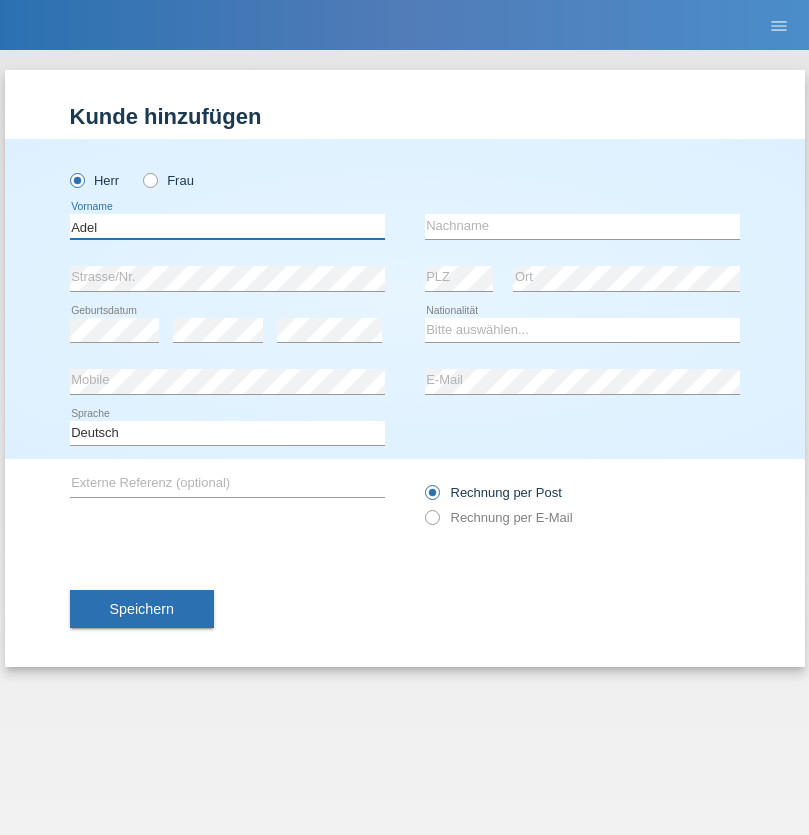 type on "Adel" 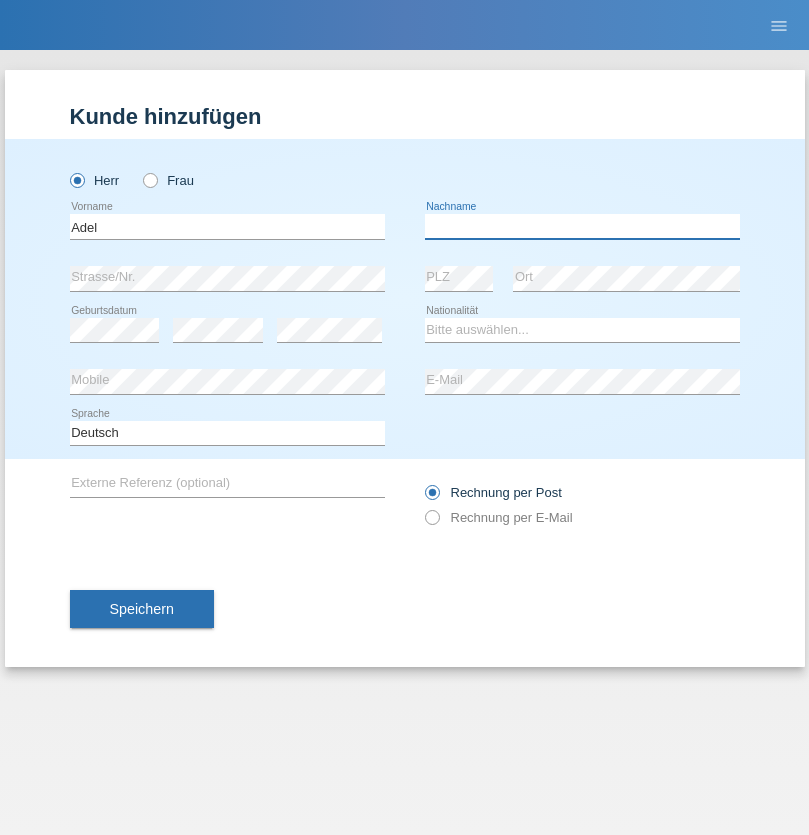 click at bounding box center (582, 226) 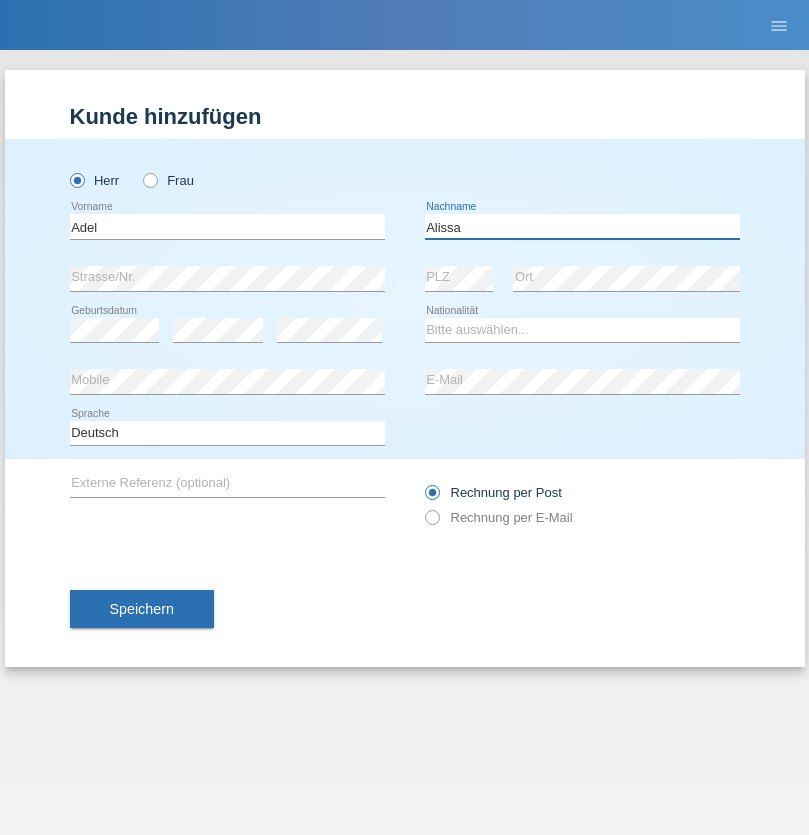 type on "Alissa" 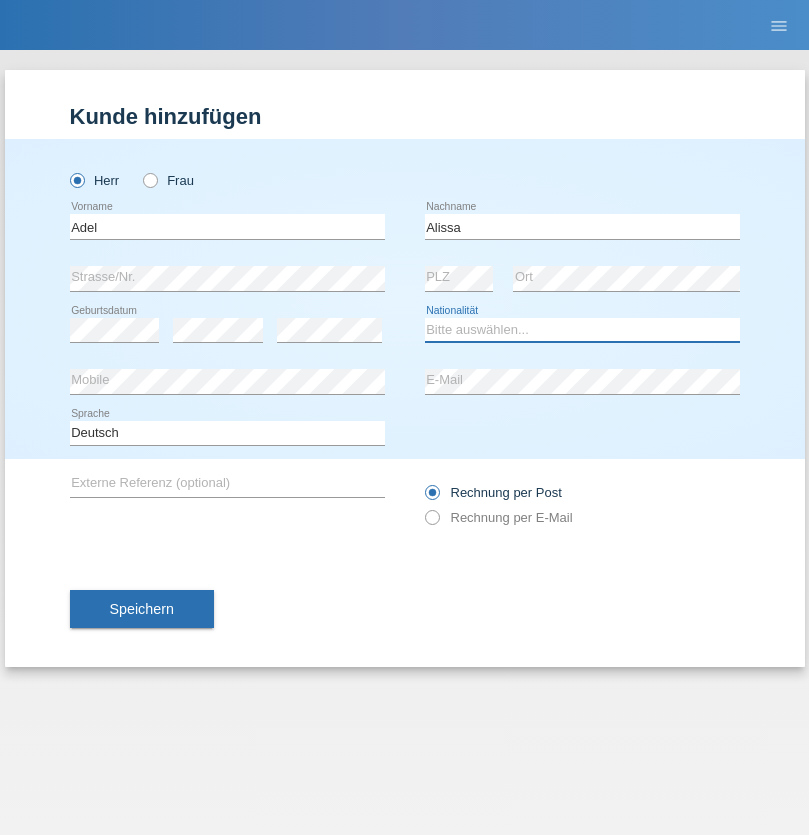select on "SY" 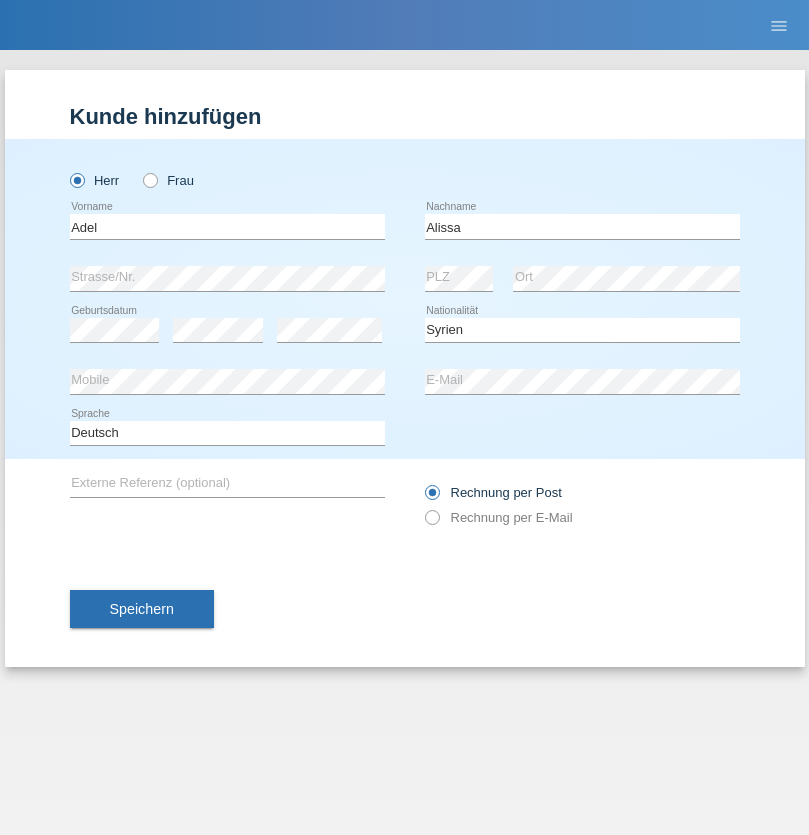 select on "C" 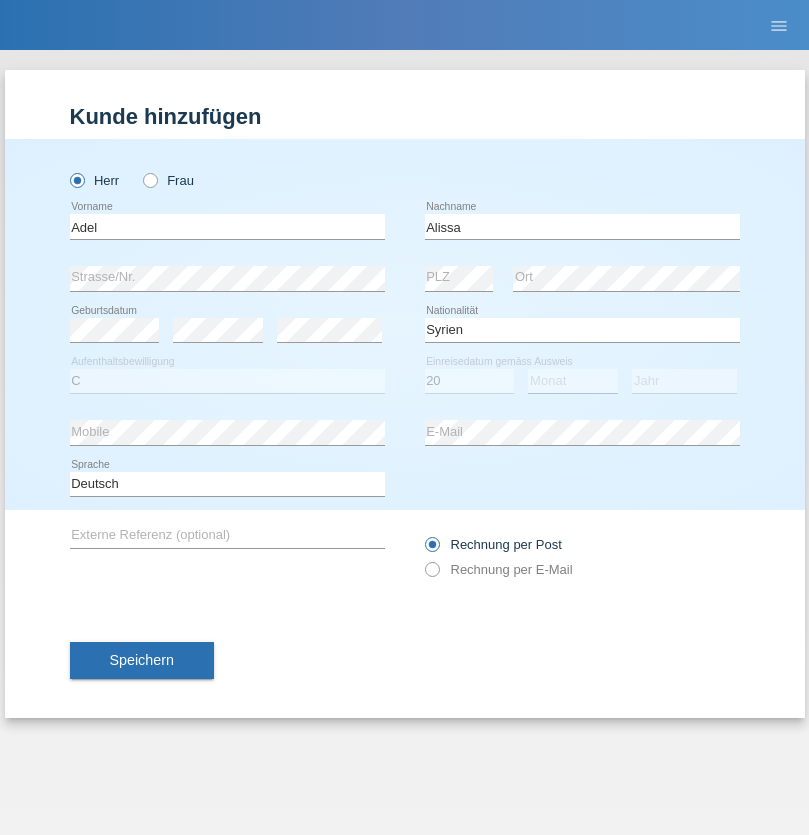 select on "09" 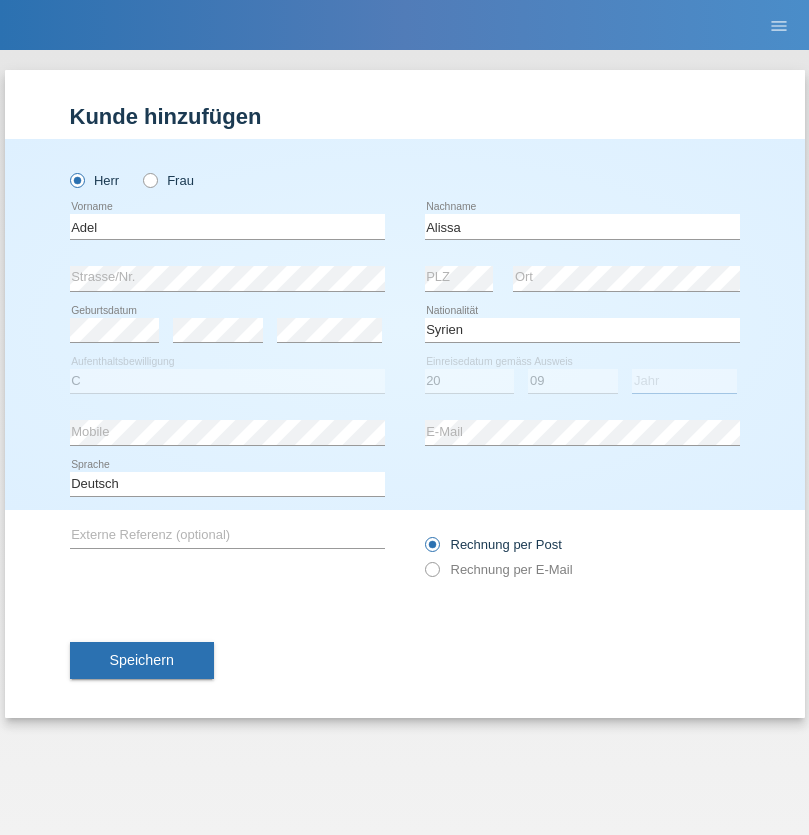 select on "2018" 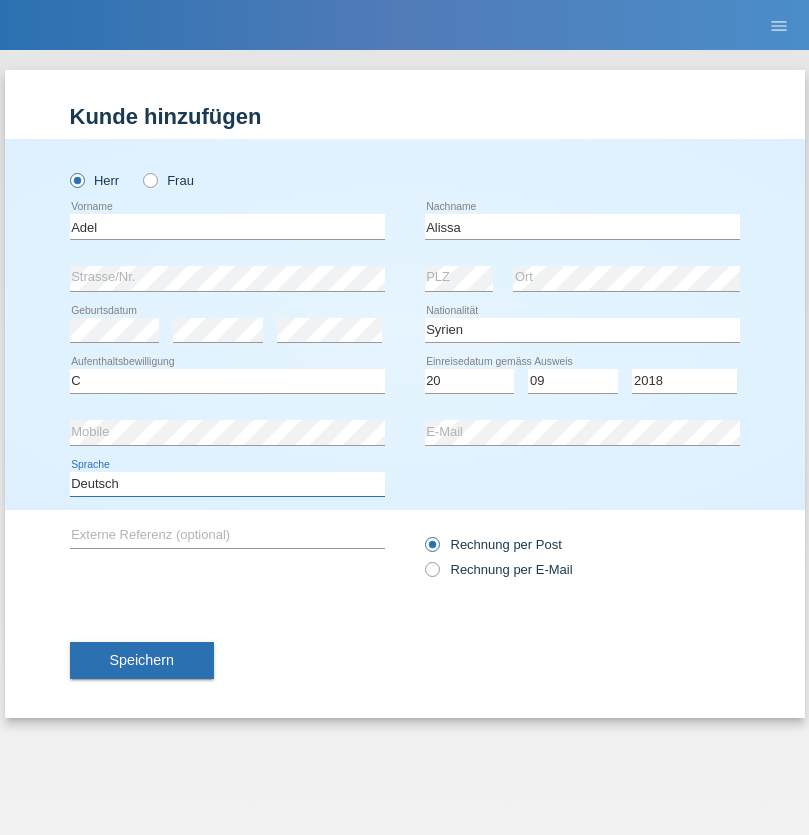 select on "en" 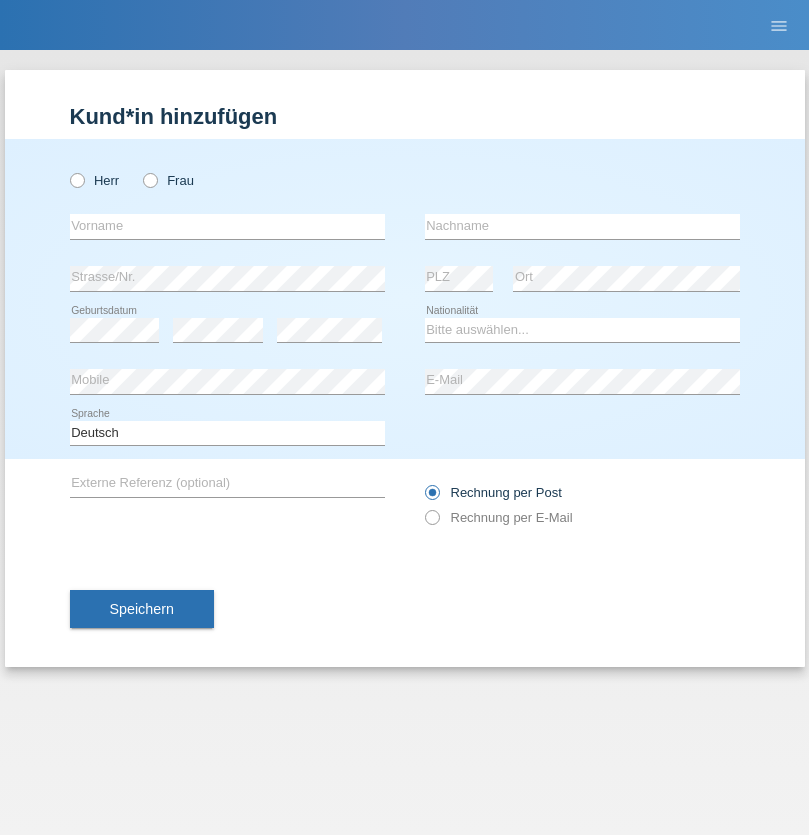 scroll, scrollTop: 0, scrollLeft: 0, axis: both 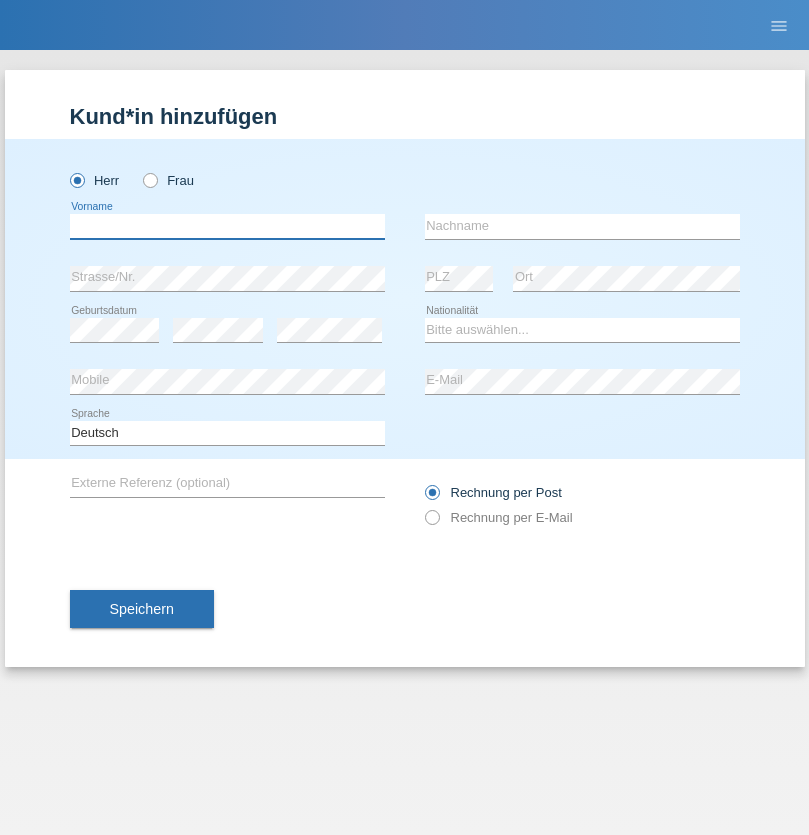 click at bounding box center (227, 226) 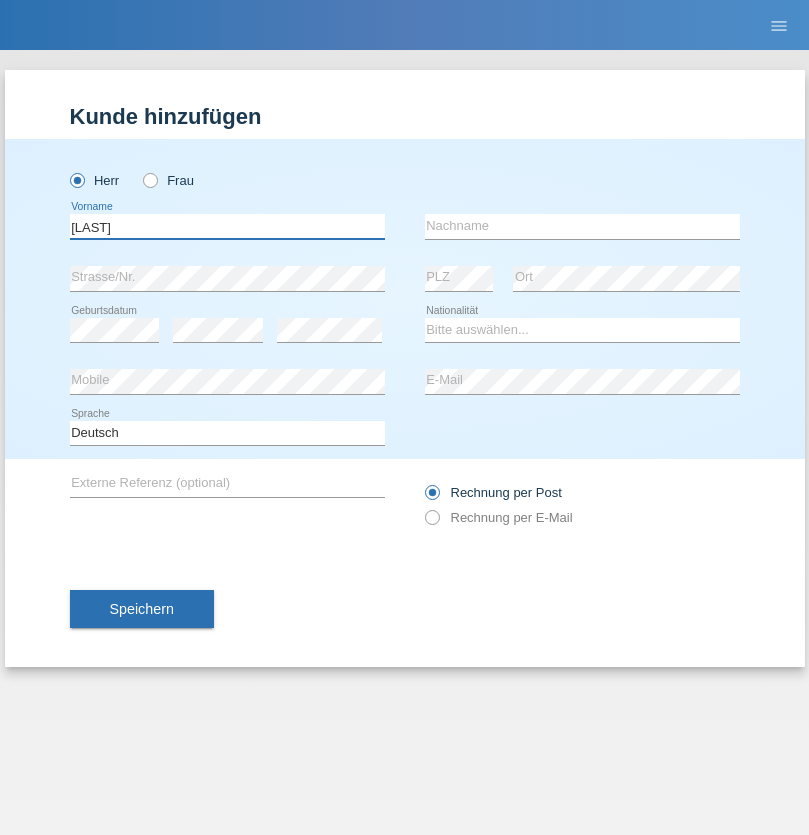type on "Stana" 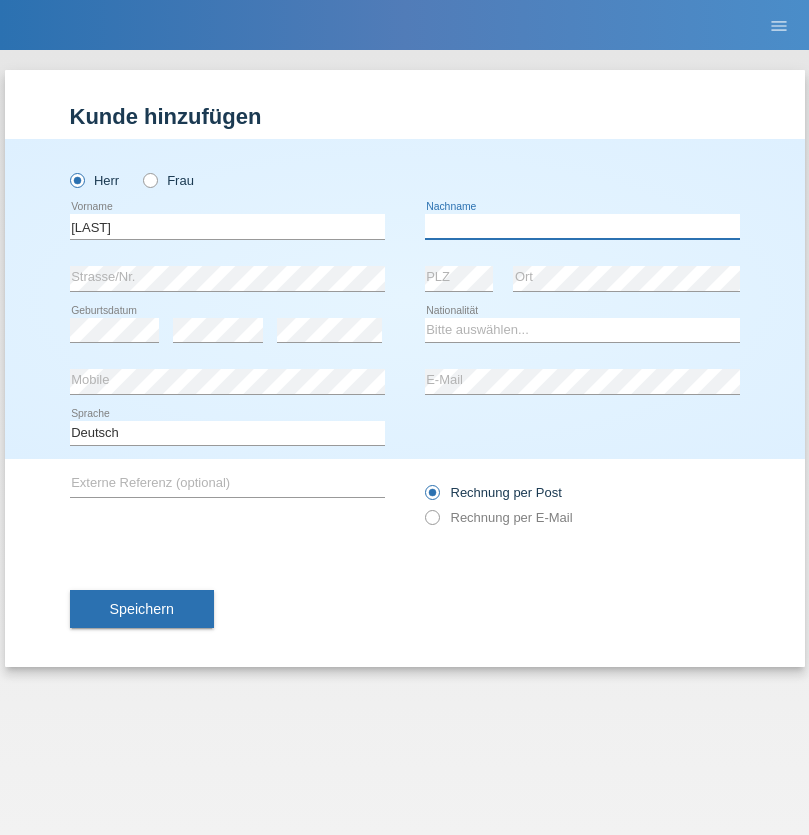 click at bounding box center [582, 226] 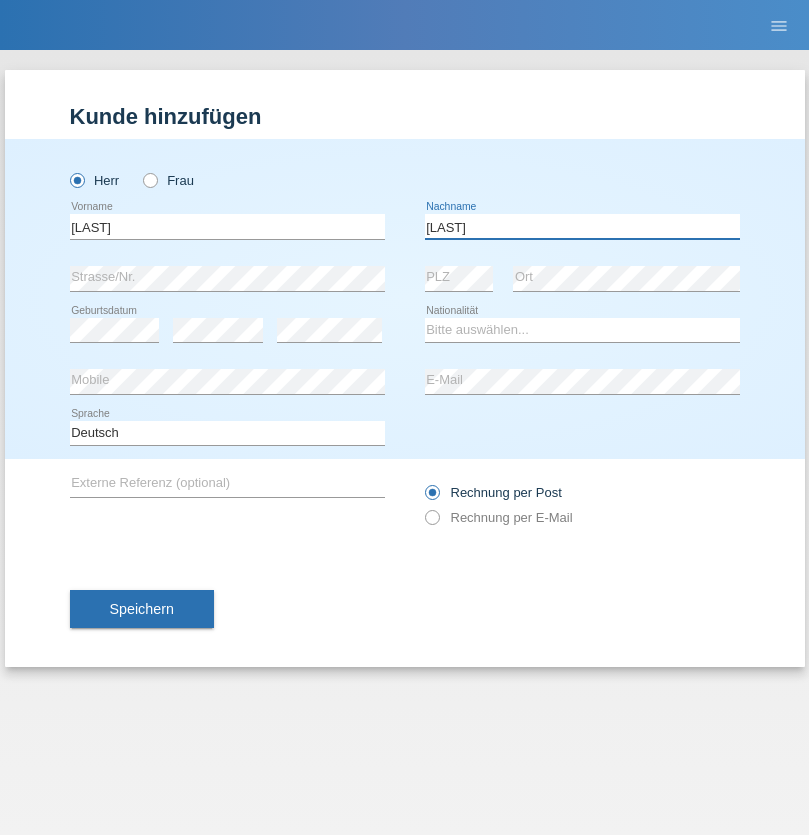 type on "Iancu" 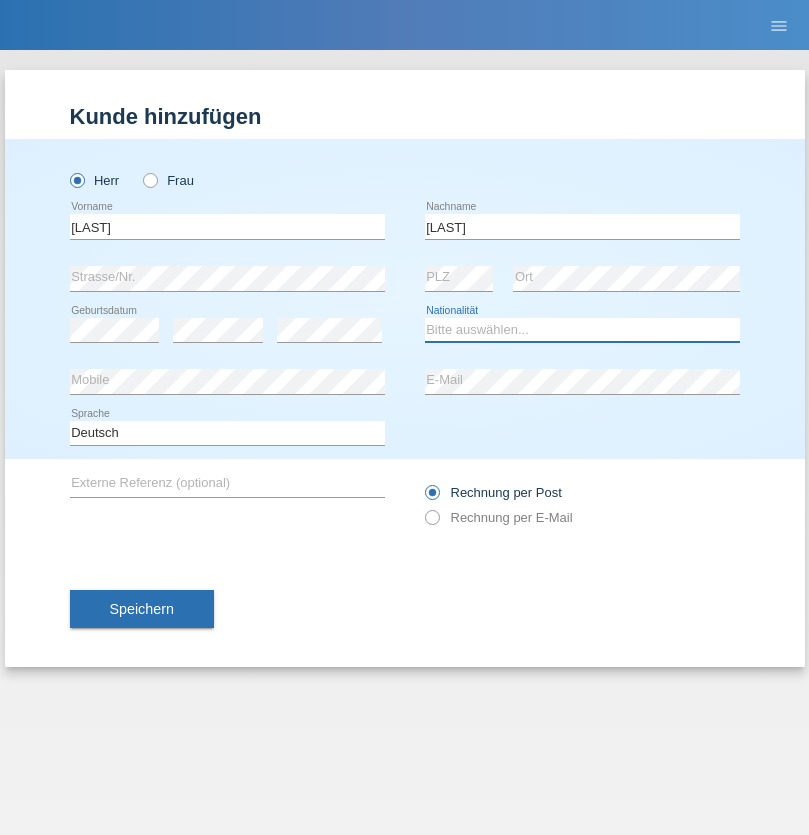 select on "OM" 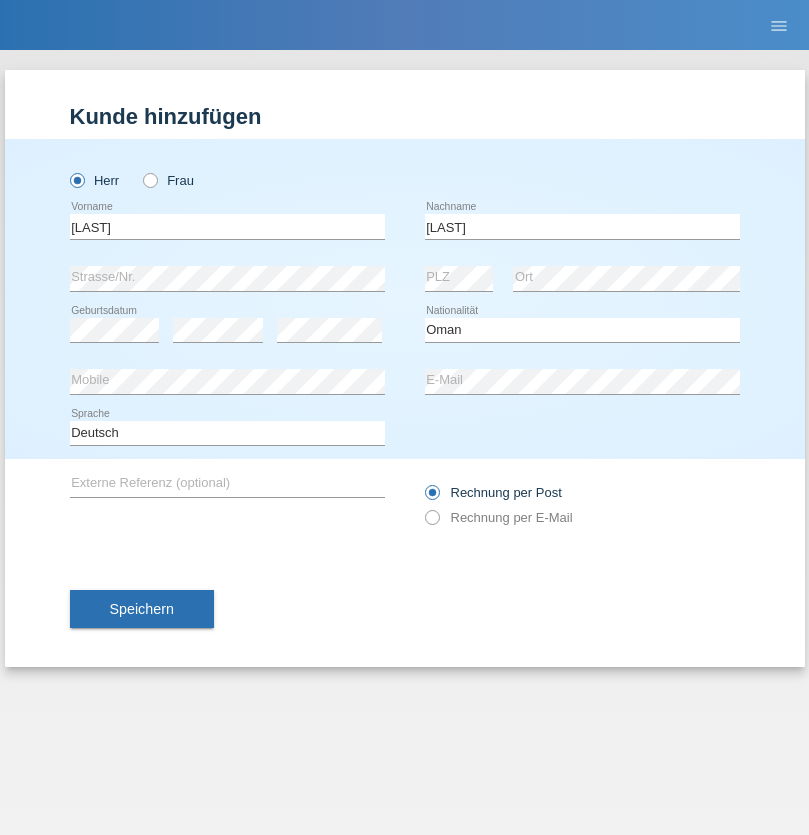 select on "C" 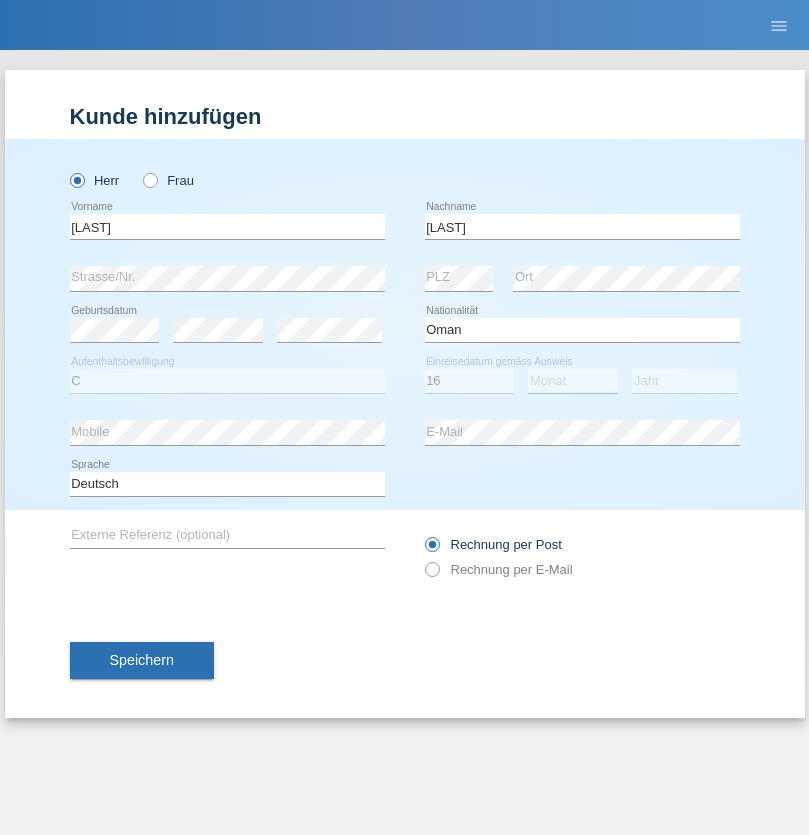 select on "09" 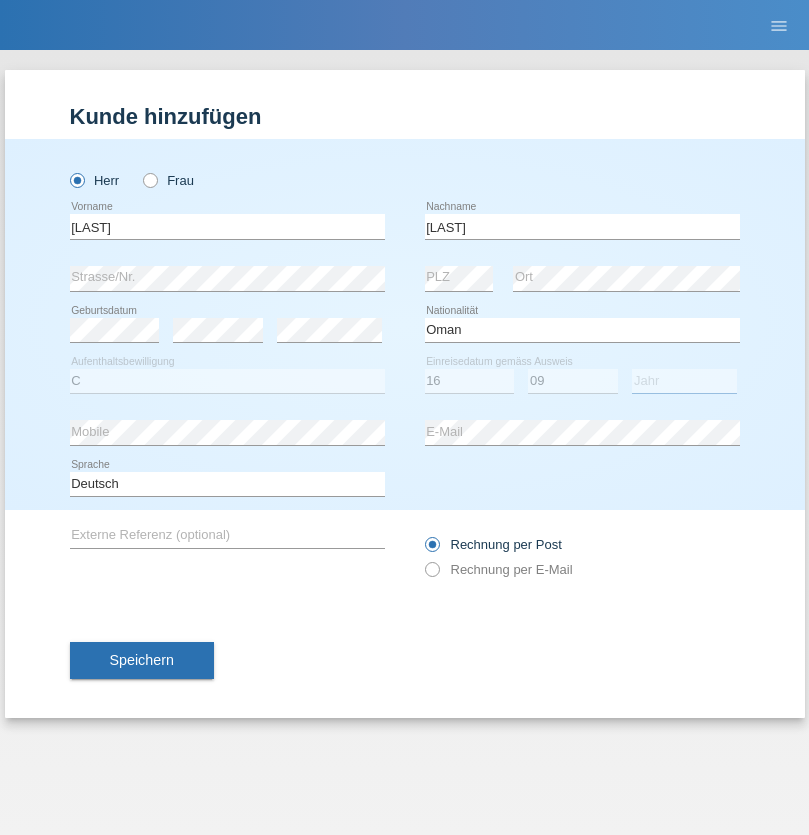 select on "2021" 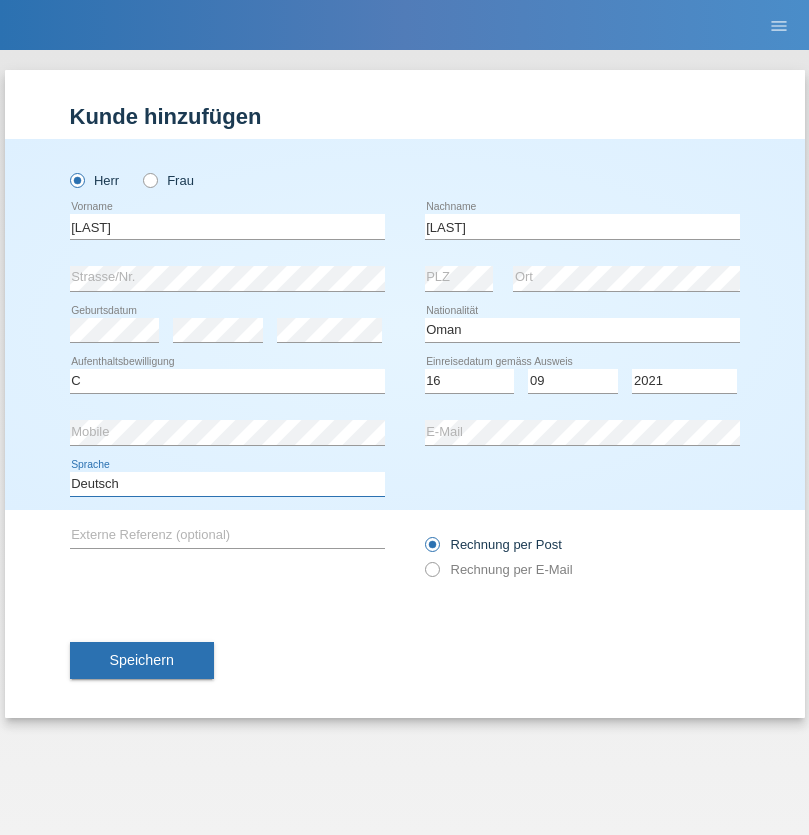 select on "en" 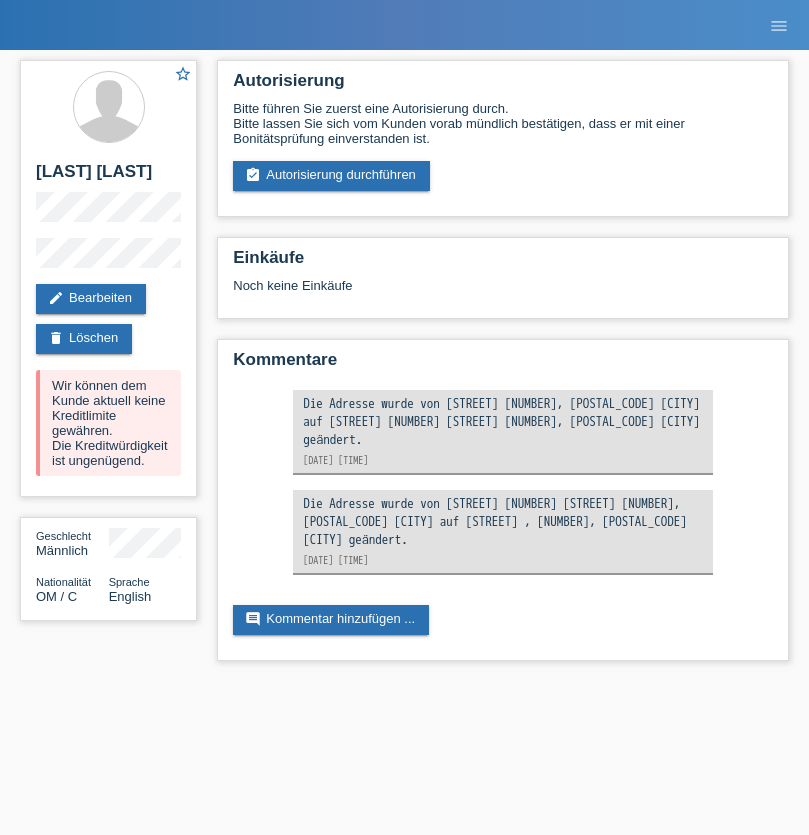 scroll, scrollTop: 0, scrollLeft: 0, axis: both 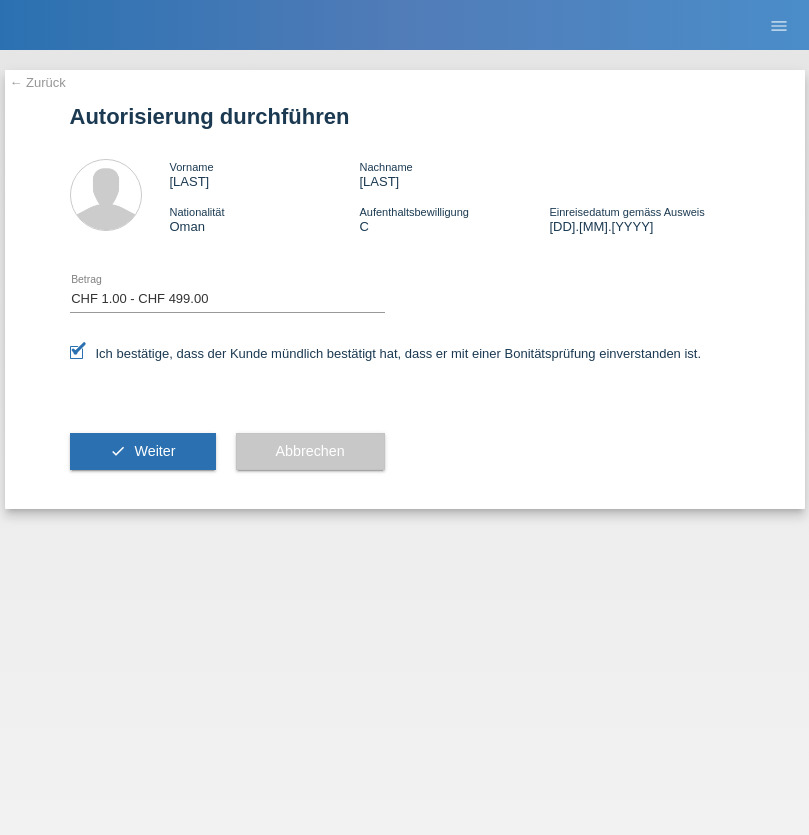 select on "1" 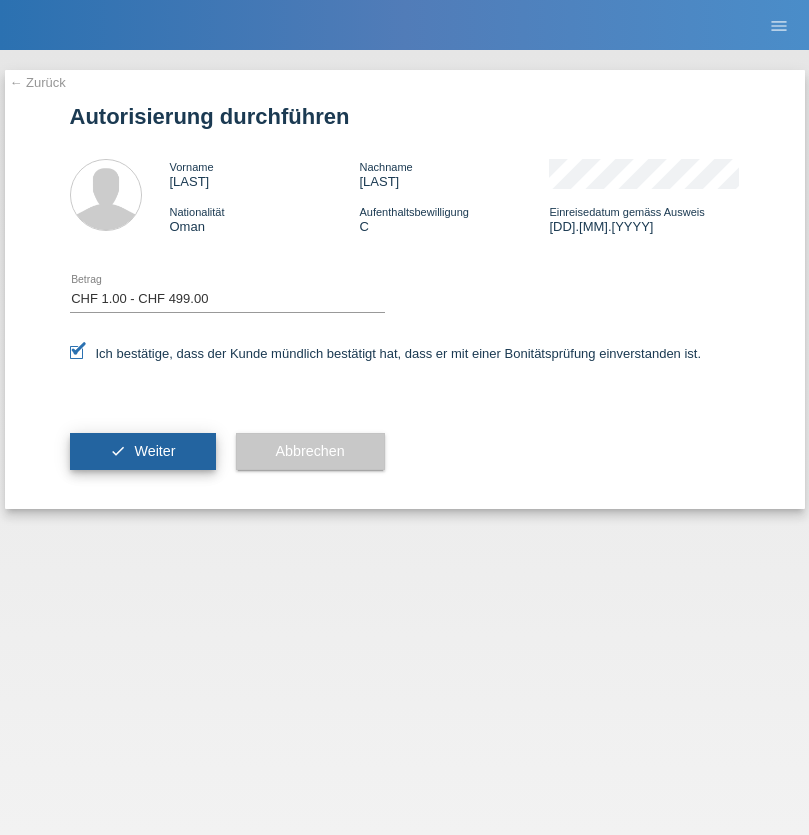 click on "Weiter" at bounding box center [154, 451] 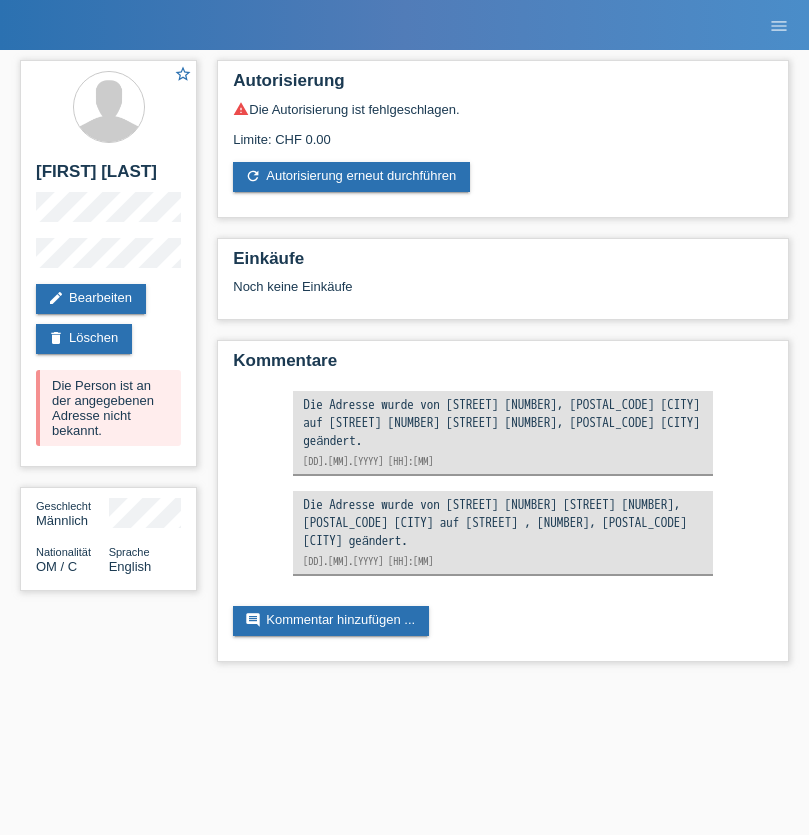 scroll, scrollTop: 0, scrollLeft: 0, axis: both 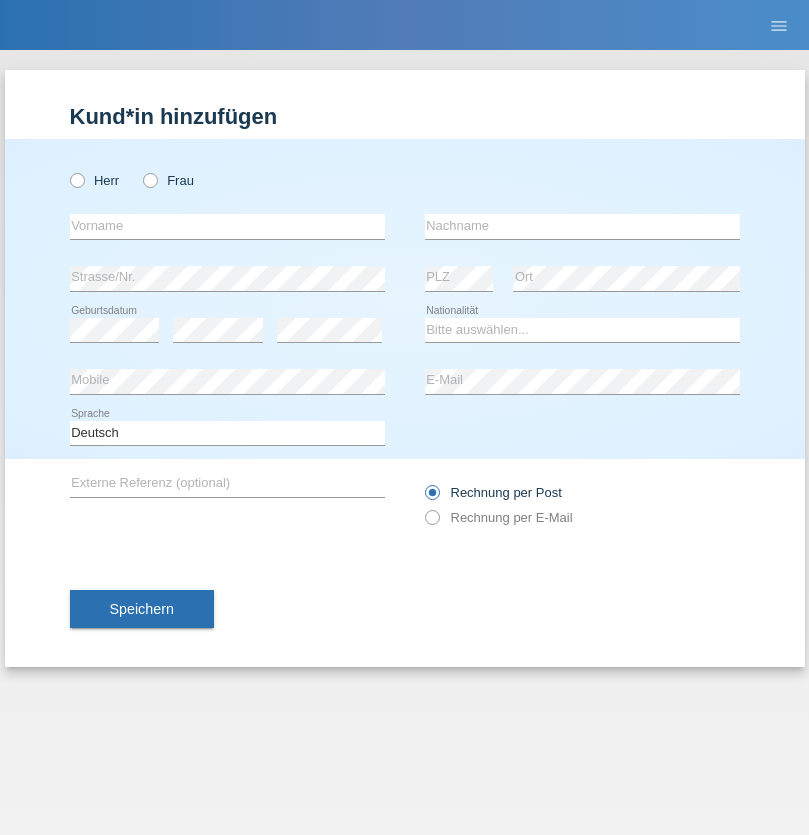radio on "true" 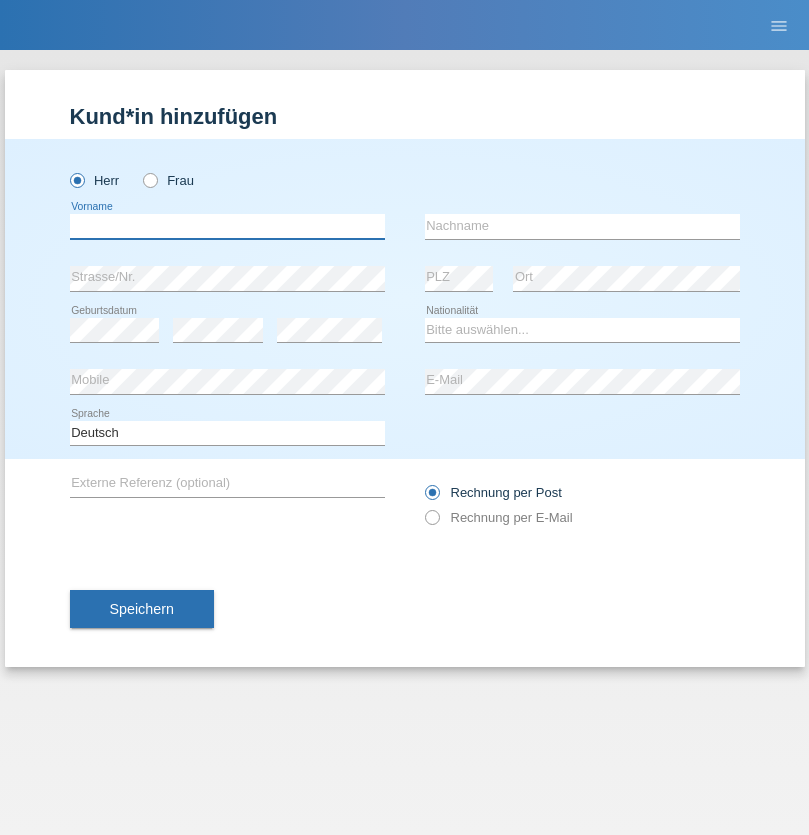click at bounding box center [227, 226] 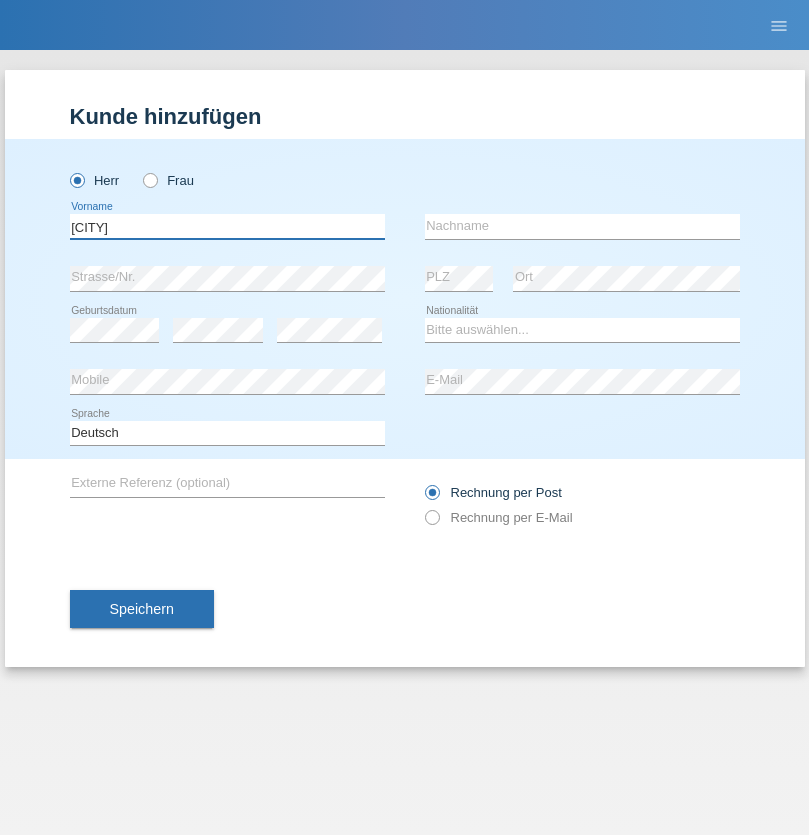 type on "[CITY]" 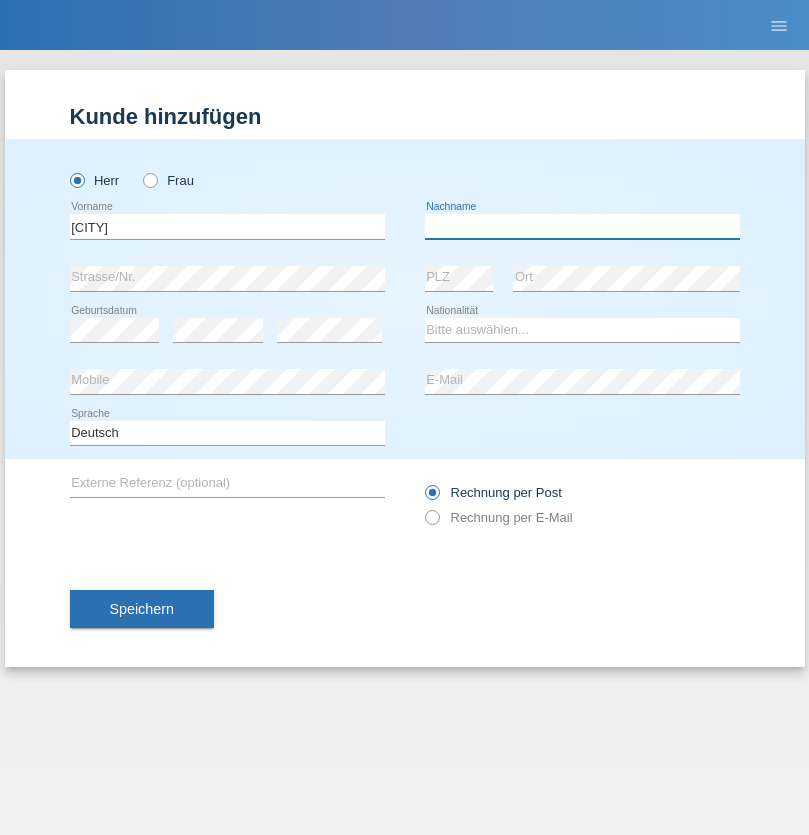 click at bounding box center [582, 226] 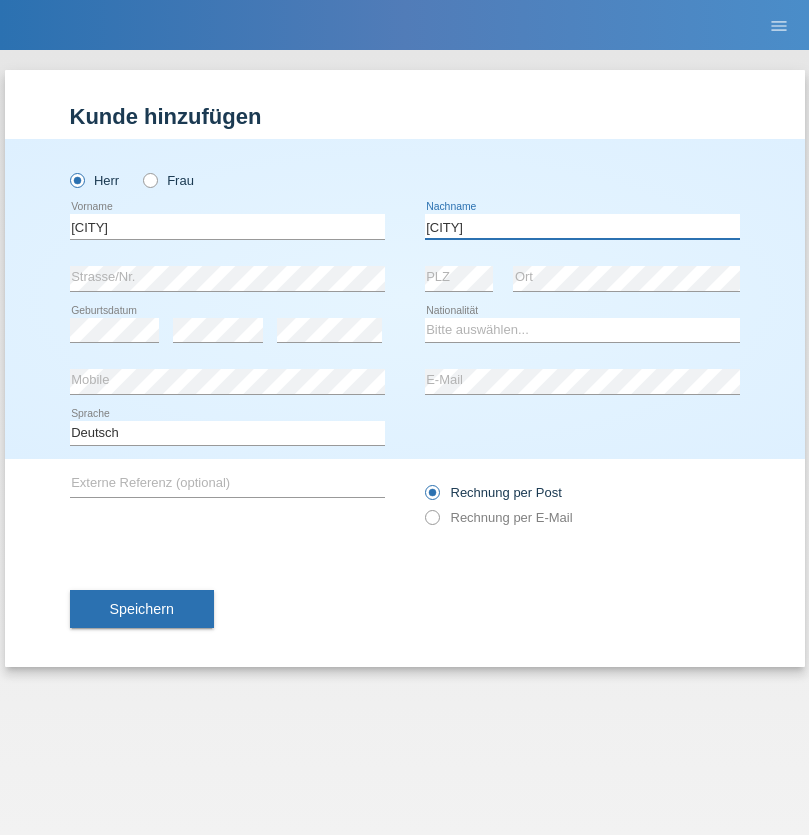 type on "[CITY]" 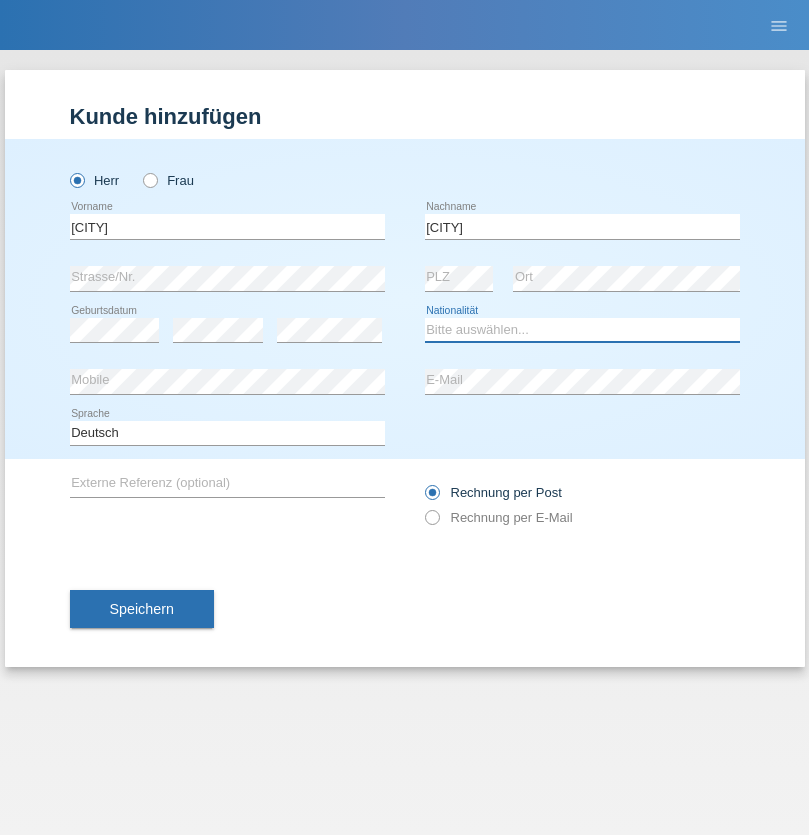 select on "FR" 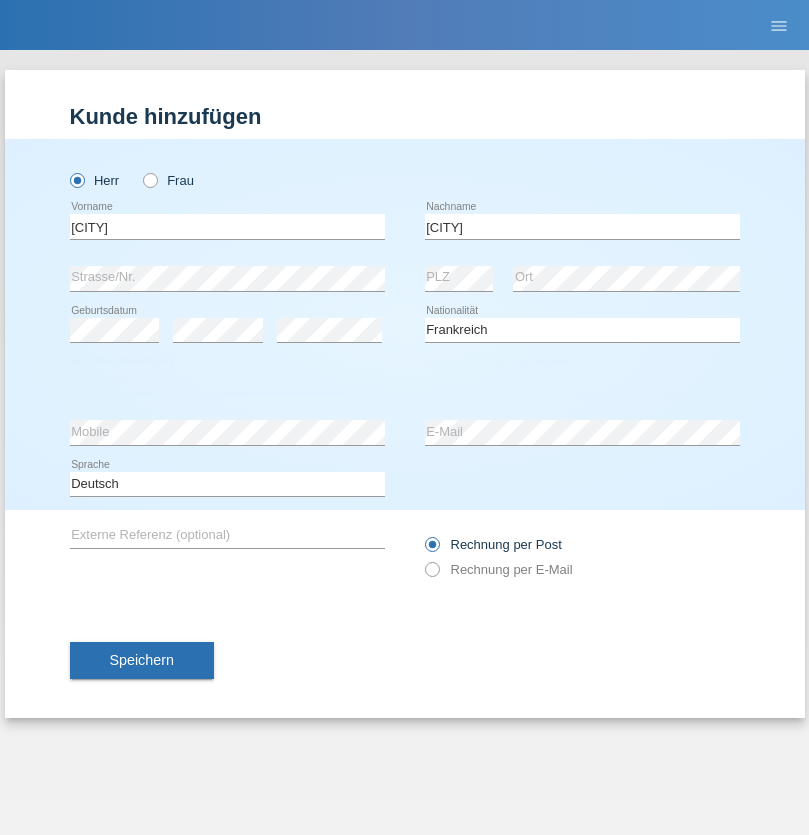 select on "C" 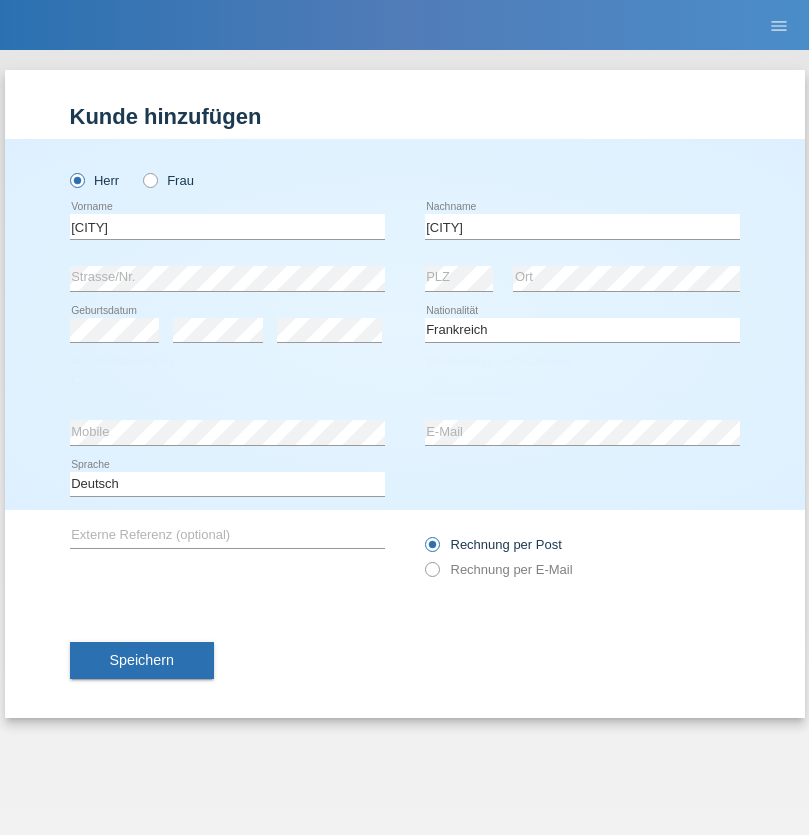 select on "06" 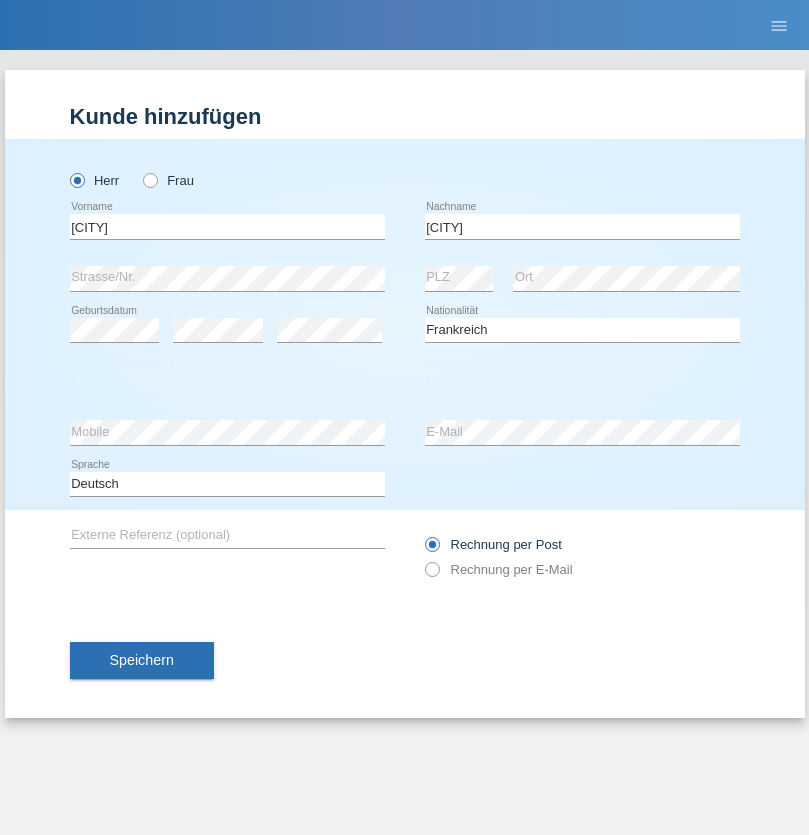 select on "12" 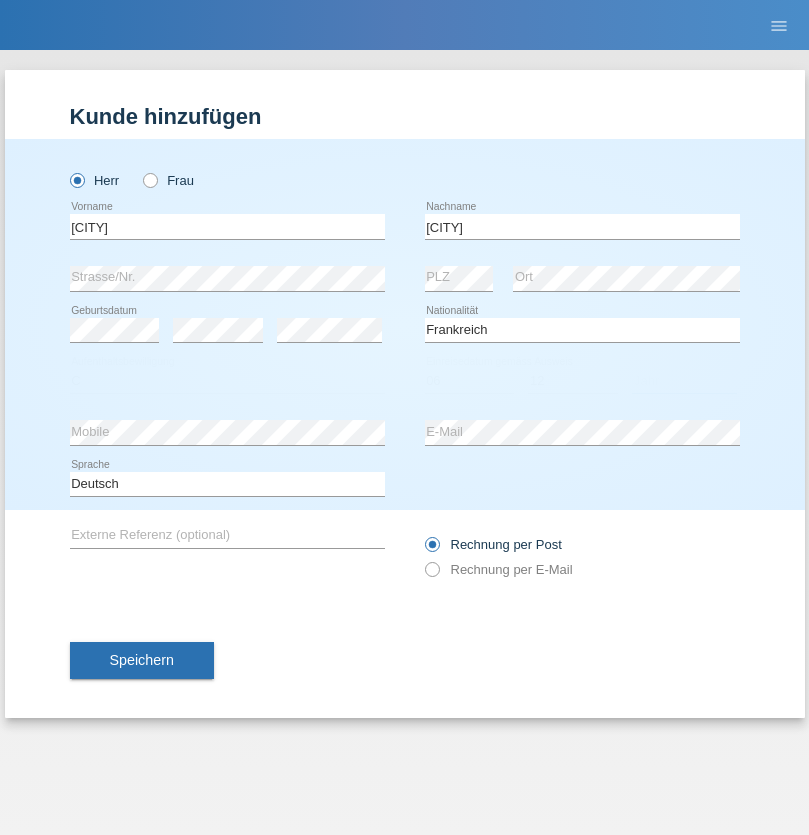 select on "2021" 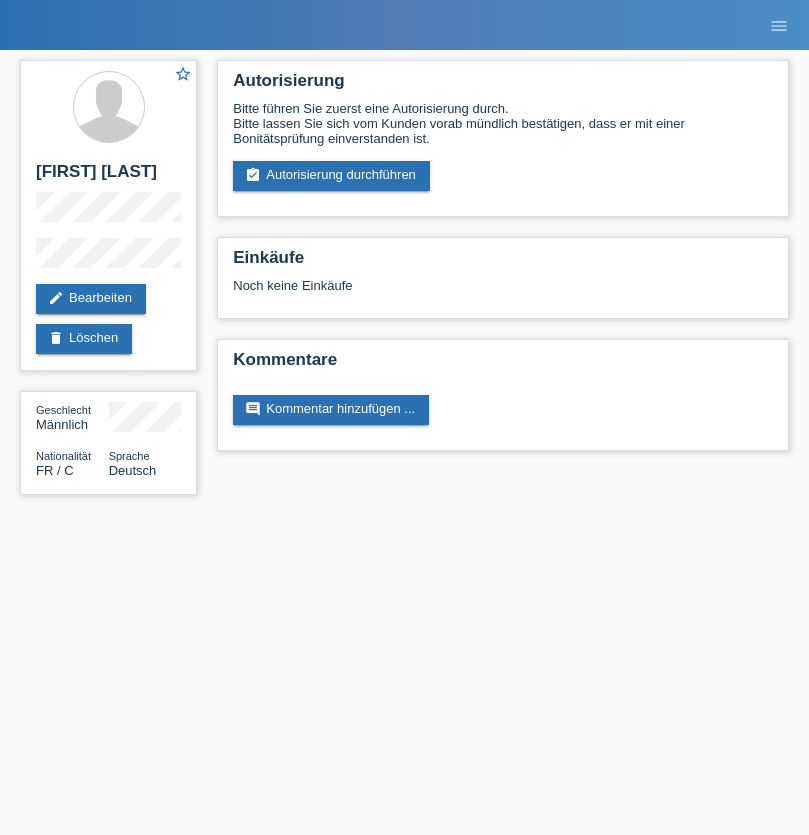 scroll, scrollTop: 0, scrollLeft: 0, axis: both 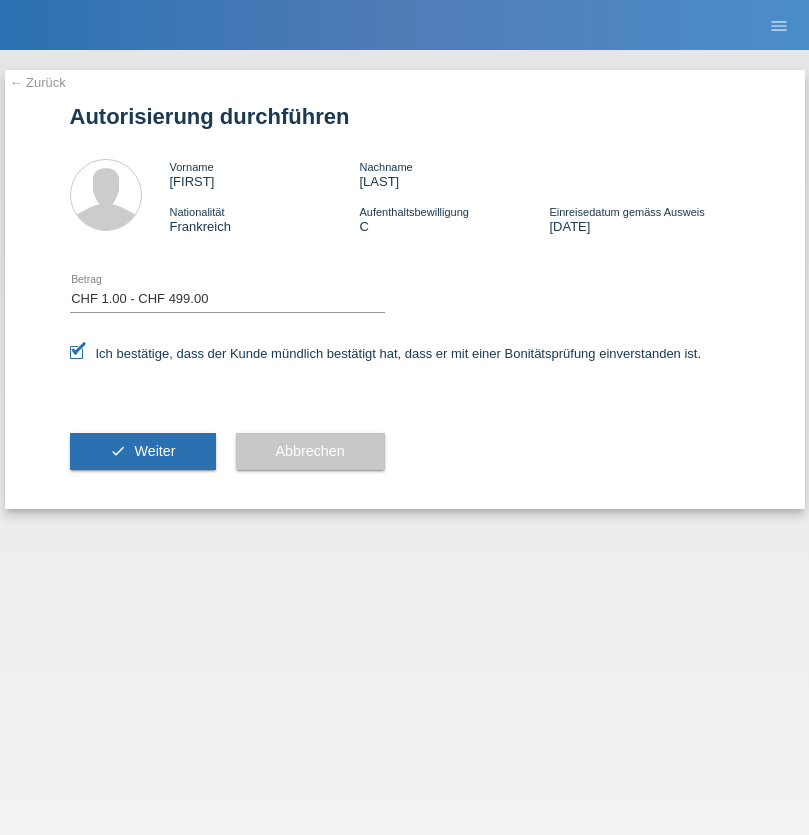 select on "1" 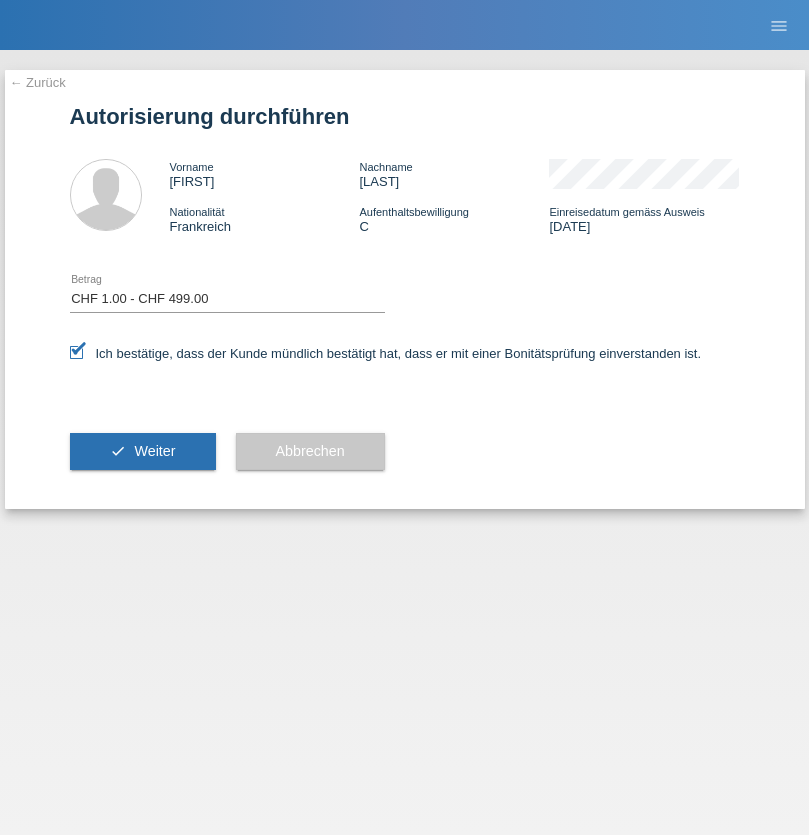 scroll, scrollTop: 0, scrollLeft: 0, axis: both 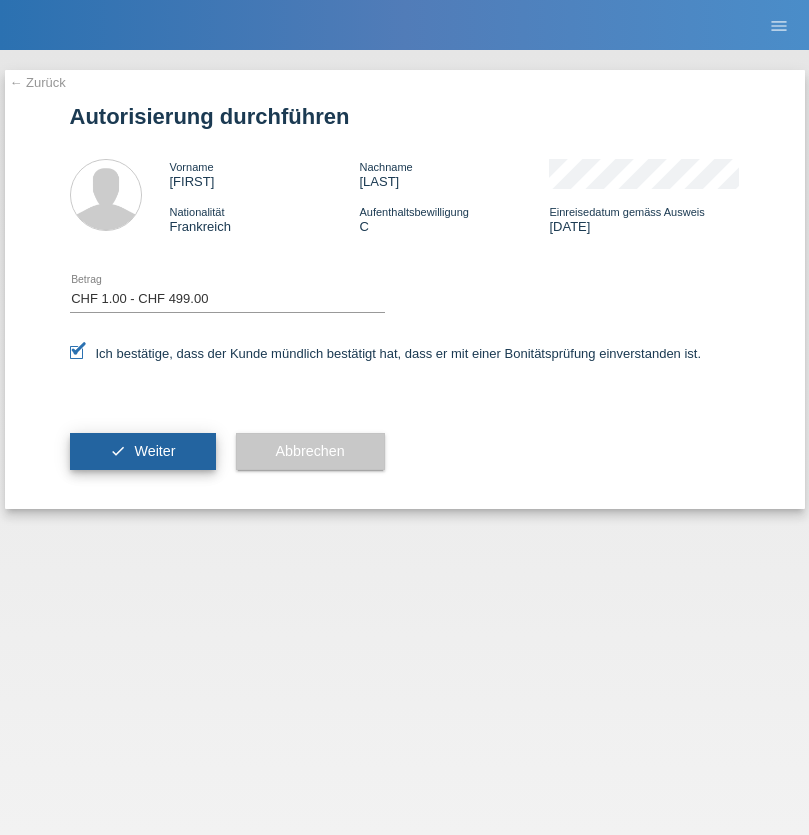 click on "Weiter" at bounding box center (154, 451) 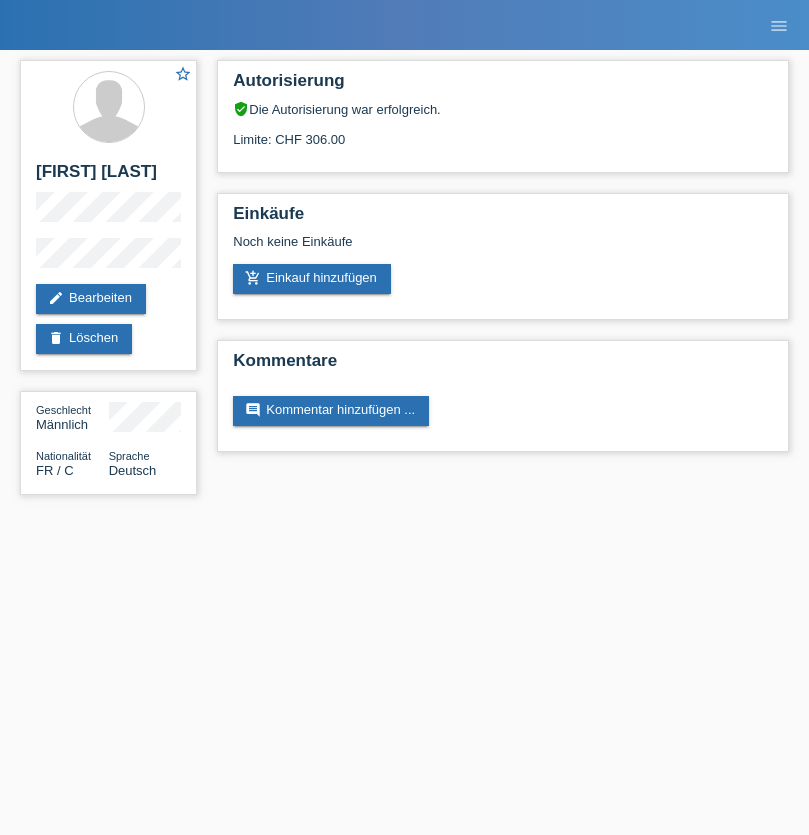 scroll, scrollTop: 0, scrollLeft: 0, axis: both 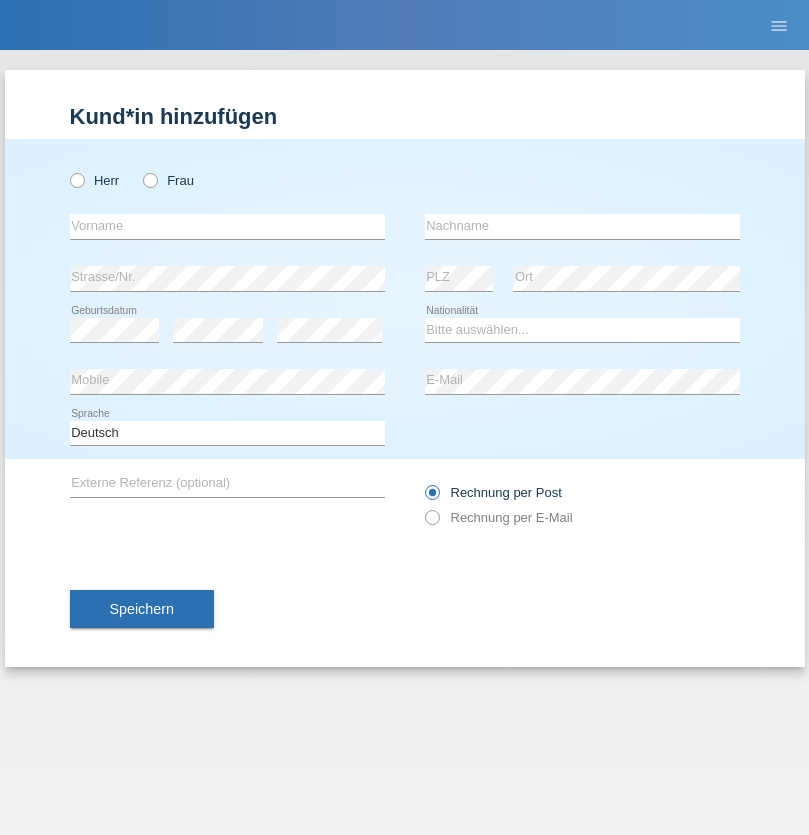 radio on "true" 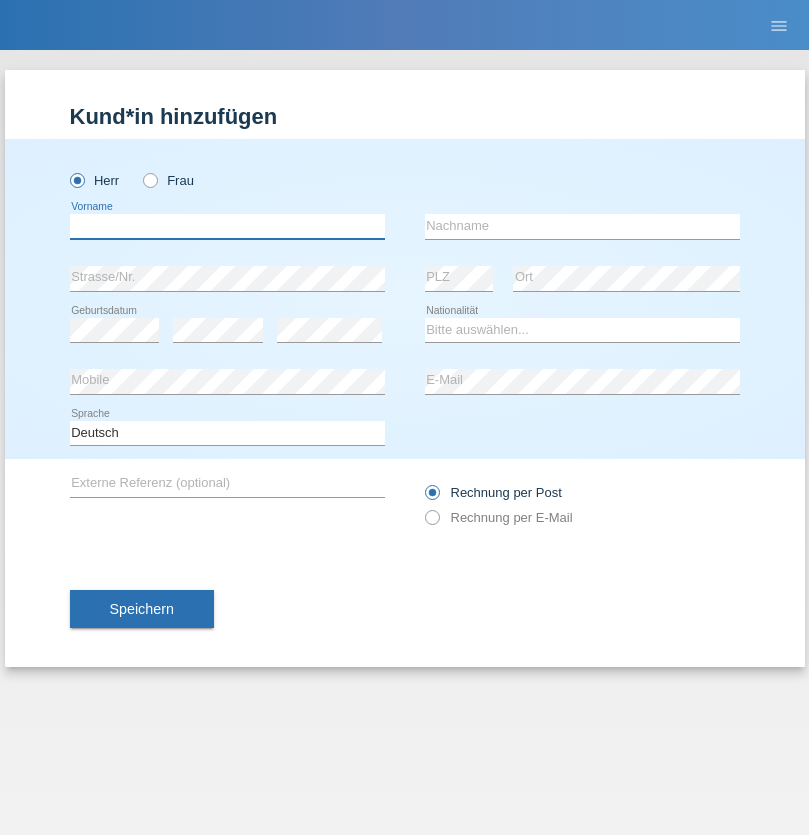 click at bounding box center (227, 226) 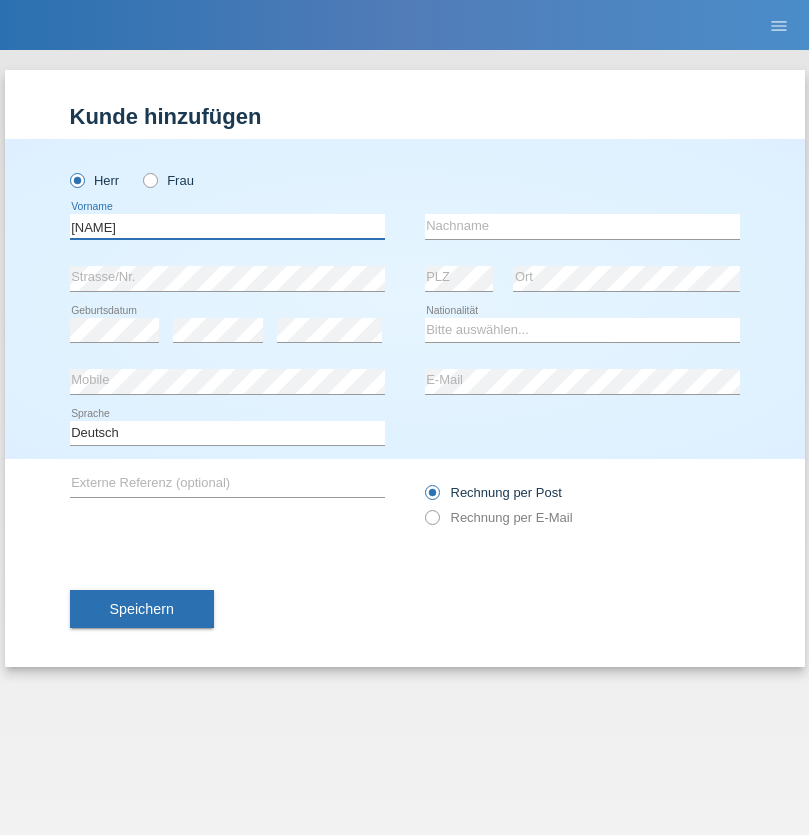 type on "[NAME]" 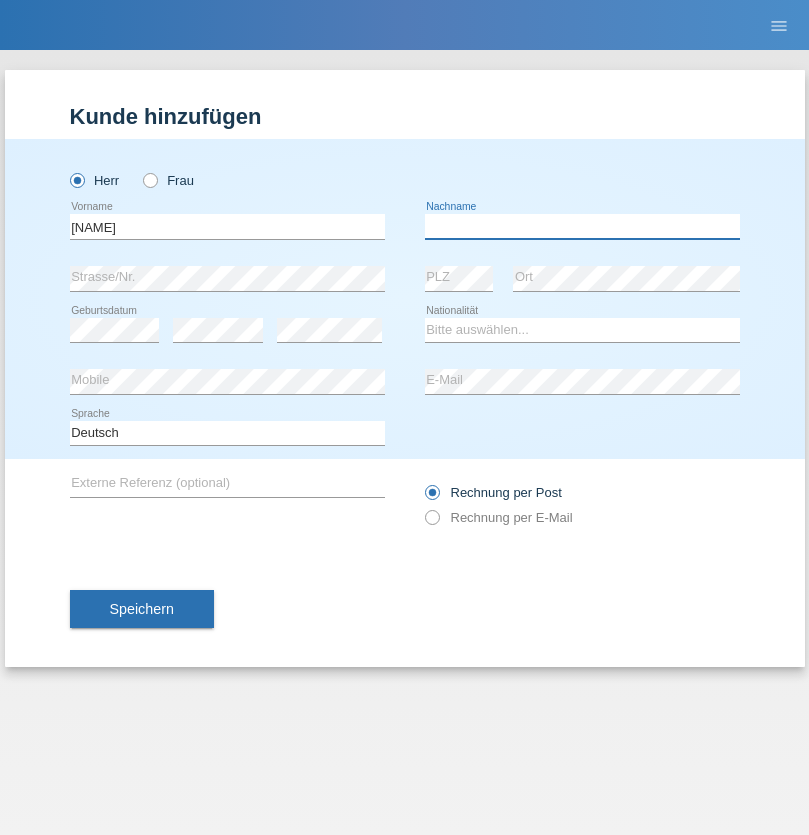 click at bounding box center [582, 226] 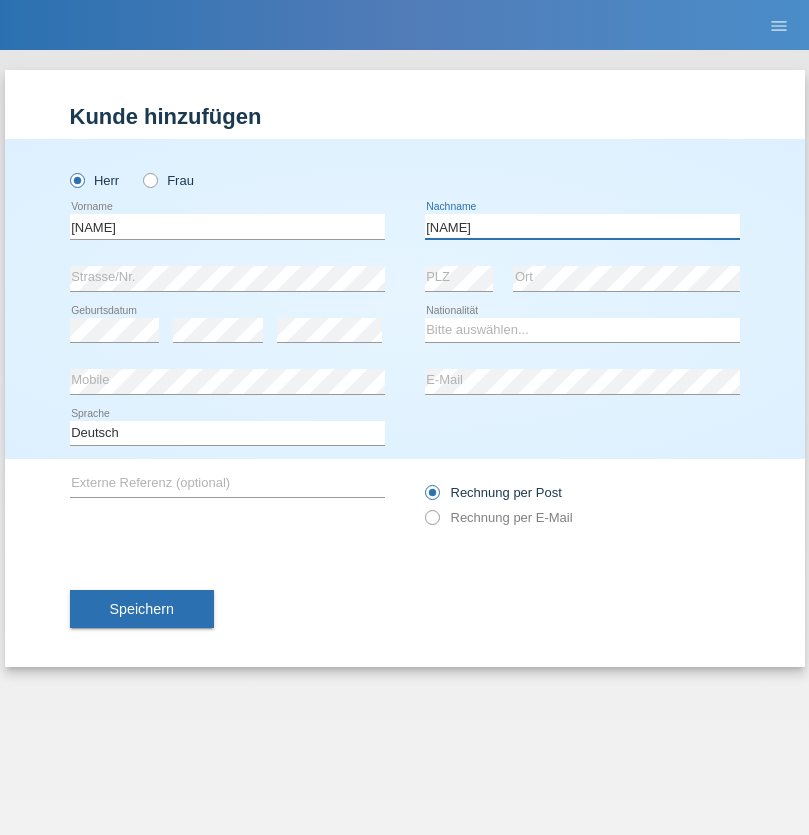 type on "[NAME]" 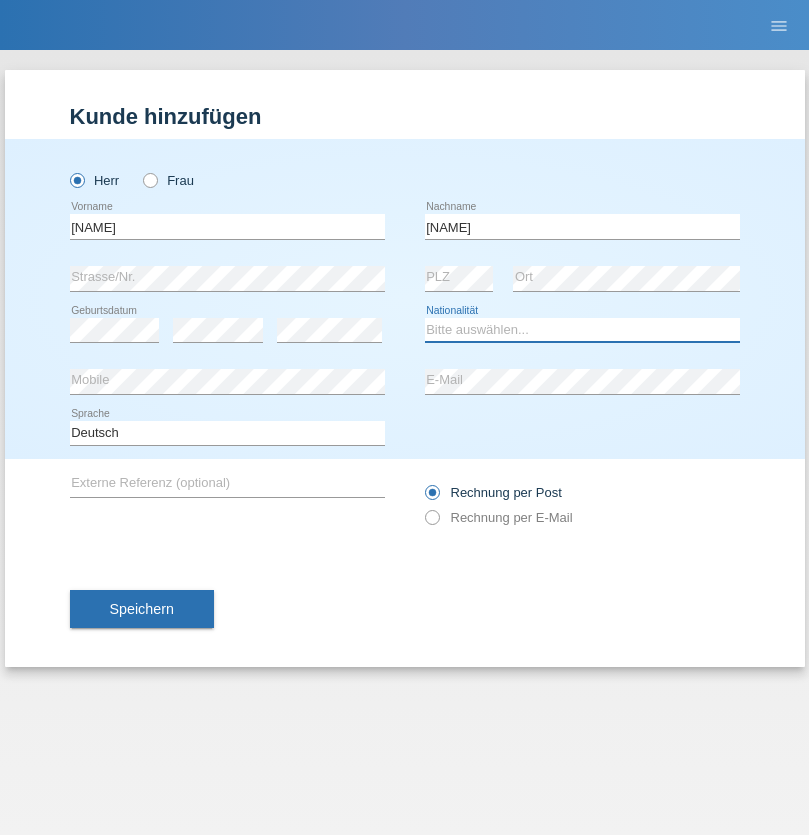 select on "IN" 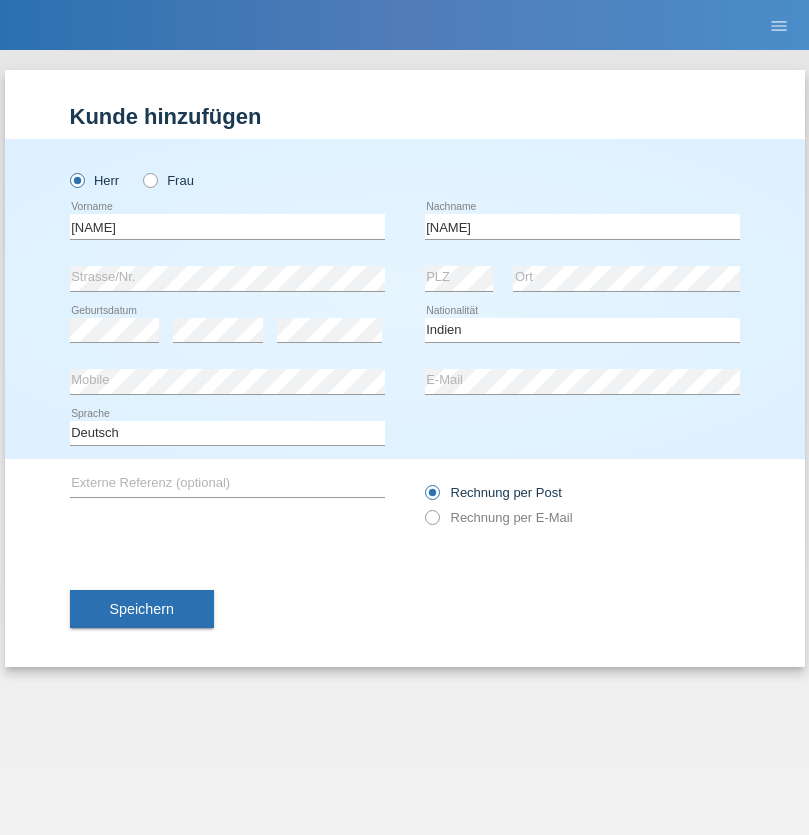 select on "C" 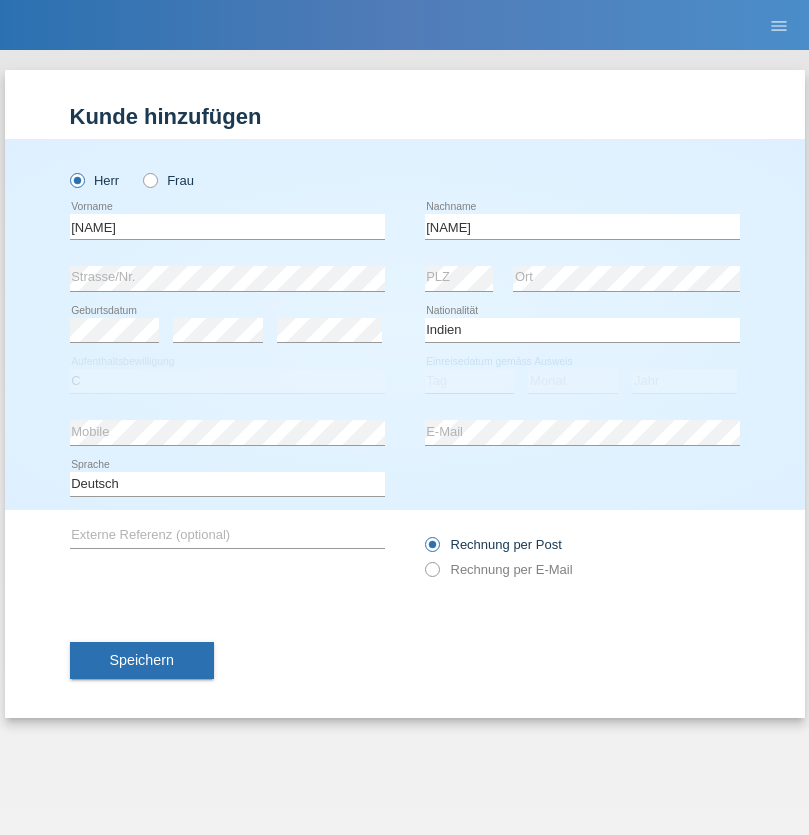 select on "27" 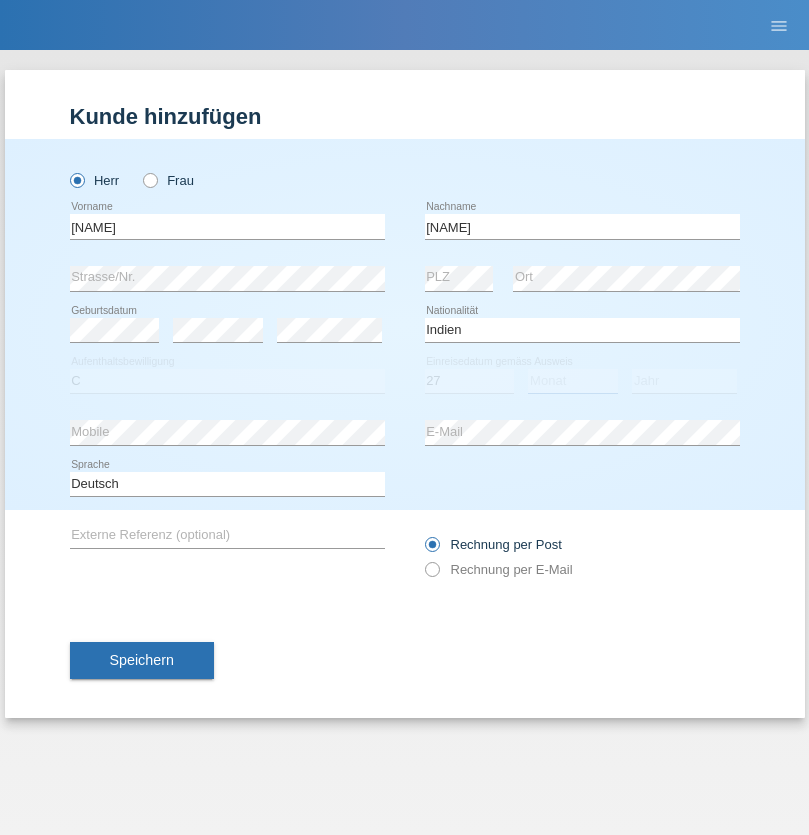 select on "09" 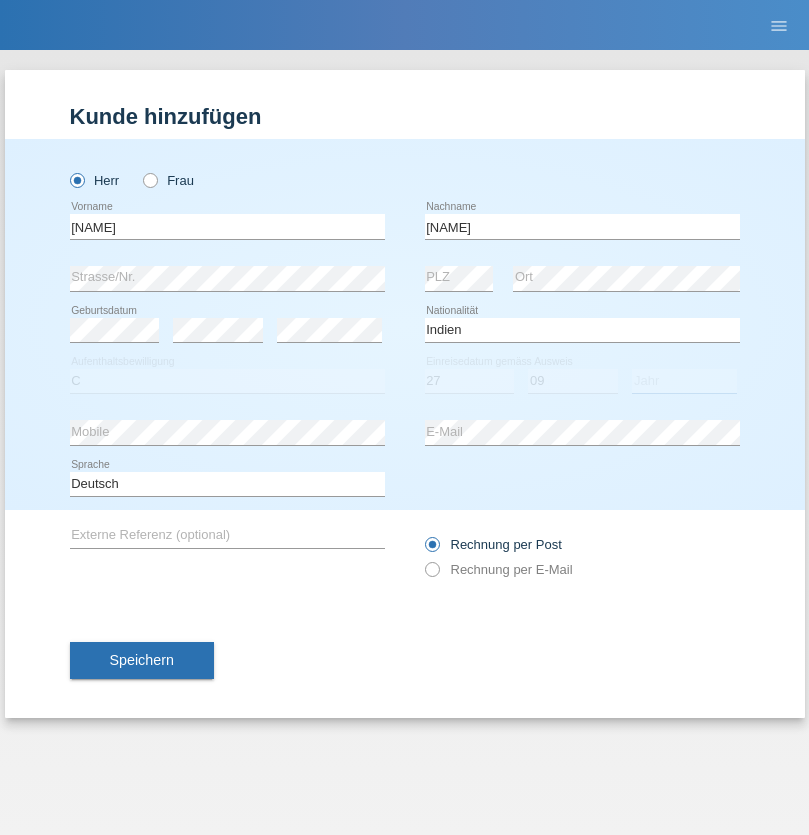 select on "2006" 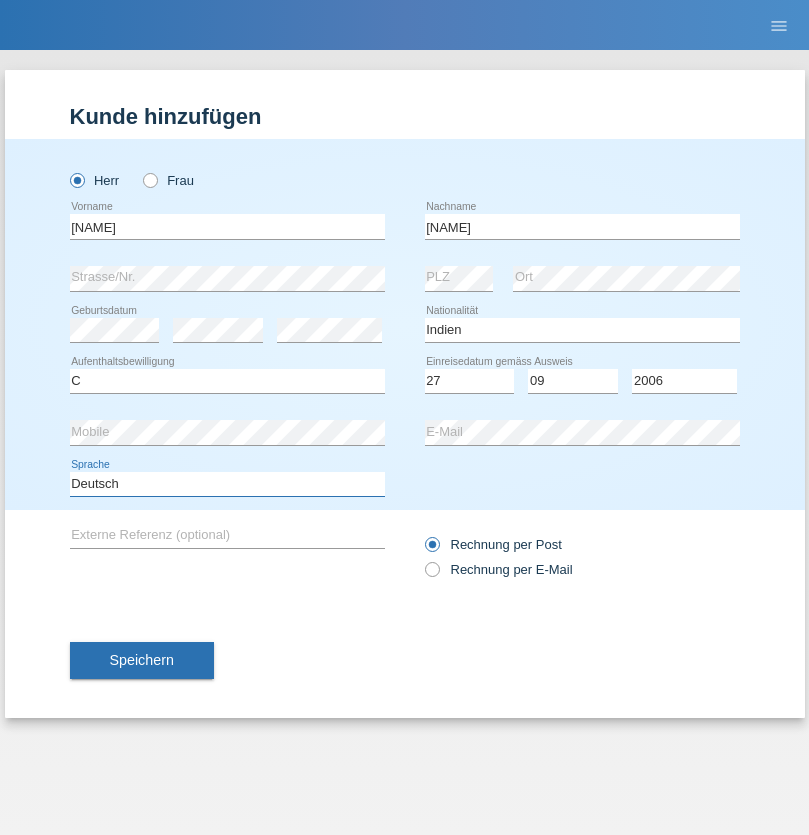select on "en" 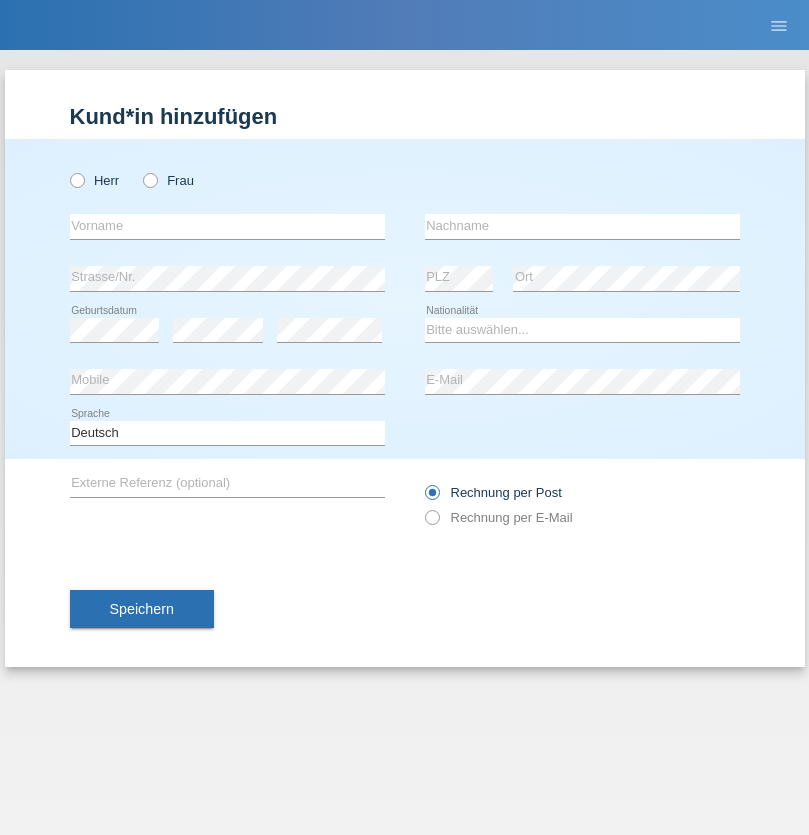 scroll, scrollTop: 0, scrollLeft: 0, axis: both 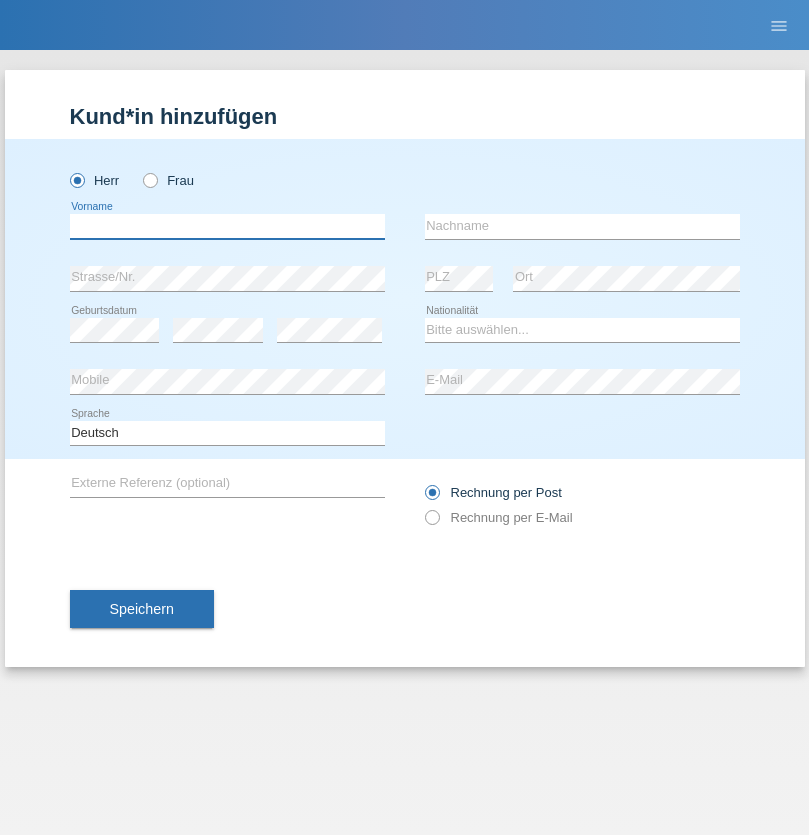 click at bounding box center [227, 226] 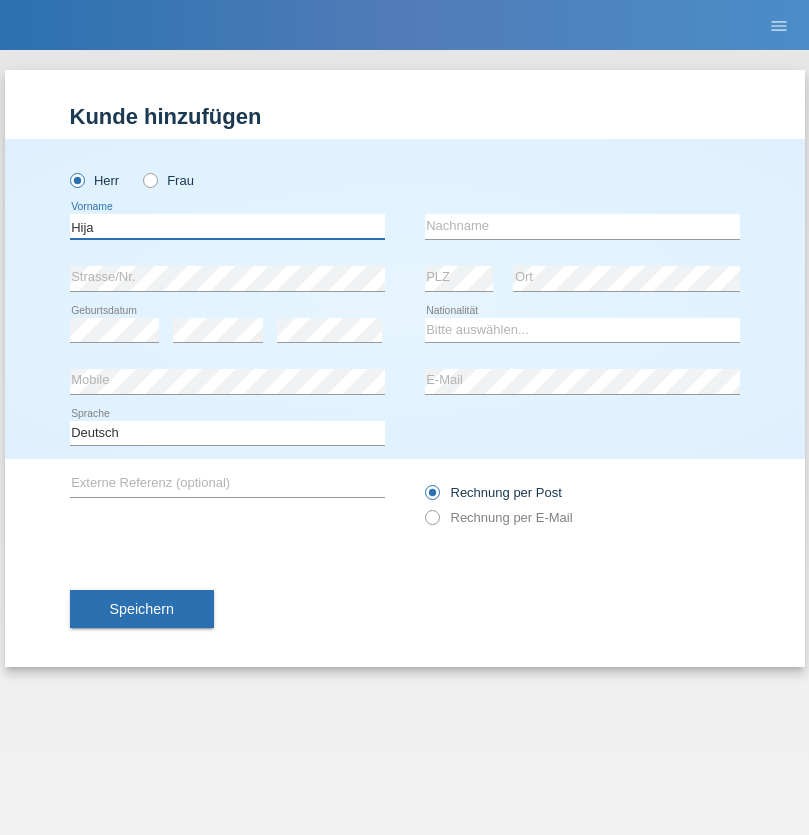 type on "Hija" 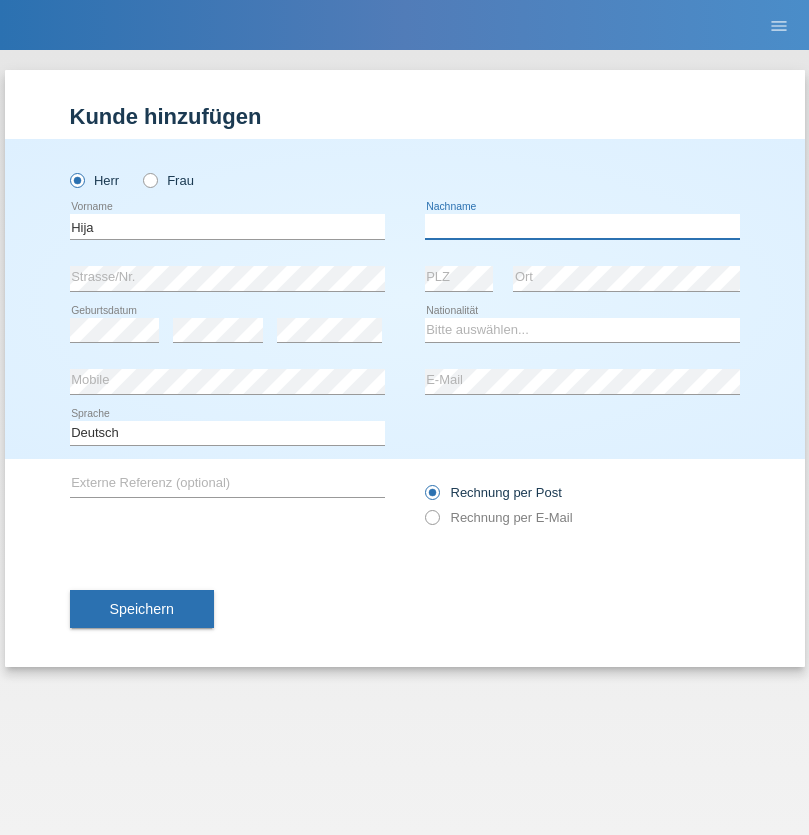 click at bounding box center (582, 226) 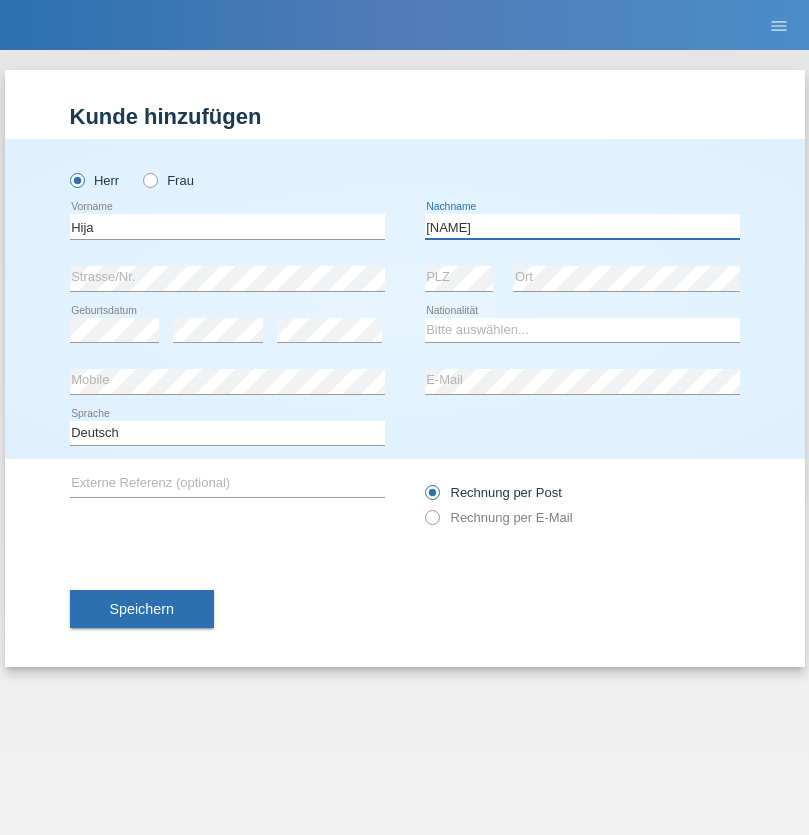 type on "Matano" 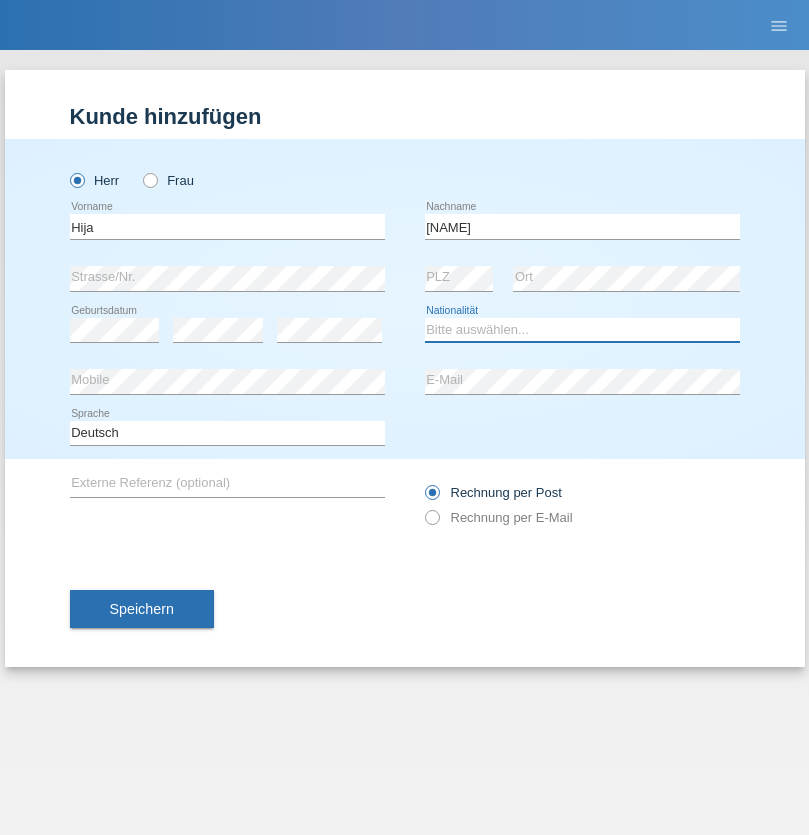 select on "CH" 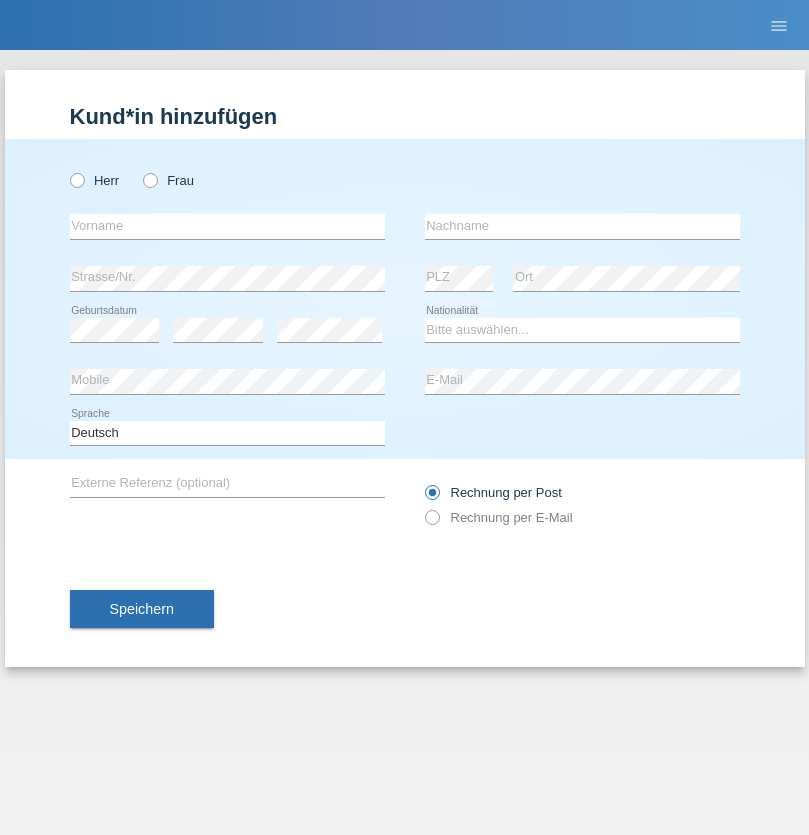 scroll, scrollTop: 0, scrollLeft: 0, axis: both 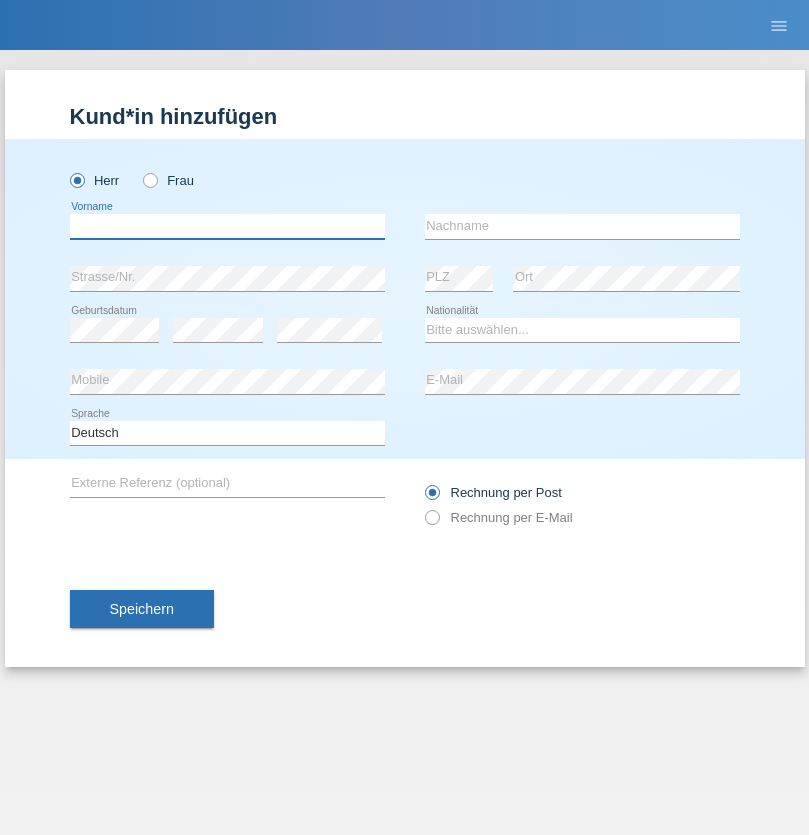 click at bounding box center (227, 226) 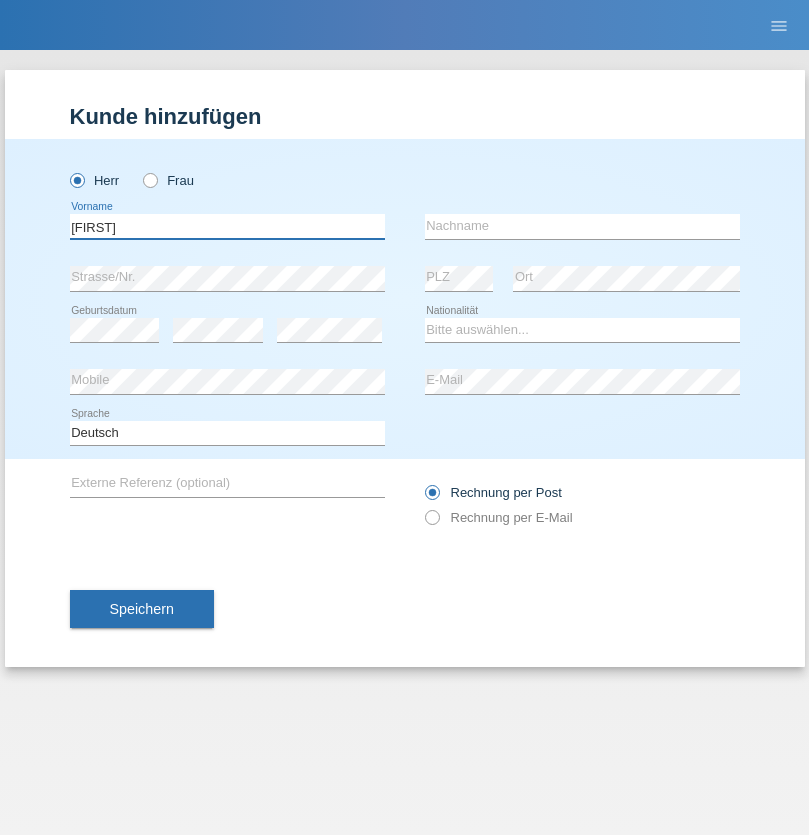type on "[FIRST]" 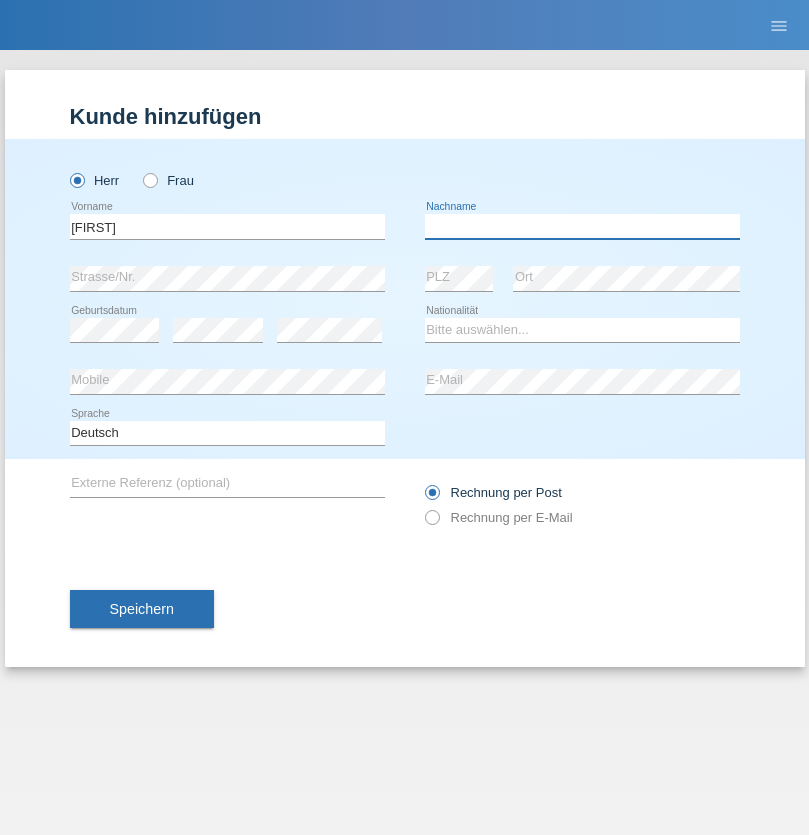 click at bounding box center (582, 226) 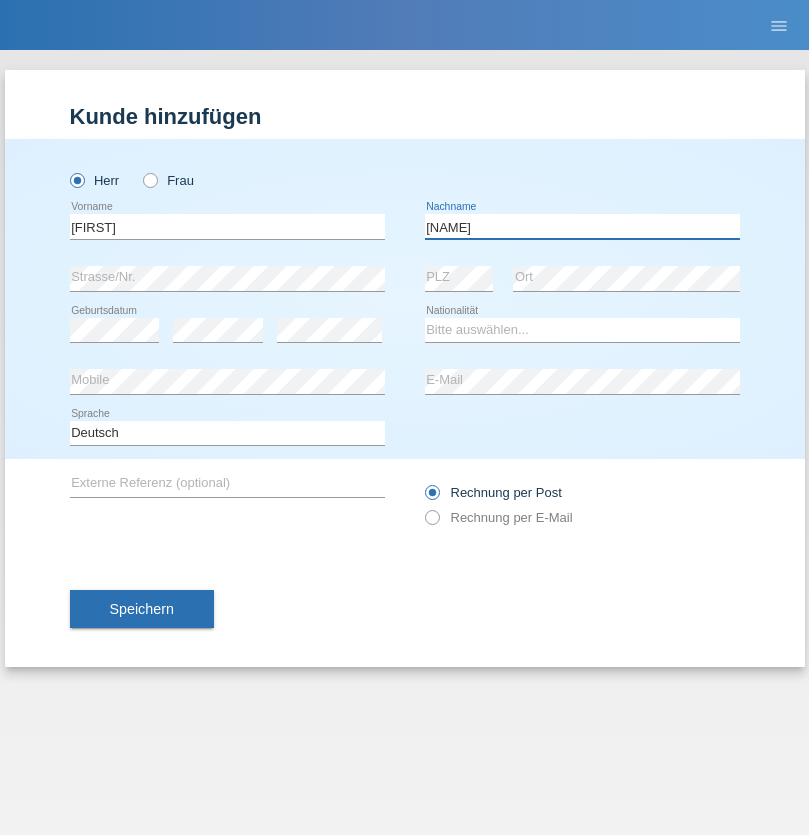 type on "[NAME]" 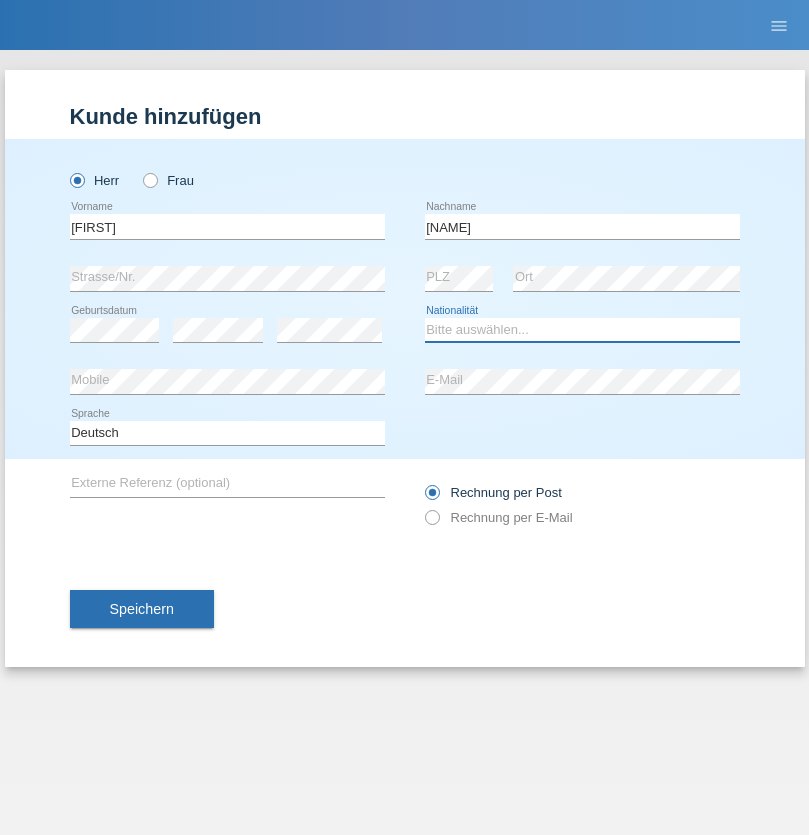 select on "CH" 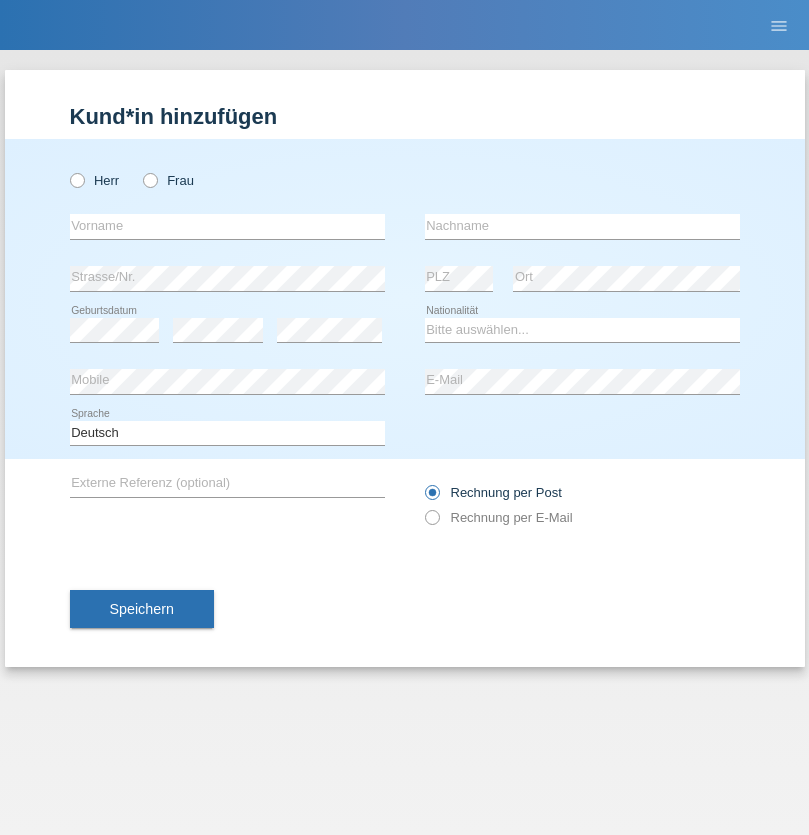 scroll, scrollTop: 0, scrollLeft: 0, axis: both 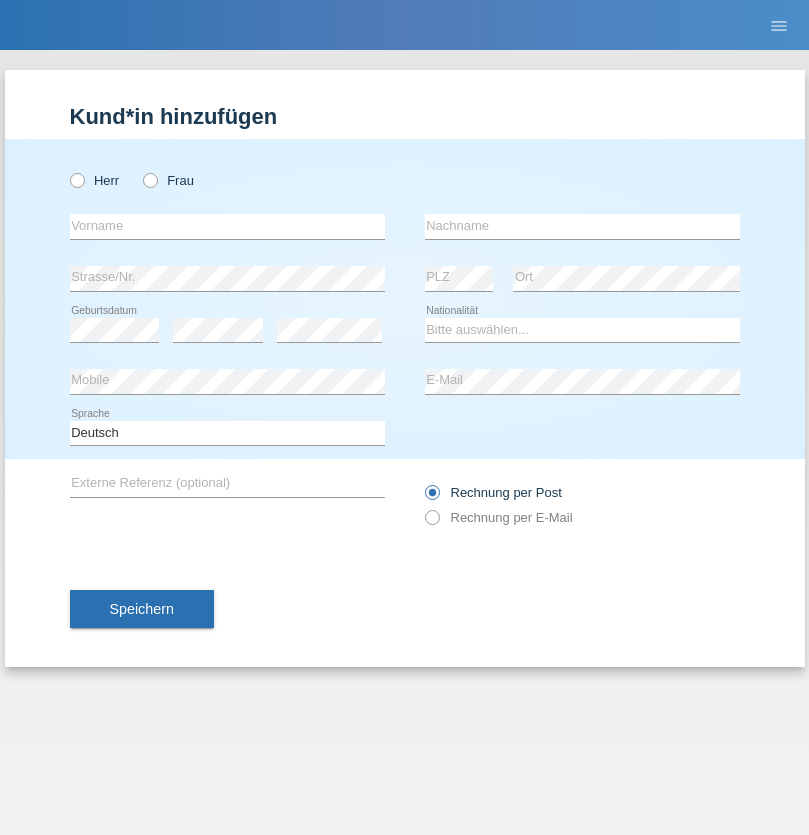 radio on "true" 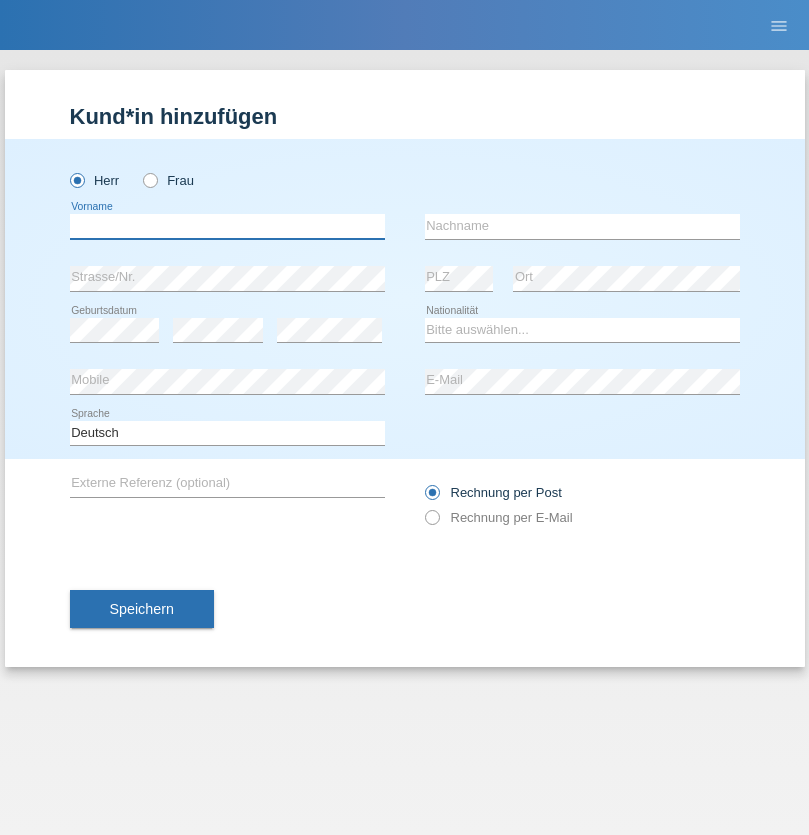 click at bounding box center [227, 226] 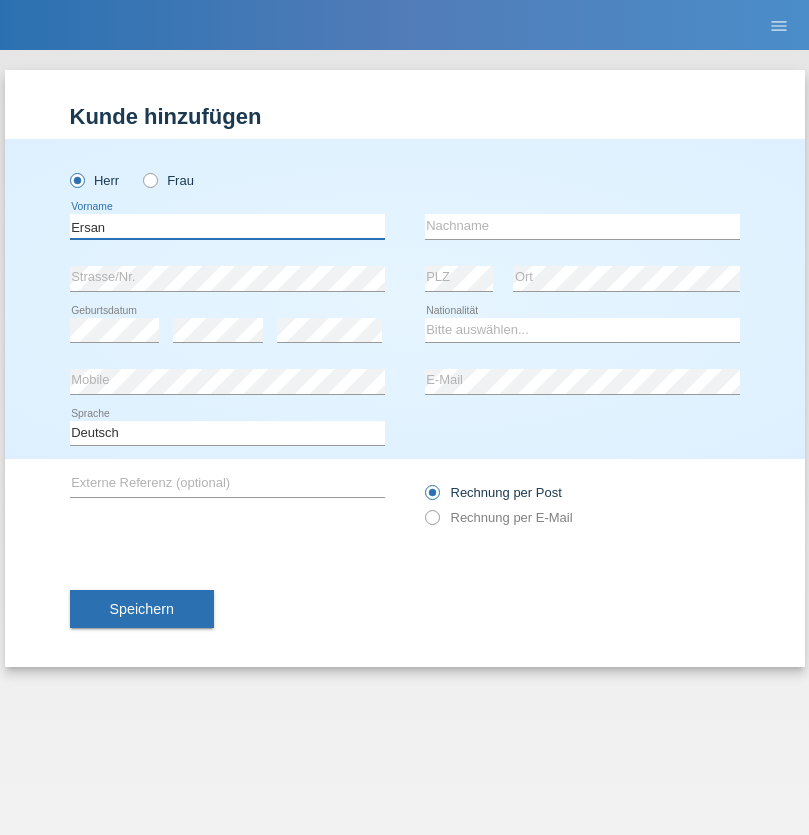 type on "Ersan" 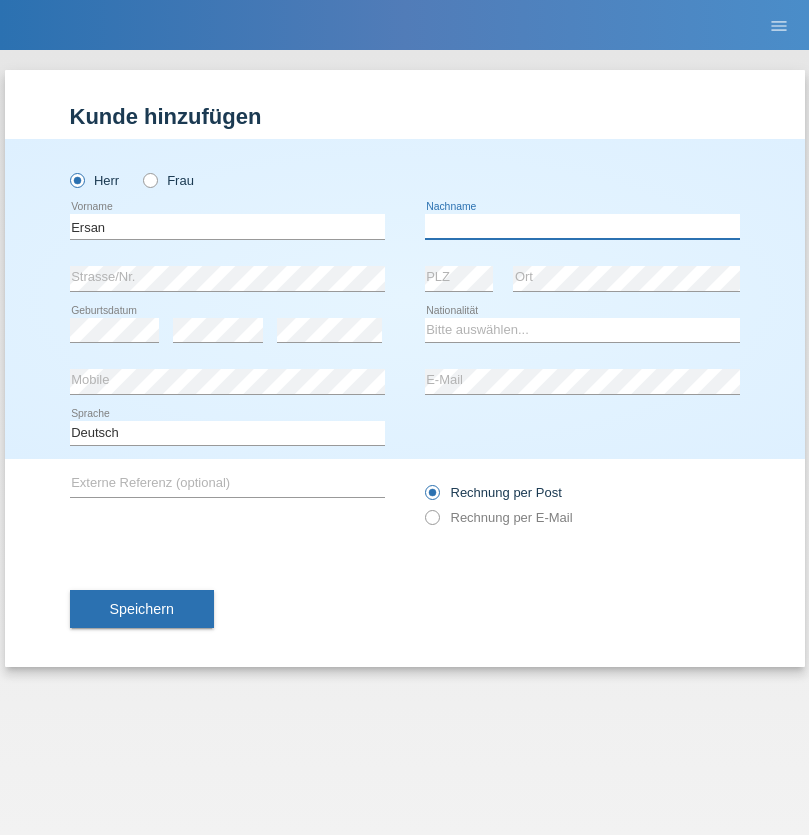 click at bounding box center (582, 226) 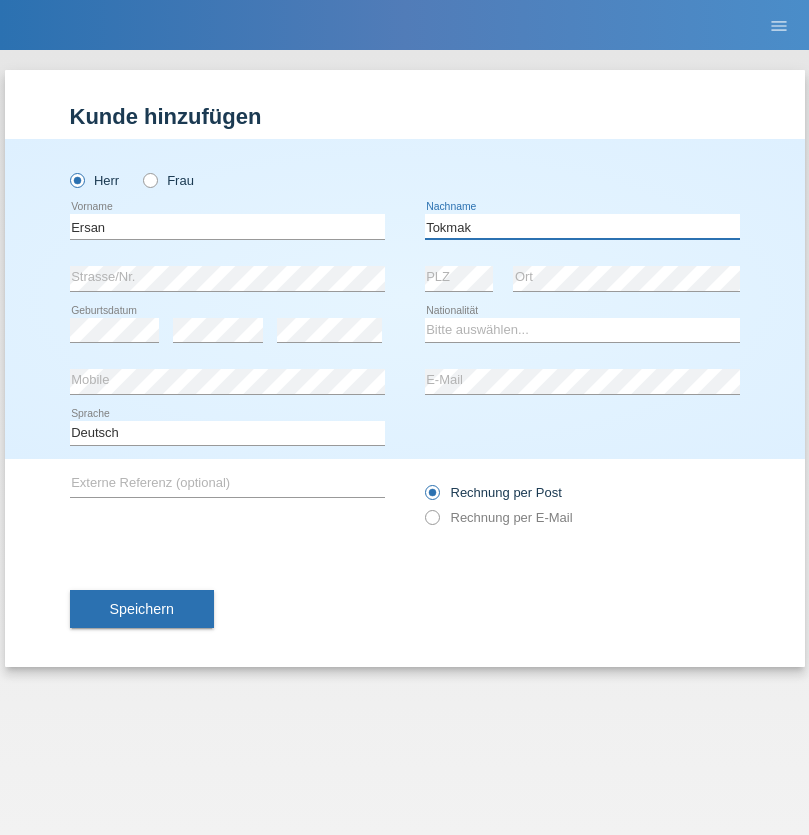 type on "Tokmak" 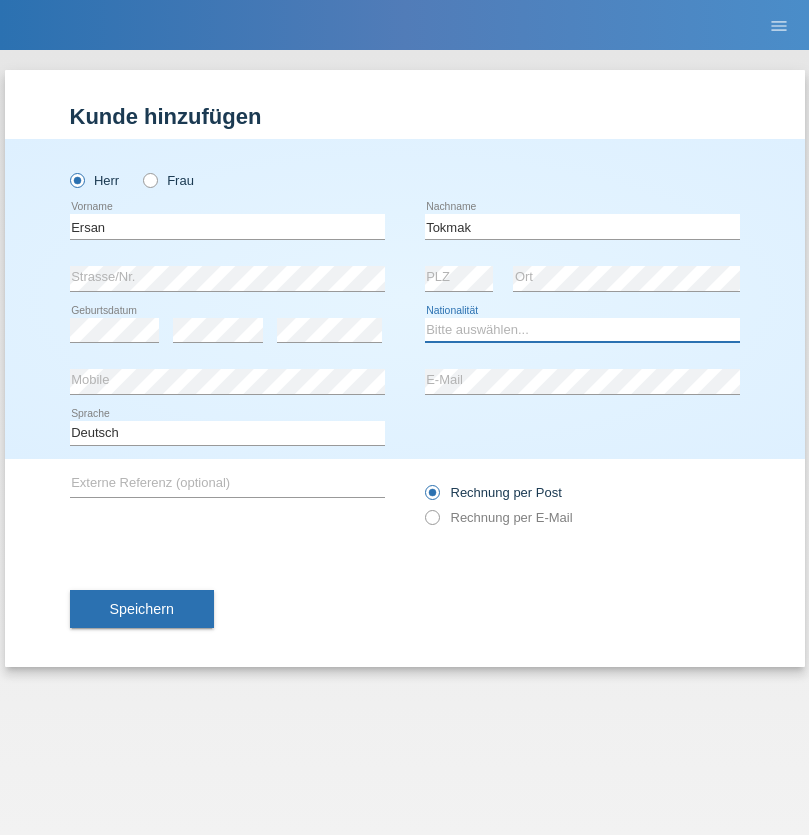 select on "CH" 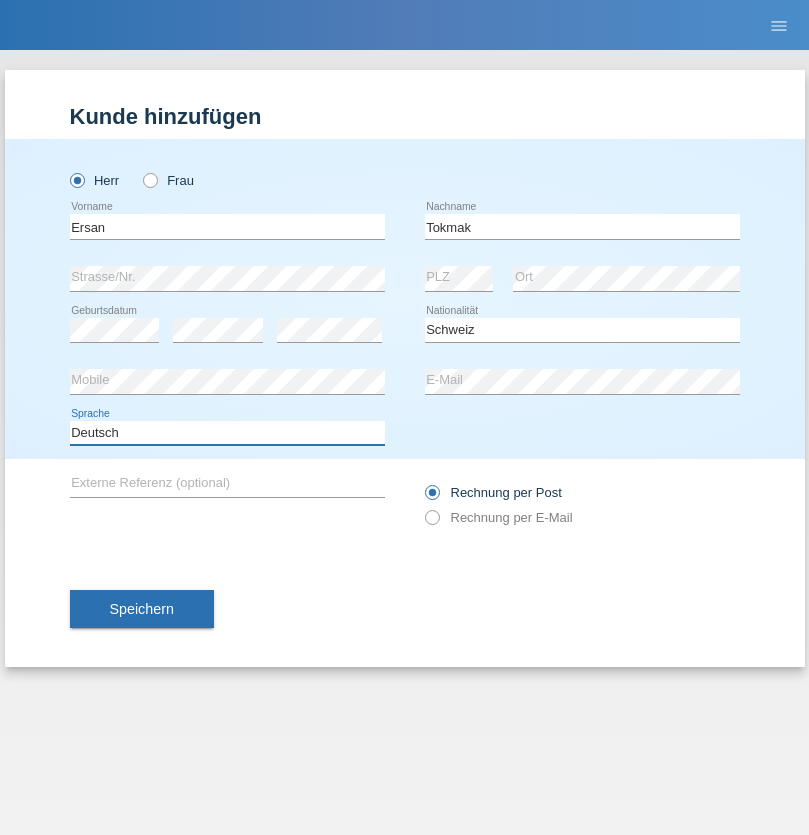 select on "en" 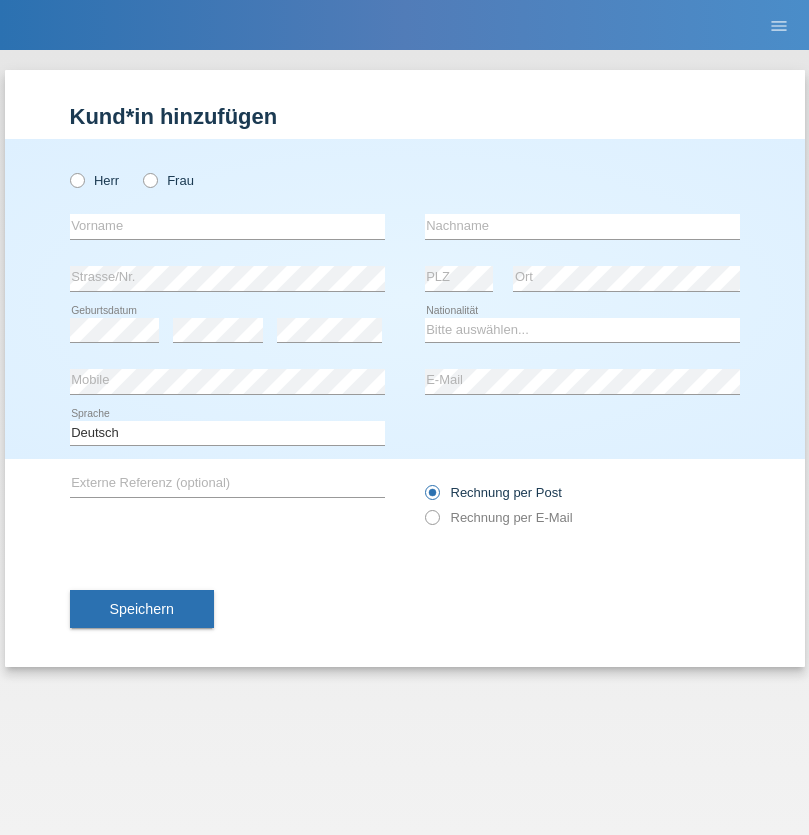 scroll, scrollTop: 0, scrollLeft: 0, axis: both 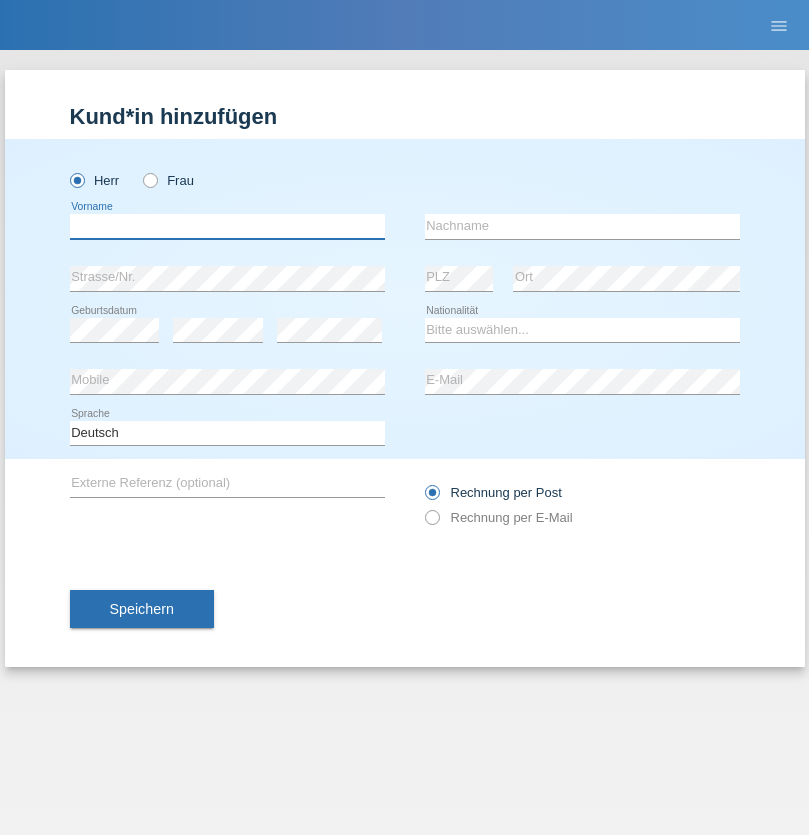 click at bounding box center (227, 226) 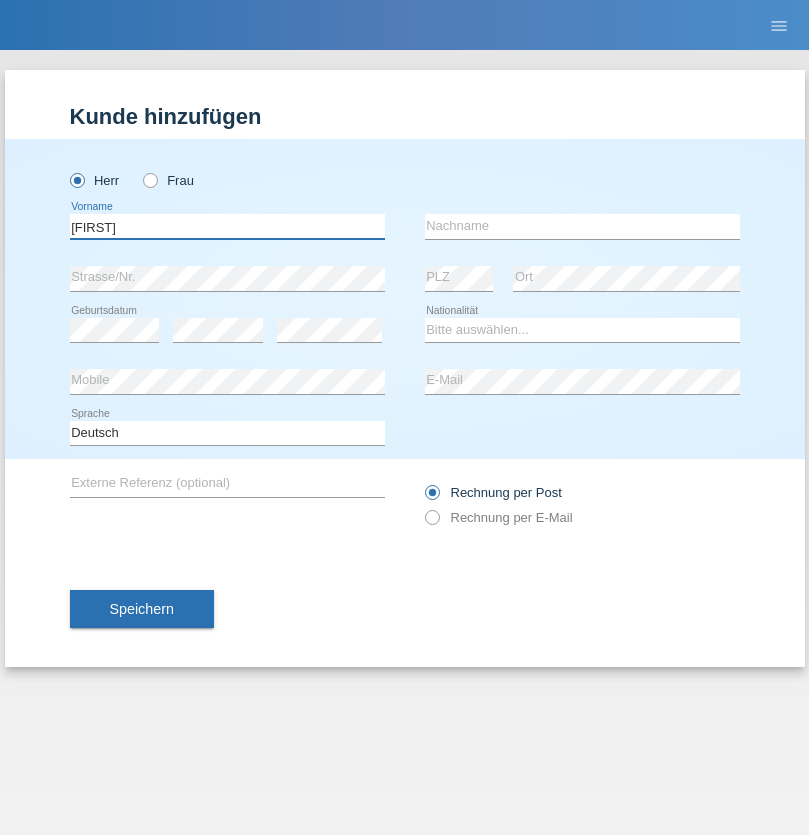 type on "Aron" 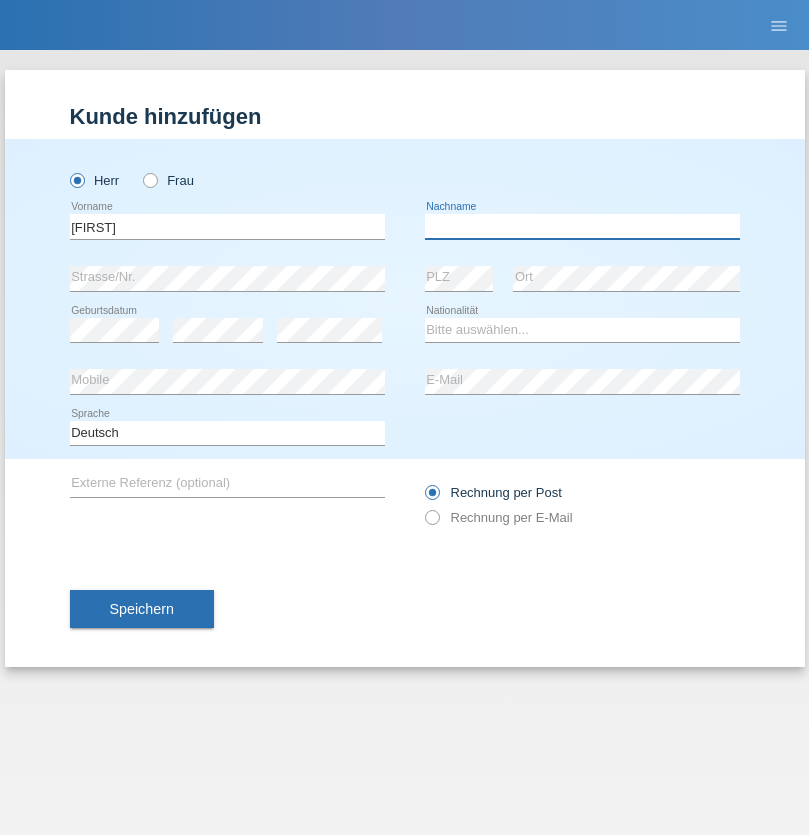 click at bounding box center [582, 226] 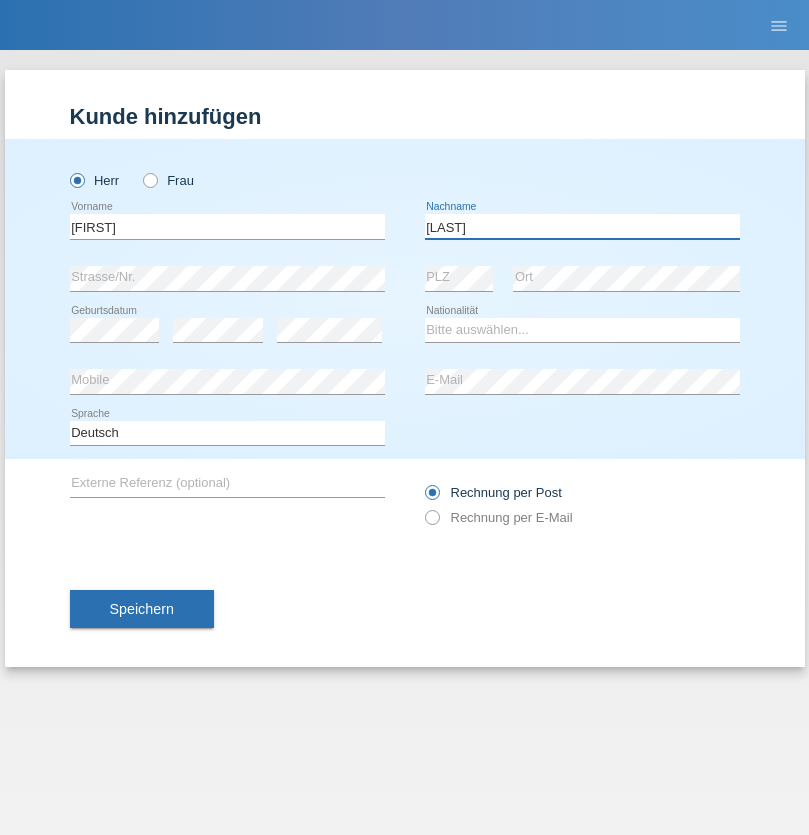 type on "Tanase" 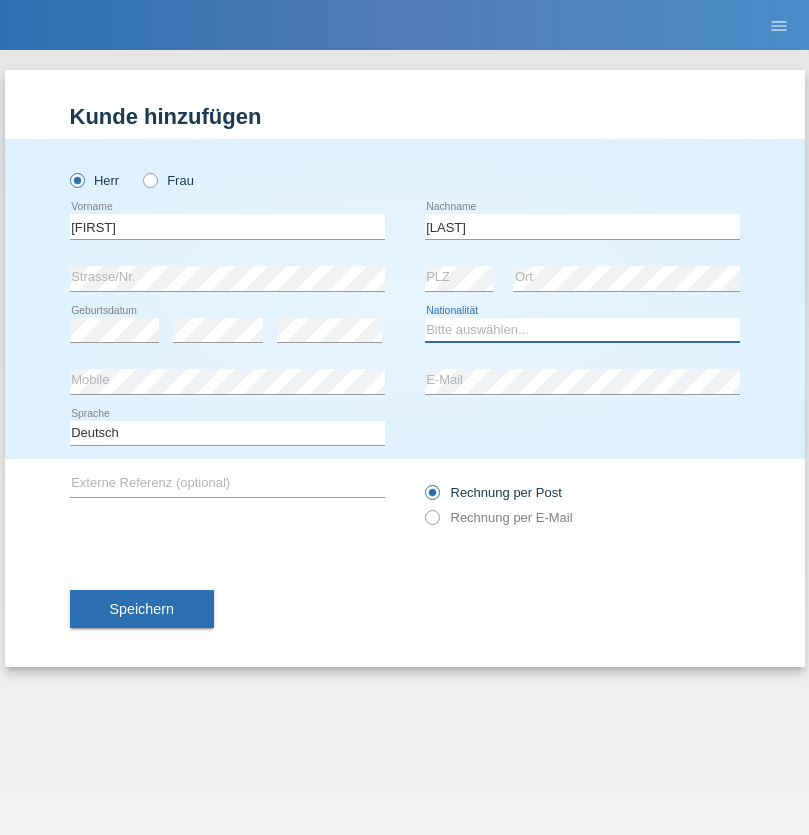 select on "RO" 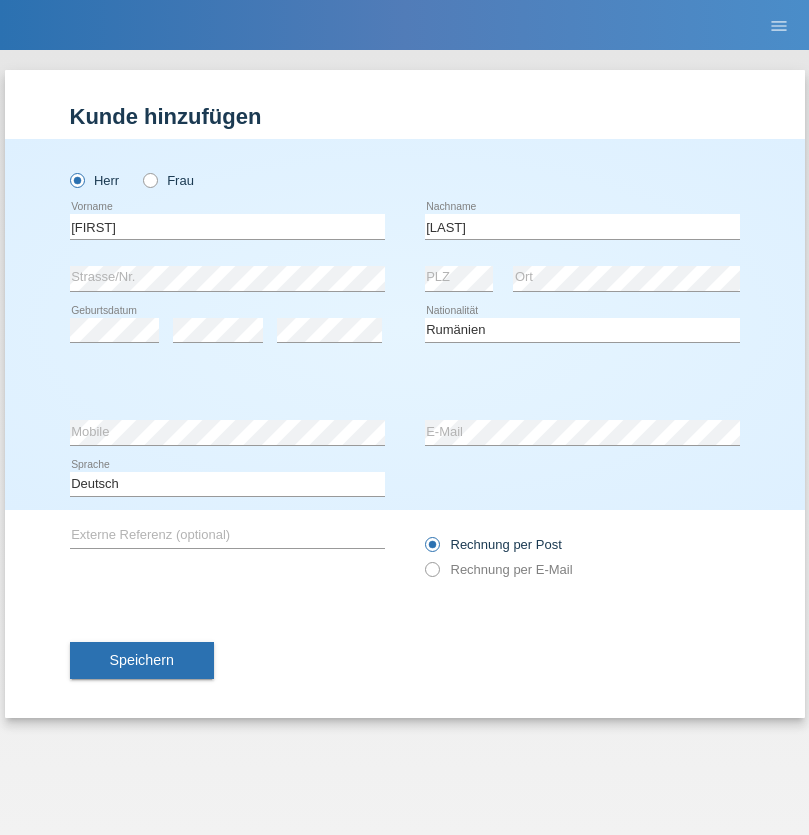 select on "C" 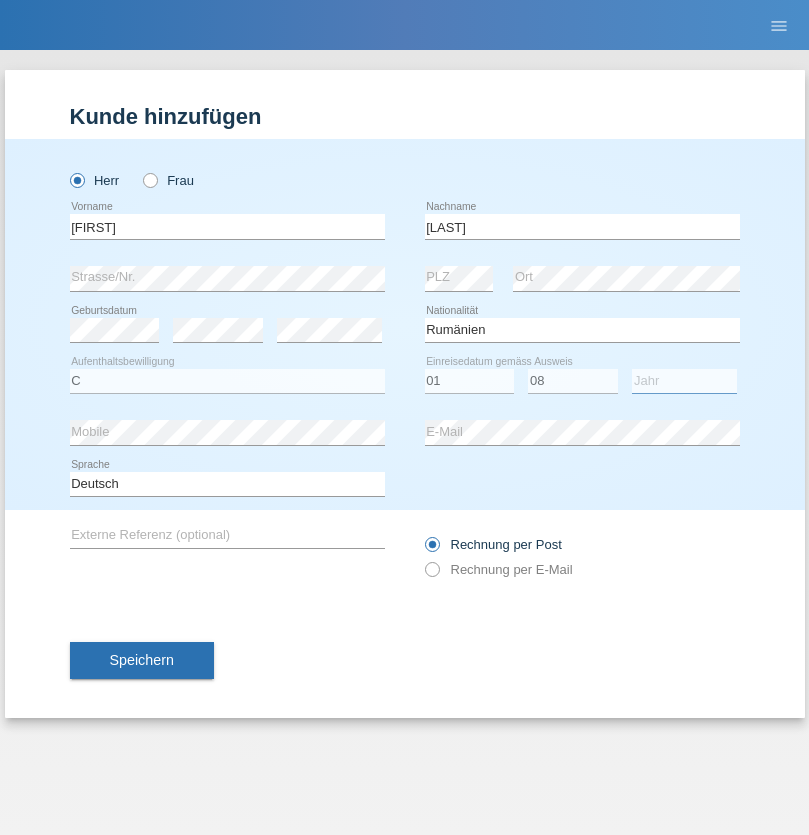 select on "2021" 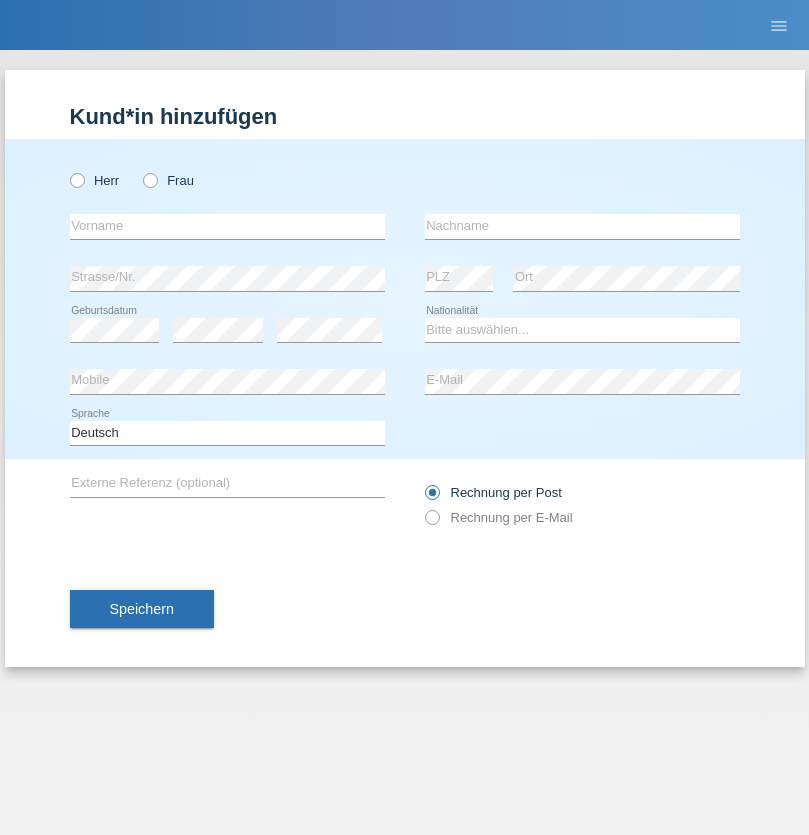 scroll, scrollTop: 0, scrollLeft: 0, axis: both 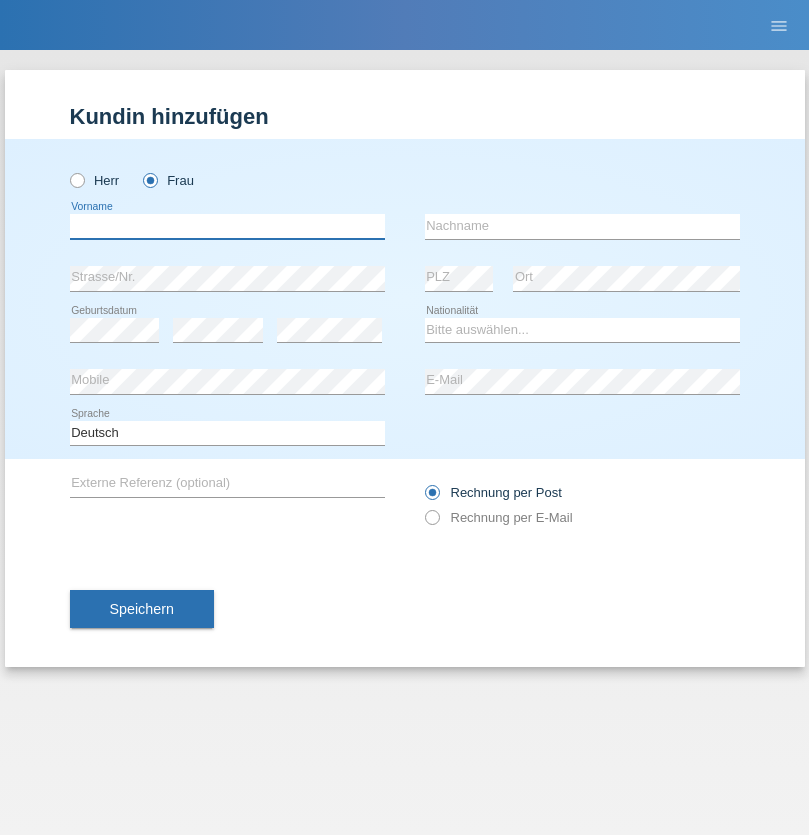 click at bounding box center [227, 226] 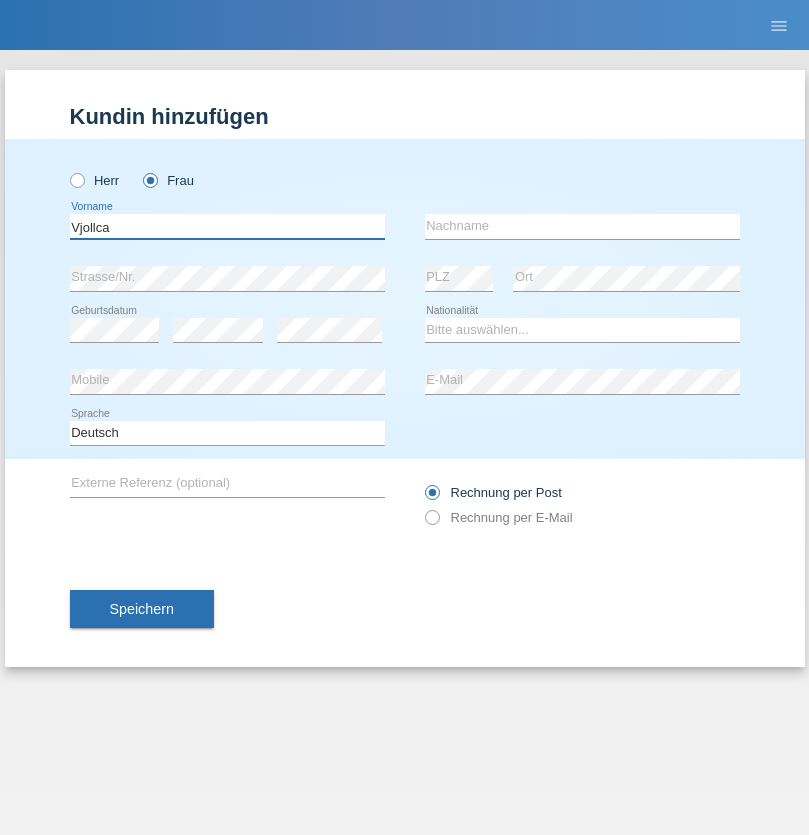 type on "Vjollca" 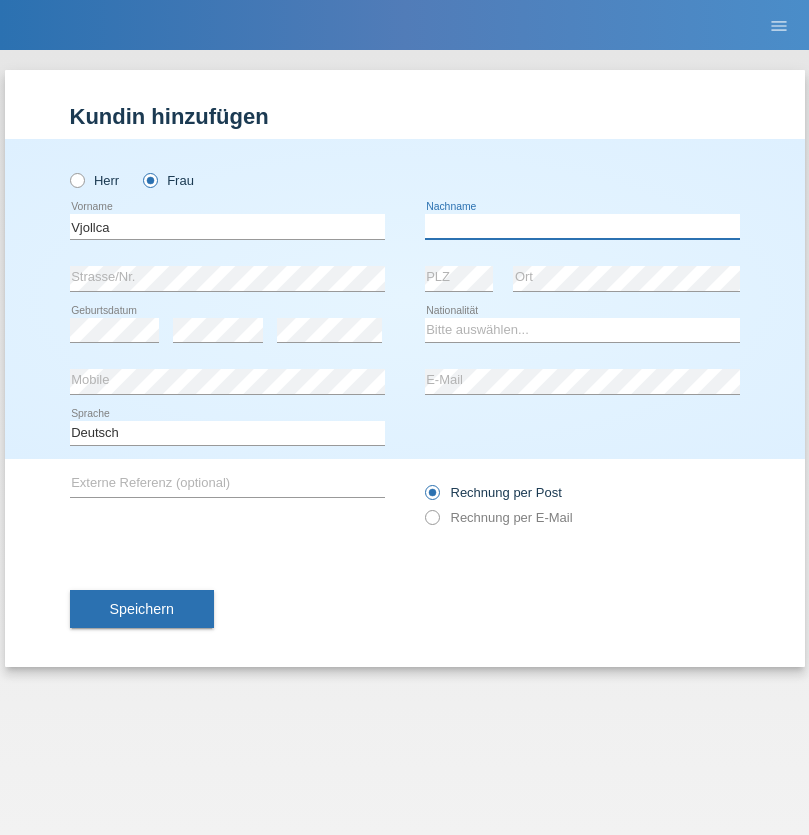 click at bounding box center [582, 226] 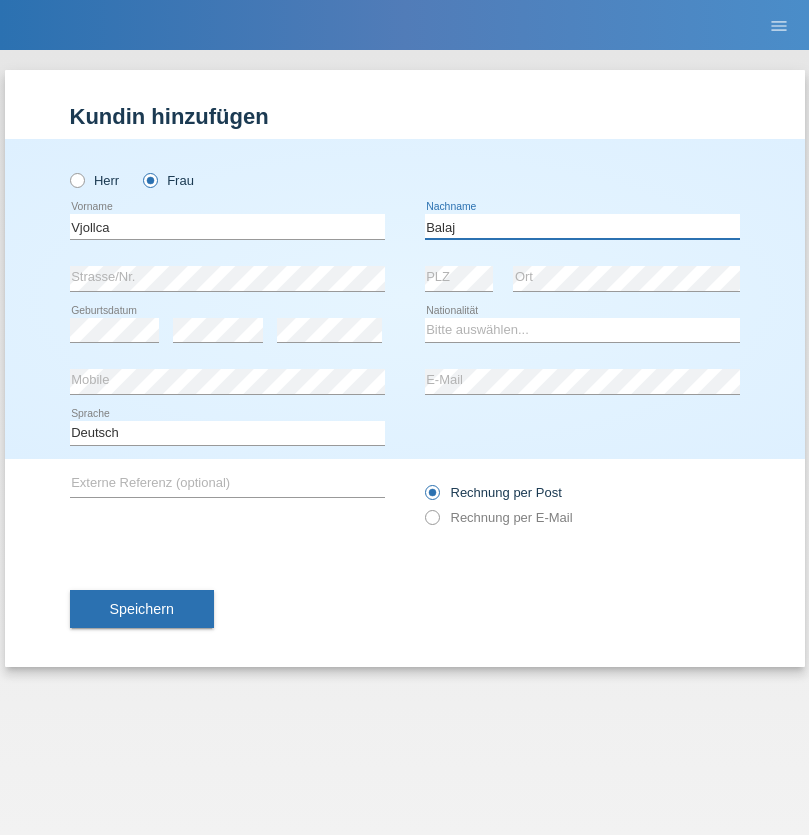 type on "Balaj" 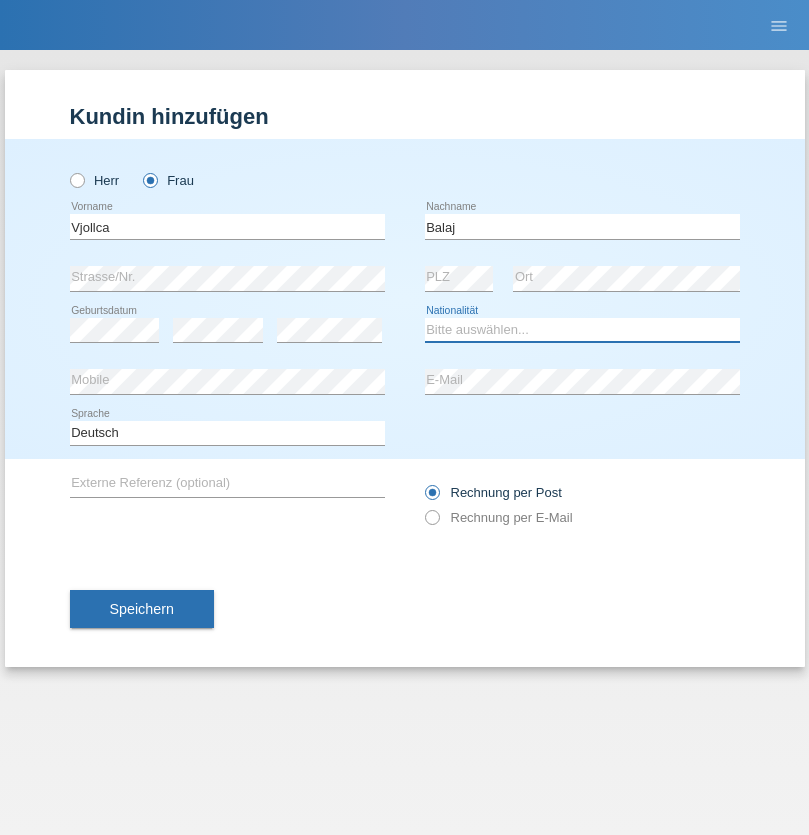 select on "XK" 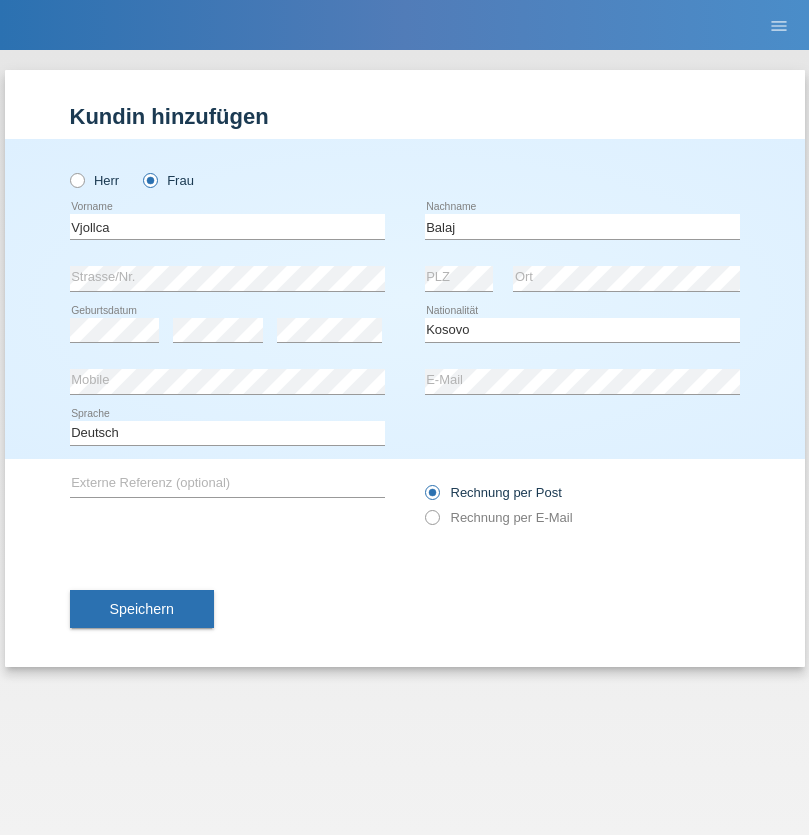 select on "C" 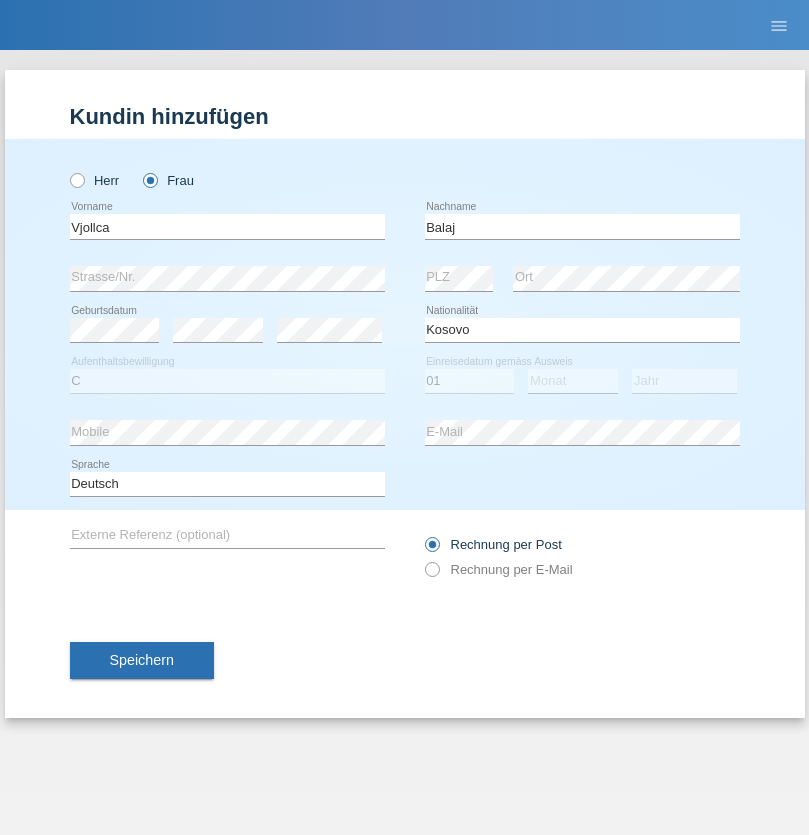 select on "08" 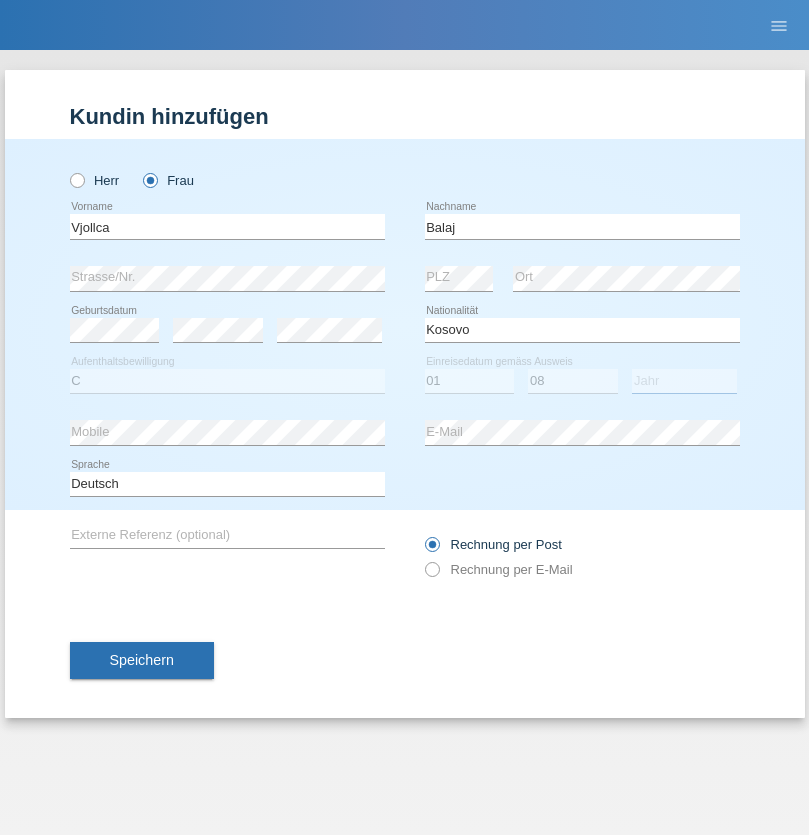 select on "2021" 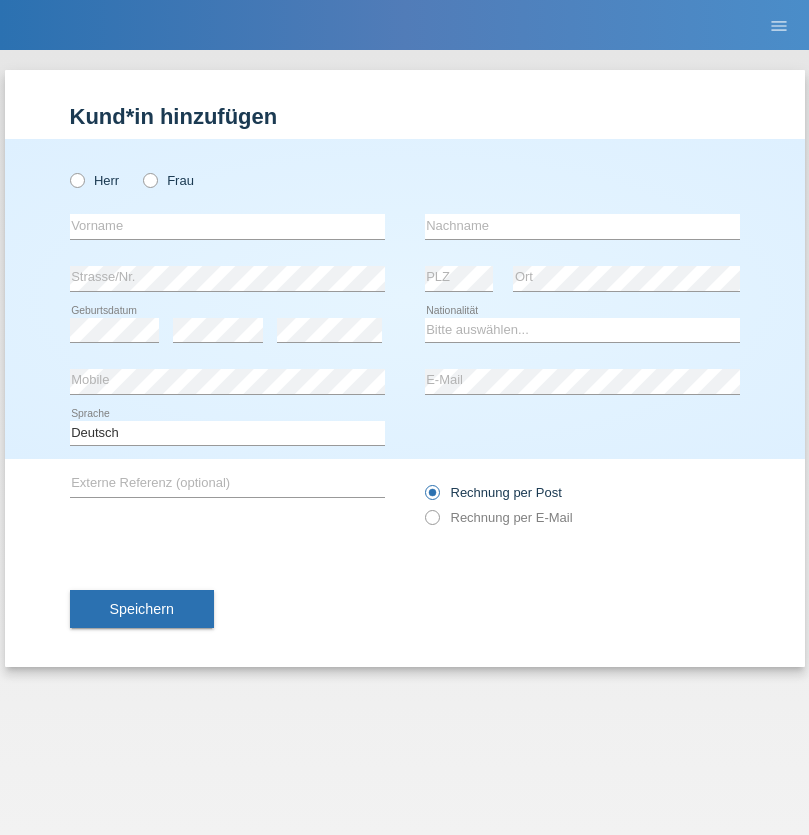 scroll, scrollTop: 0, scrollLeft: 0, axis: both 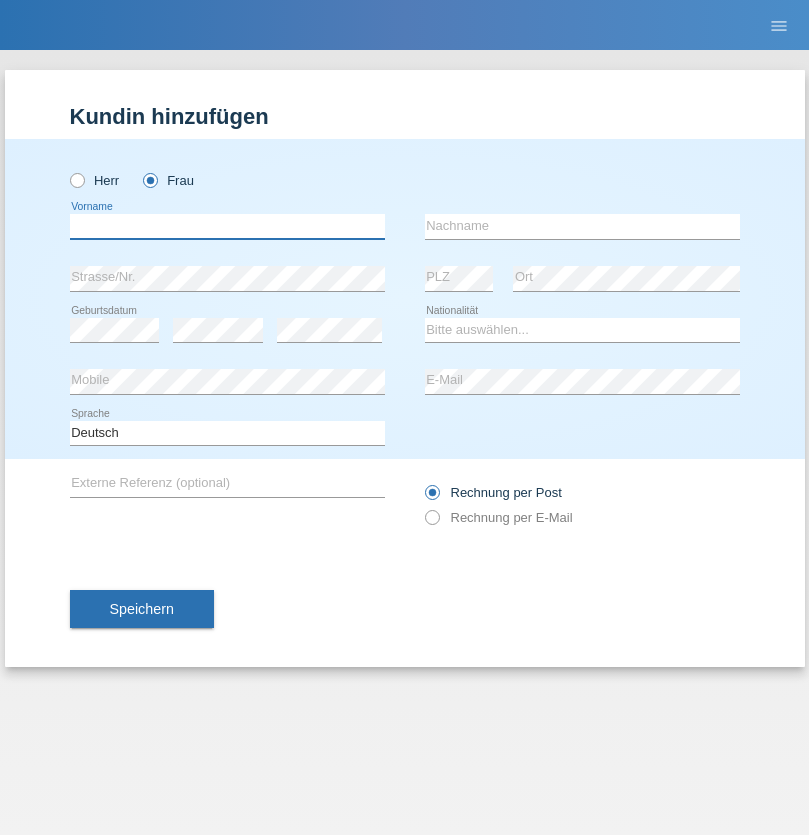 click at bounding box center [227, 226] 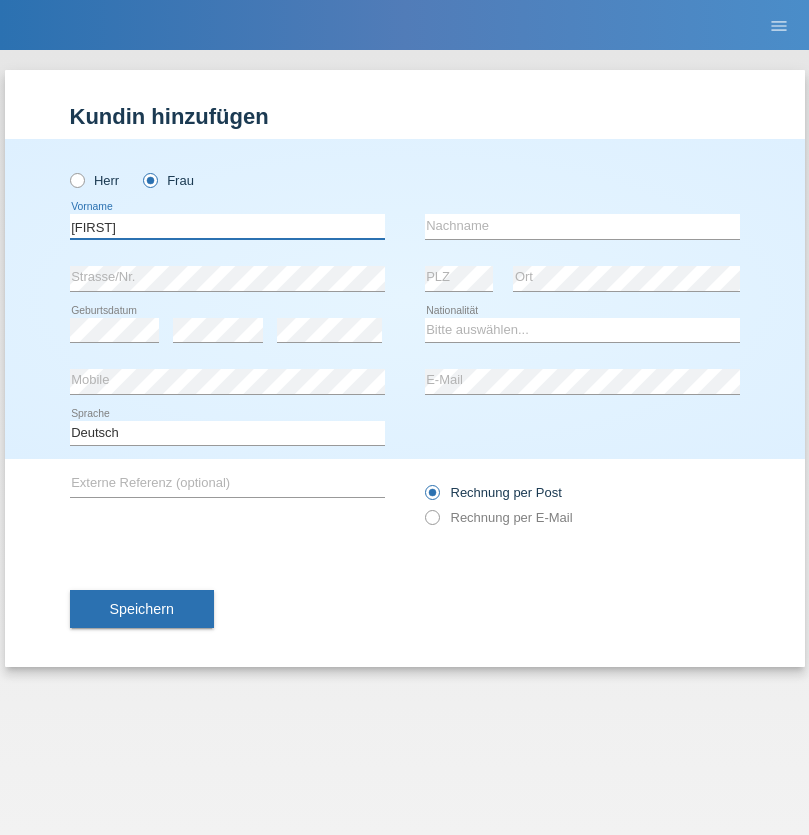 type on "[FIRST]" 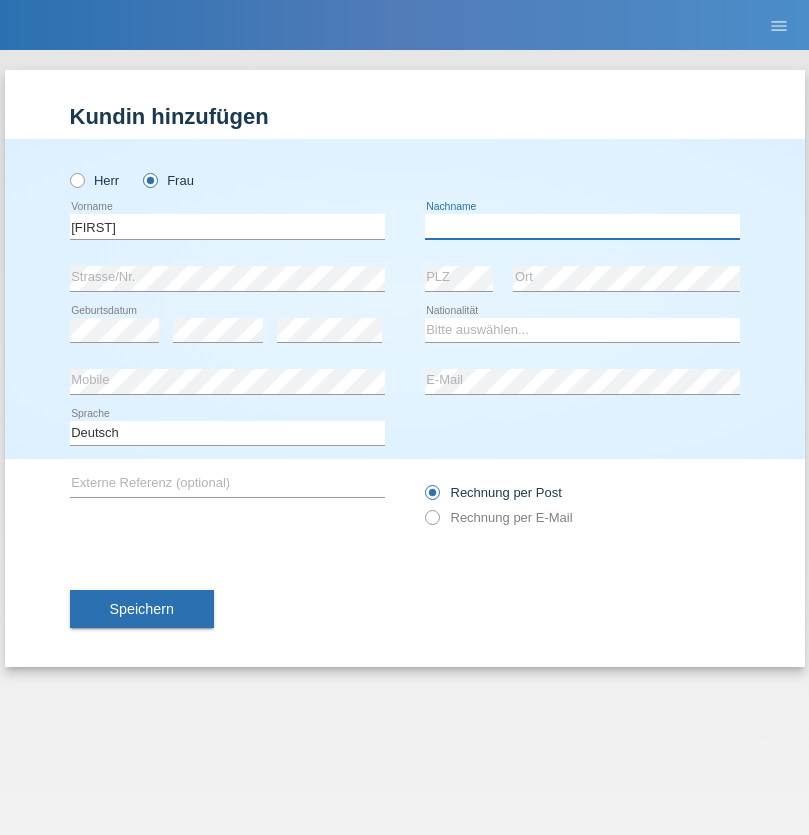click at bounding box center (582, 226) 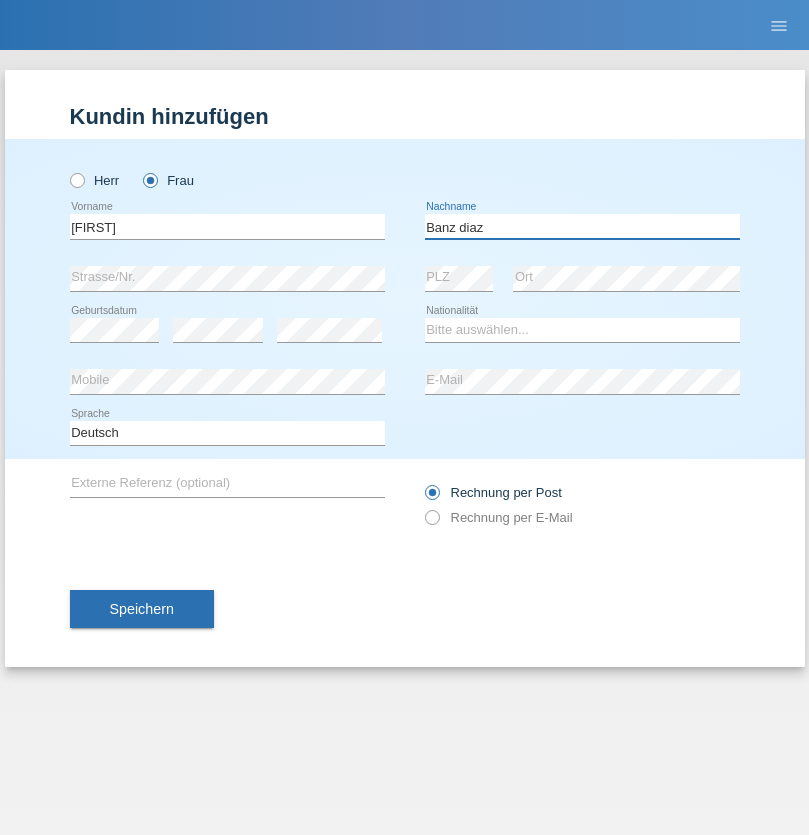 type on "Banz diaz" 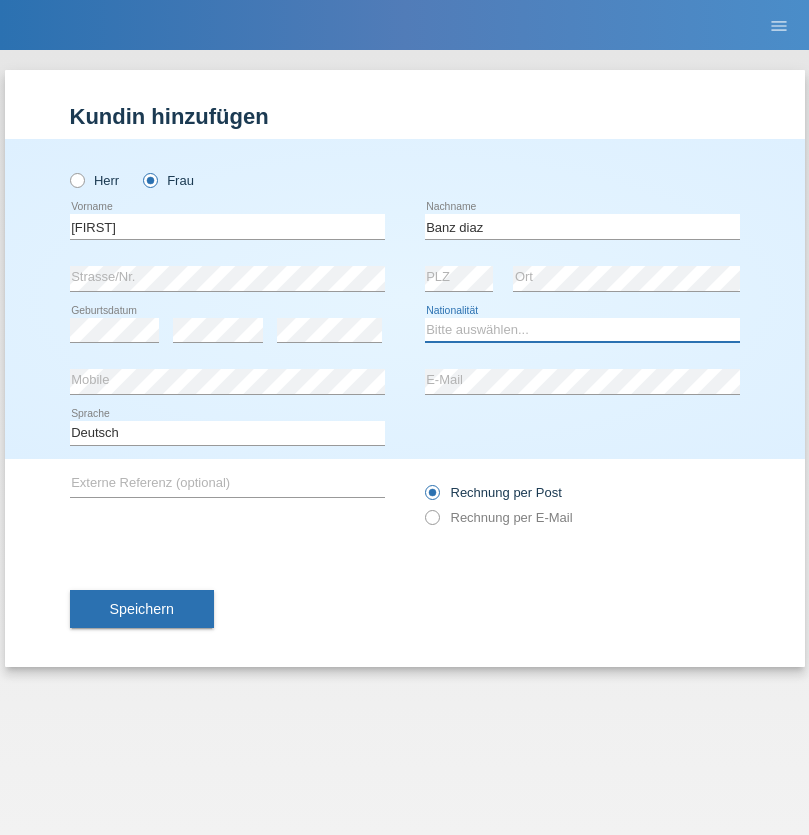 select on "CH" 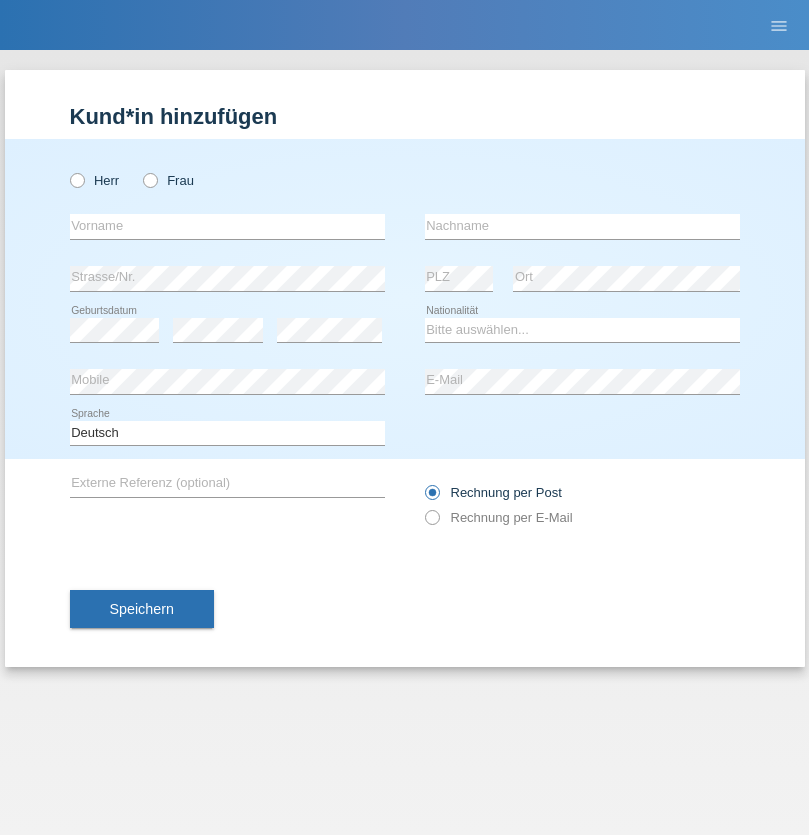 scroll, scrollTop: 0, scrollLeft: 0, axis: both 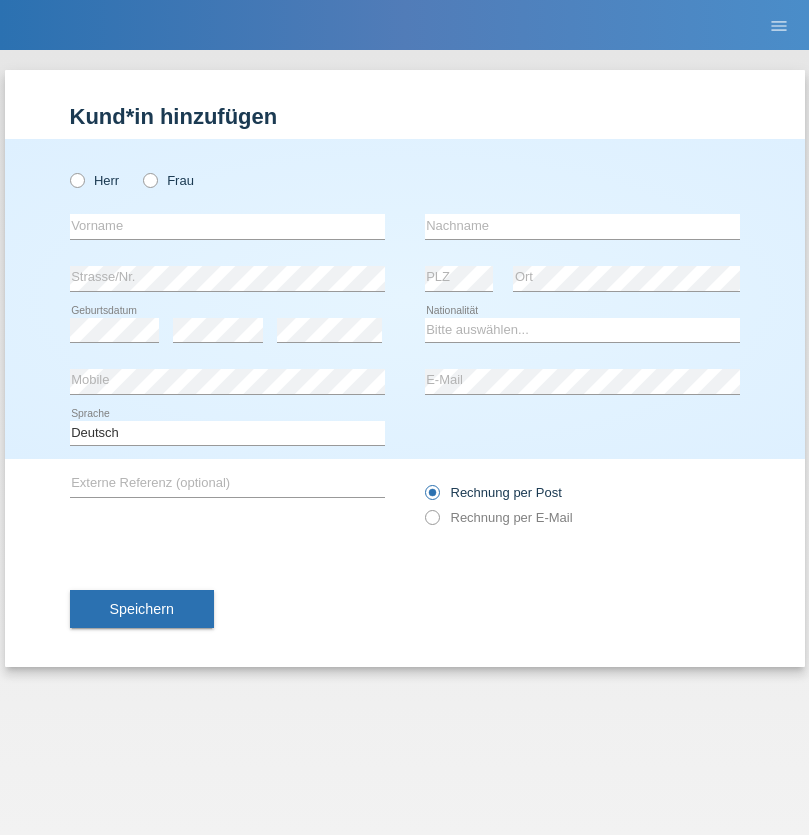 radio on "true" 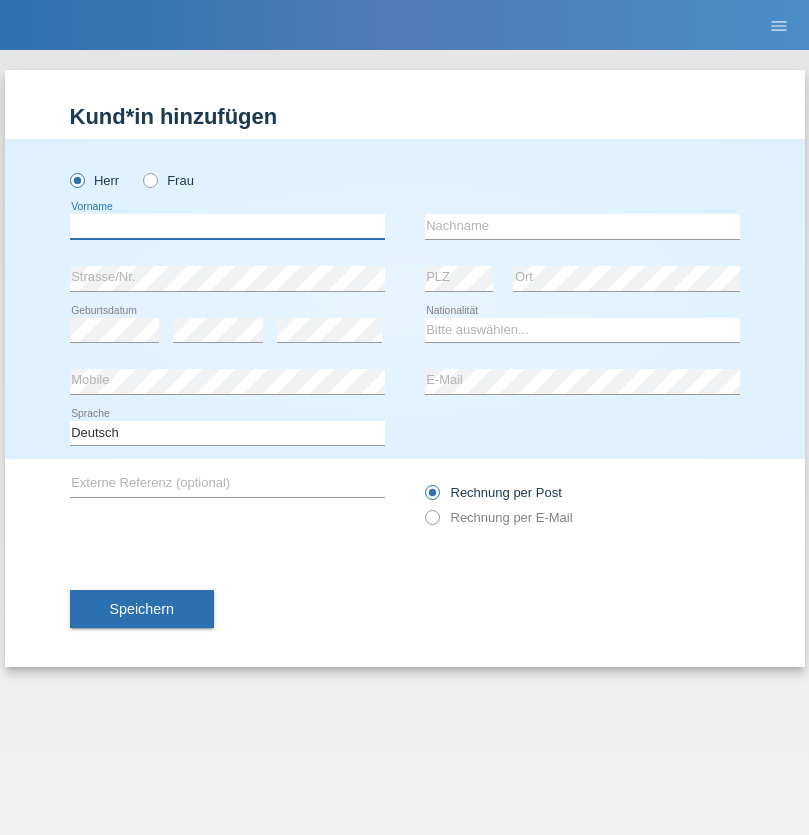 click at bounding box center [227, 226] 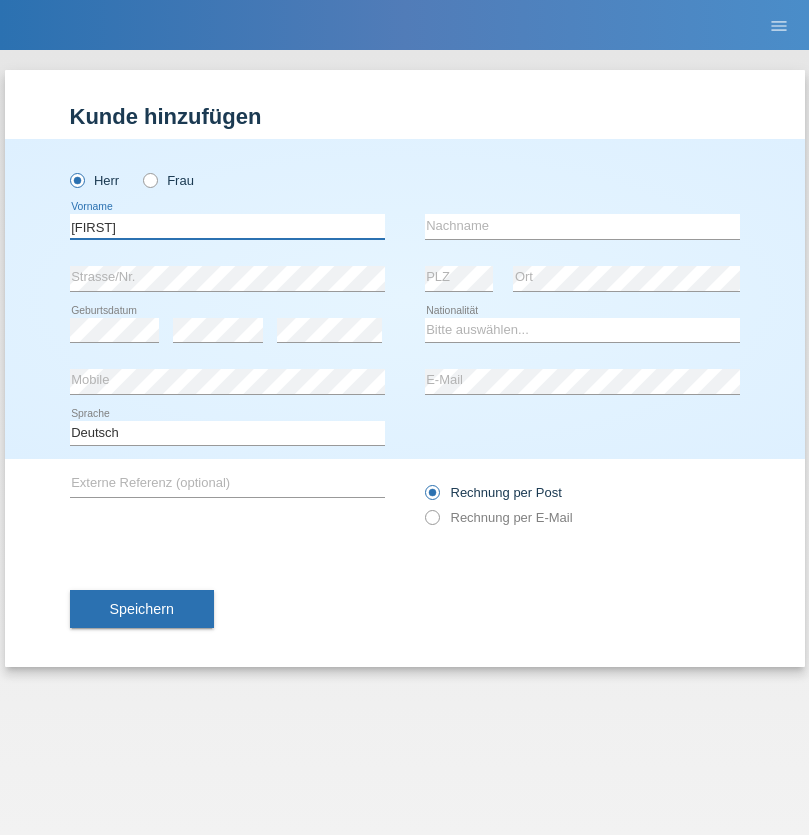 type on "Sascha" 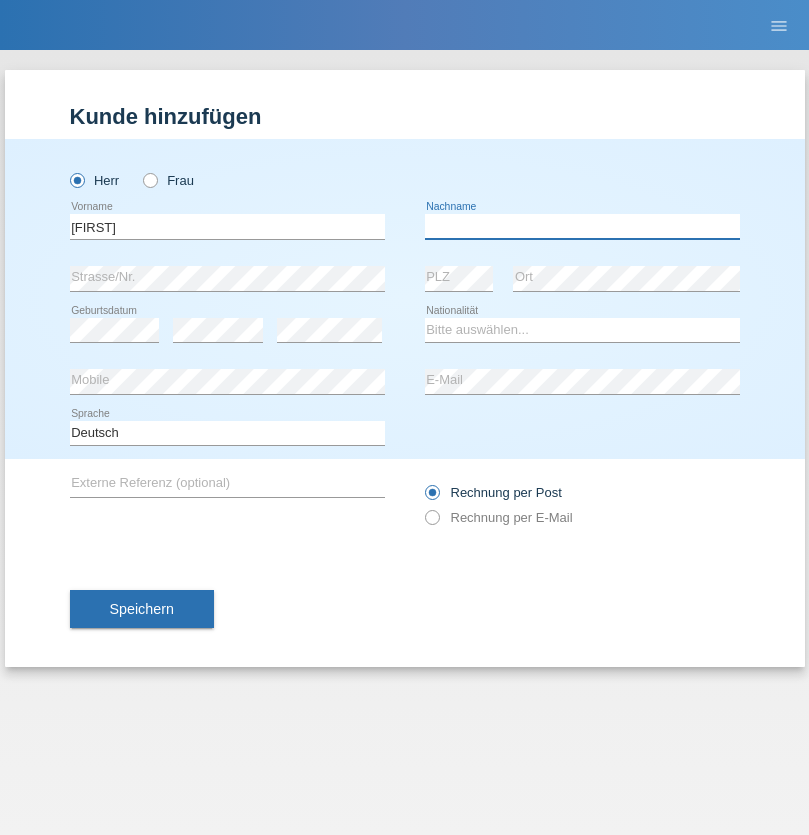 click at bounding box center [582, 226] 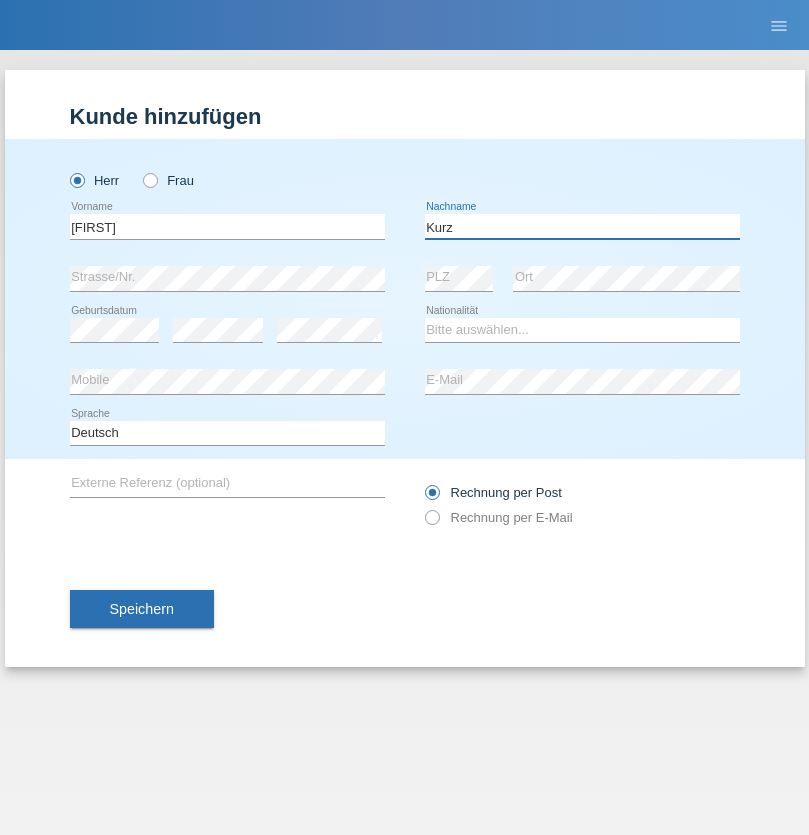 type on "Kurz" 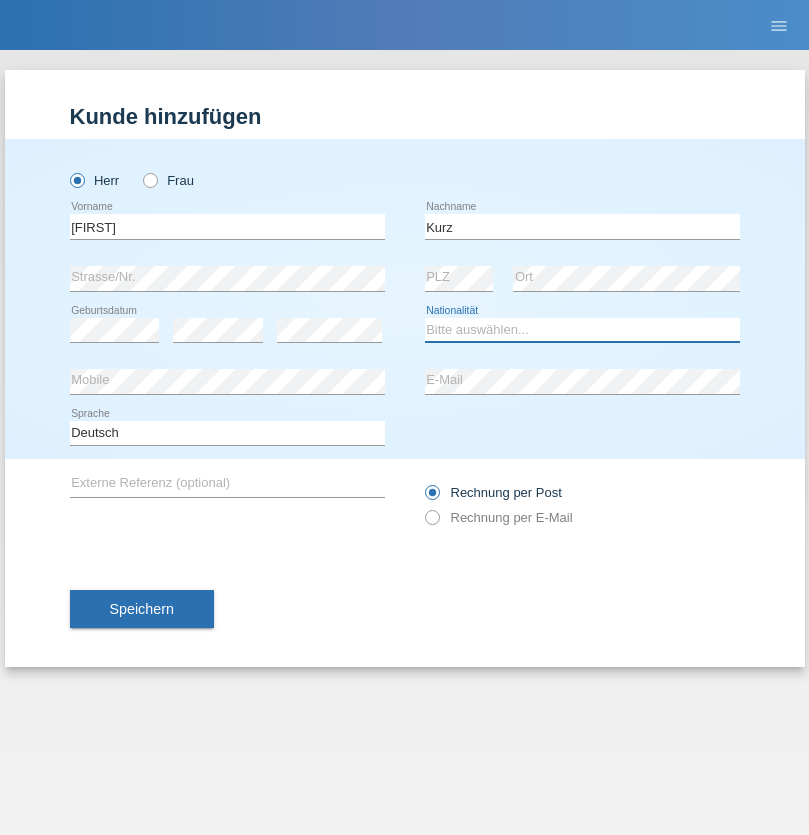 select on "CH" 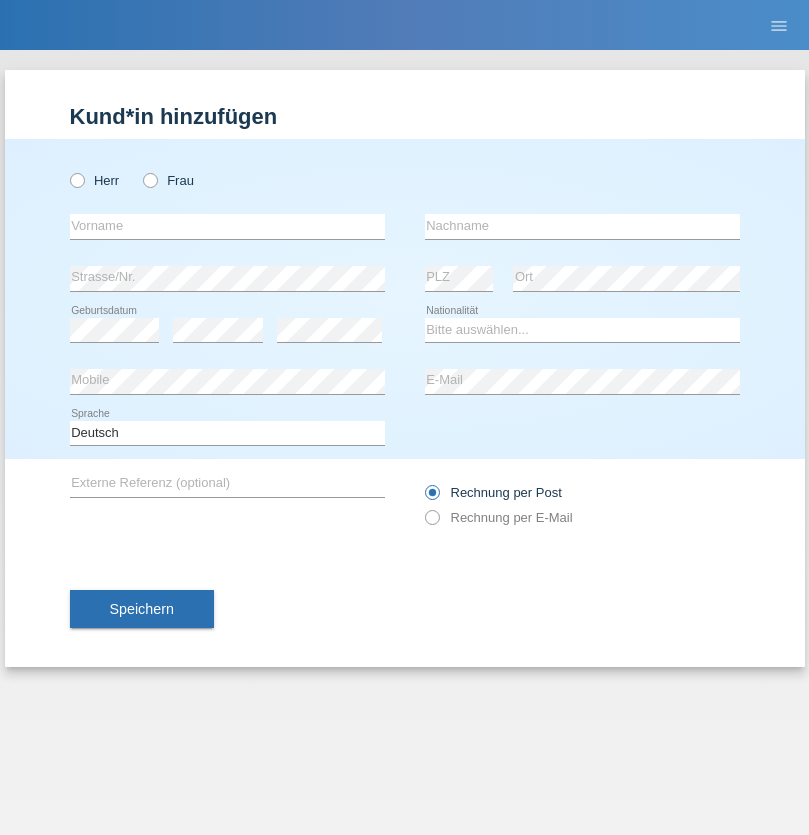 scroll, scrollTop: 0, scrollLeft: 0, axis: both 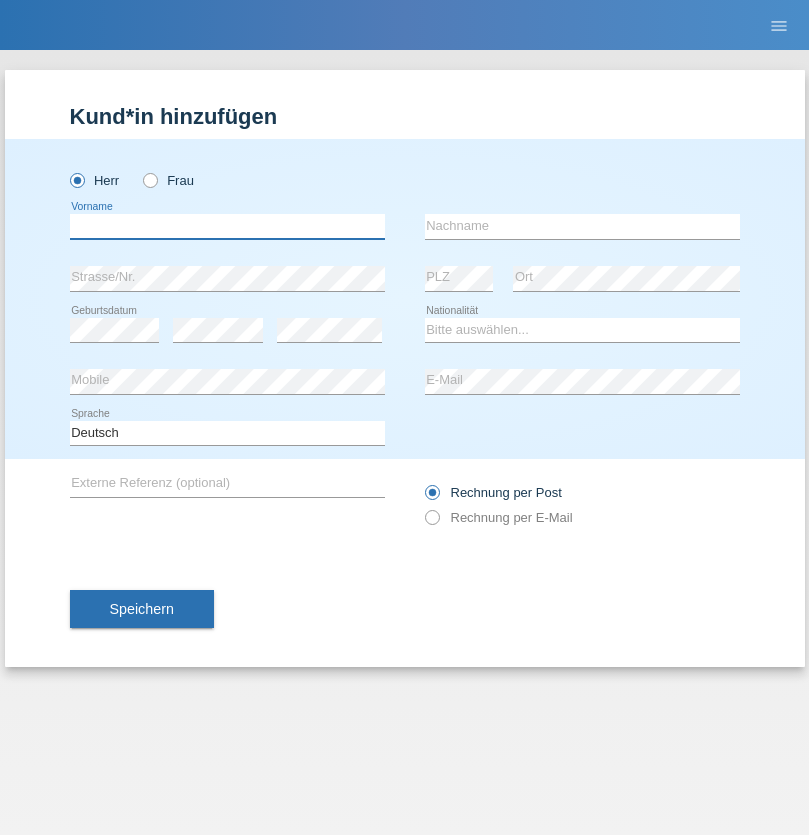 click at bounding box center (227, 226) 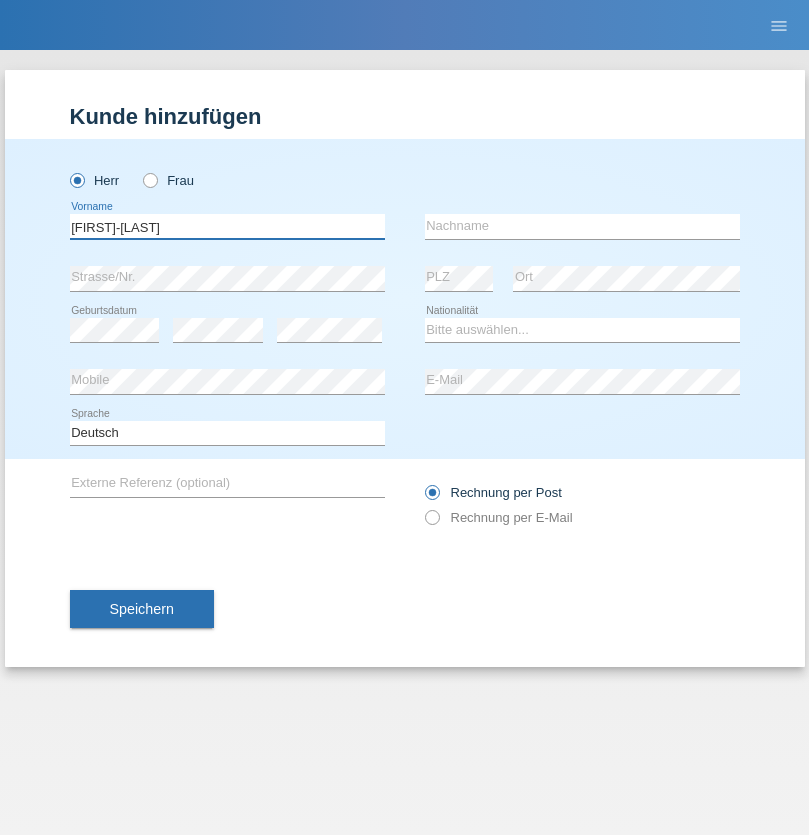 type on "[FIRST]-[LAST]" 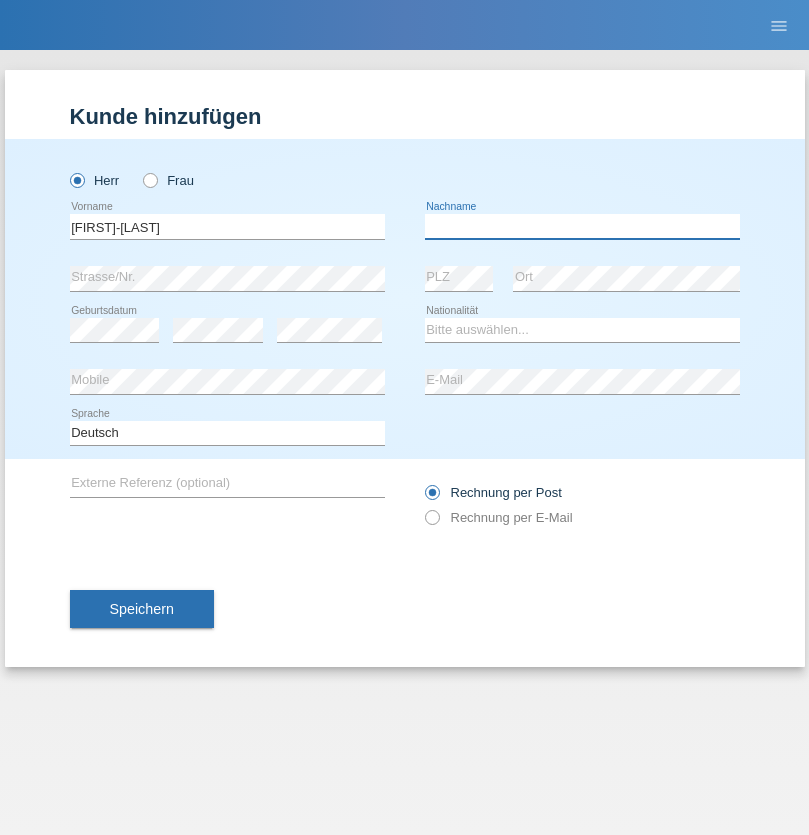 click at bounding box center (582, 226) 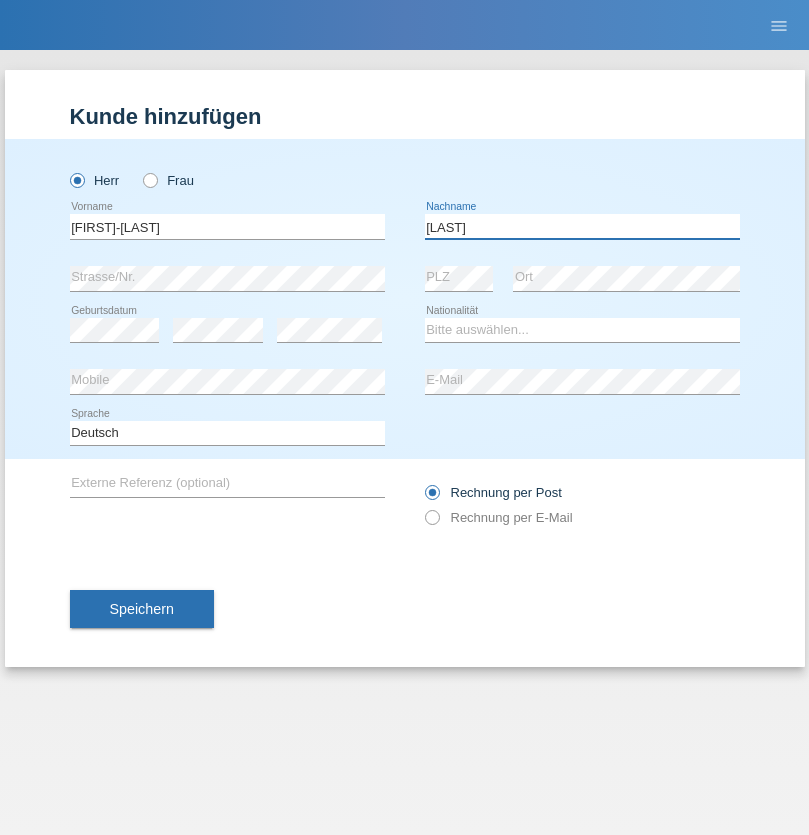 type on "[LAST]" 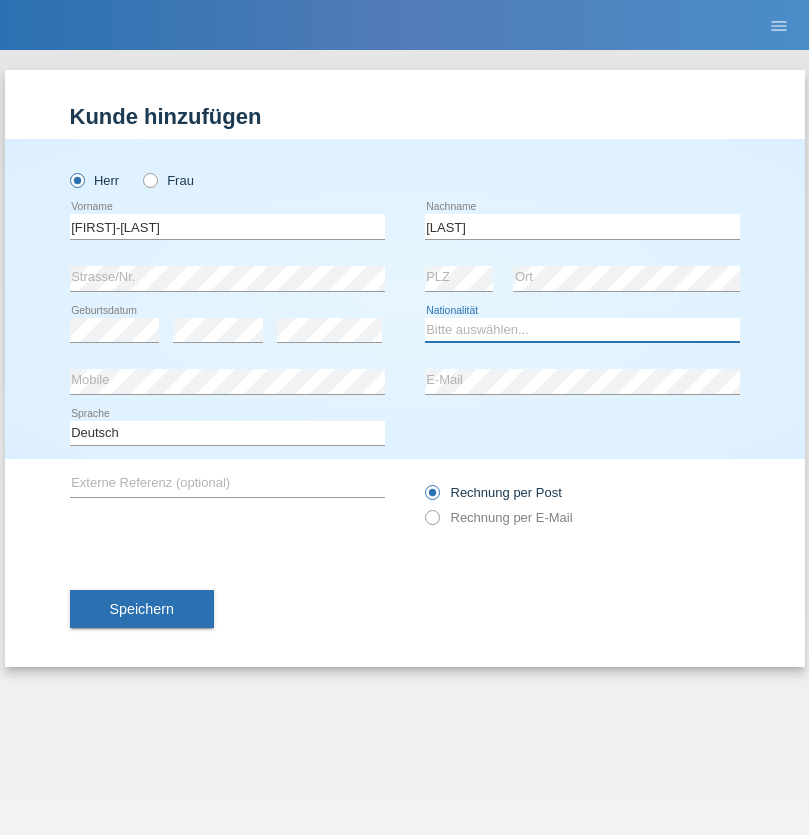 select on "CH" 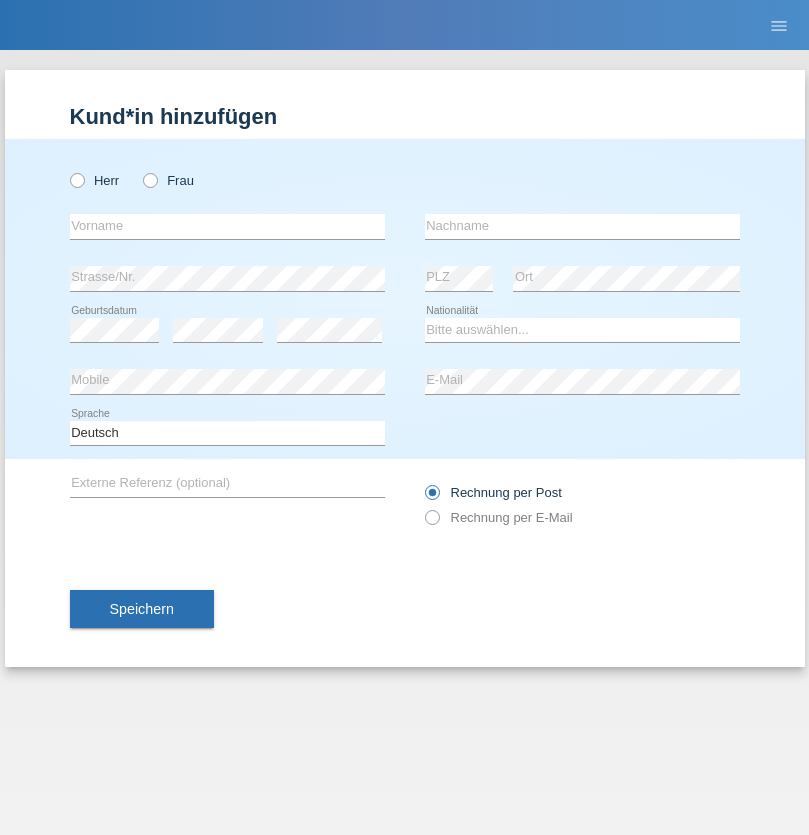 scroll, scrollTop: 0, scrollLeft: 0, axis: both 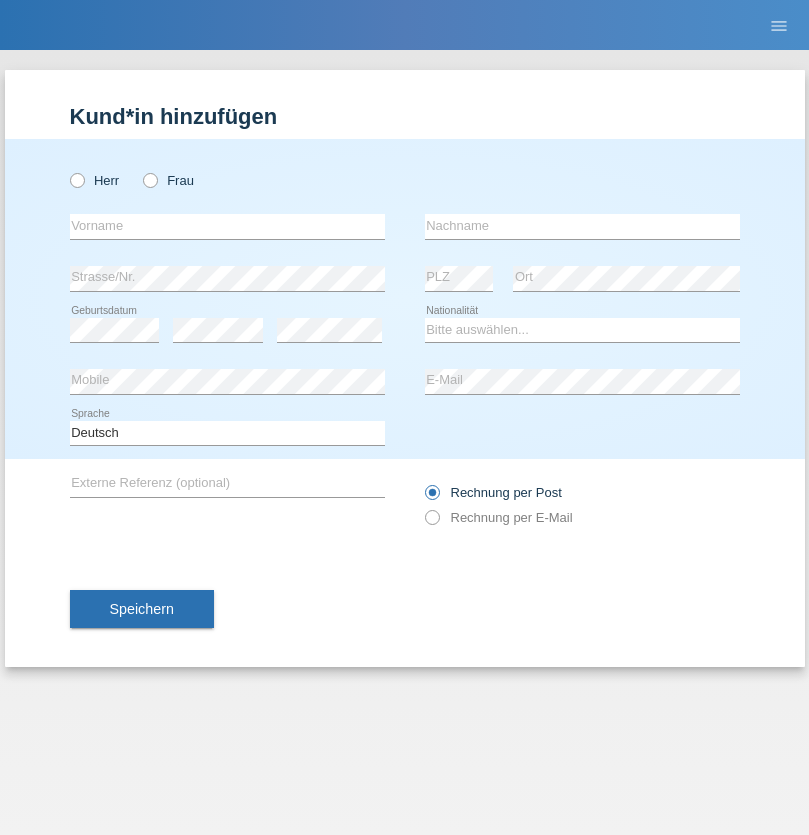 radio on "true" 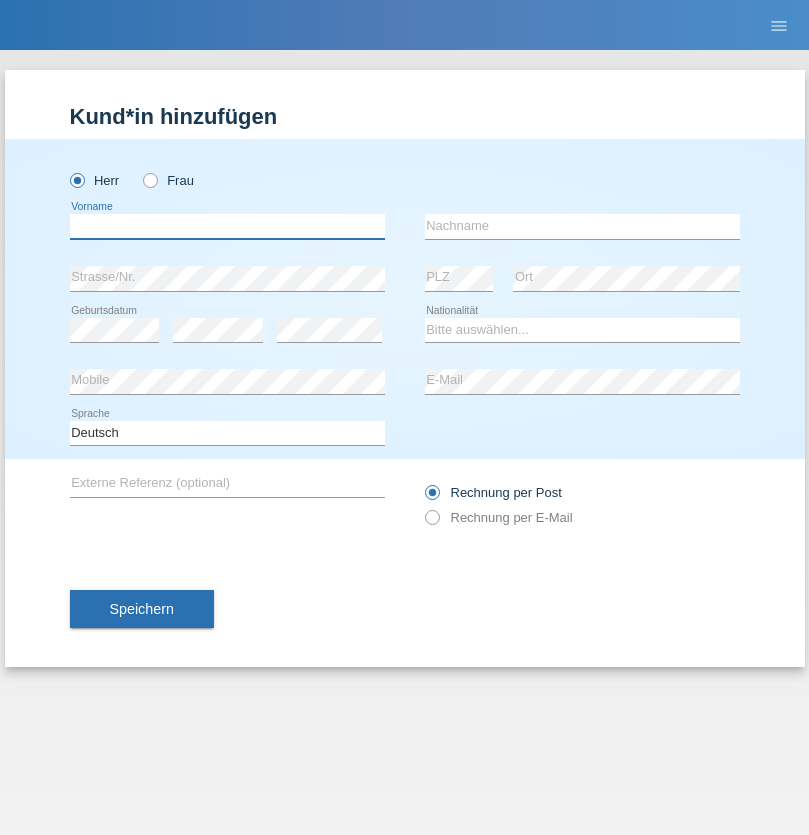 click at bounding box center [227, 226] 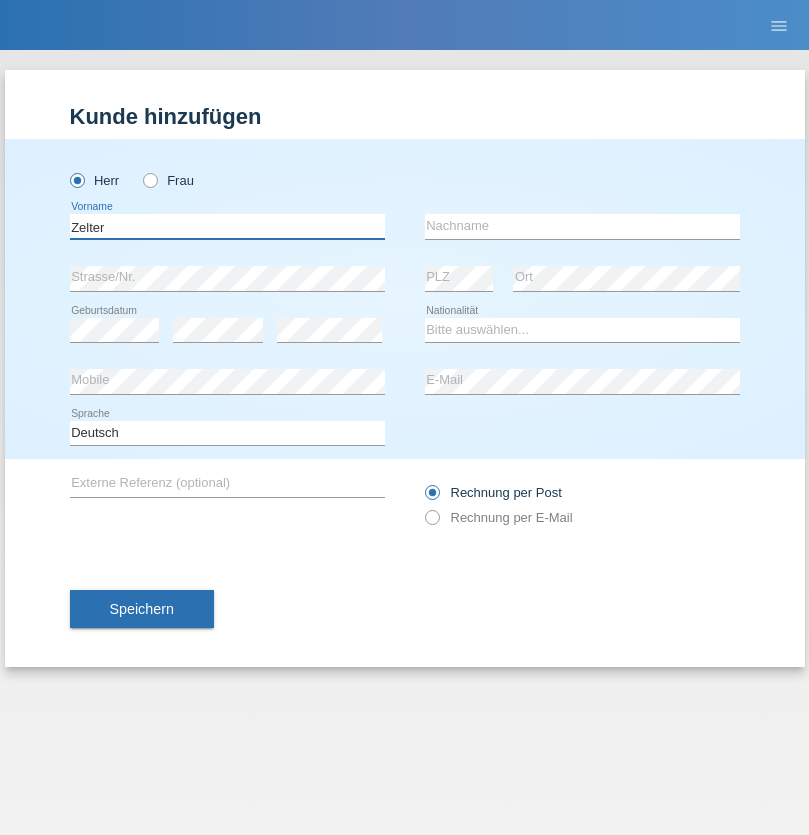 type on "Zelter" 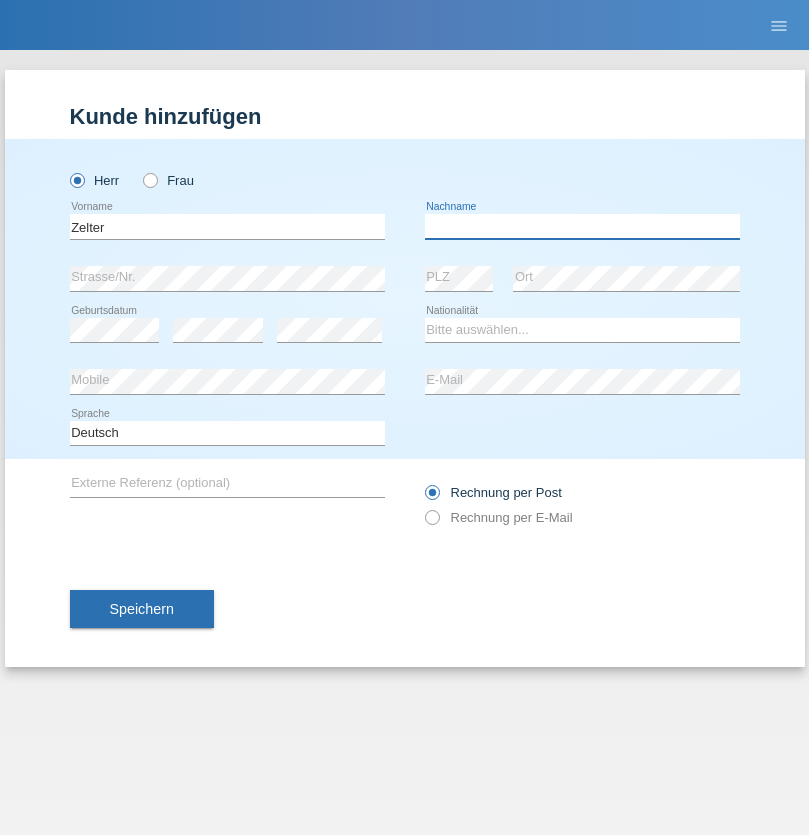 click at bounding box center [582, 226] 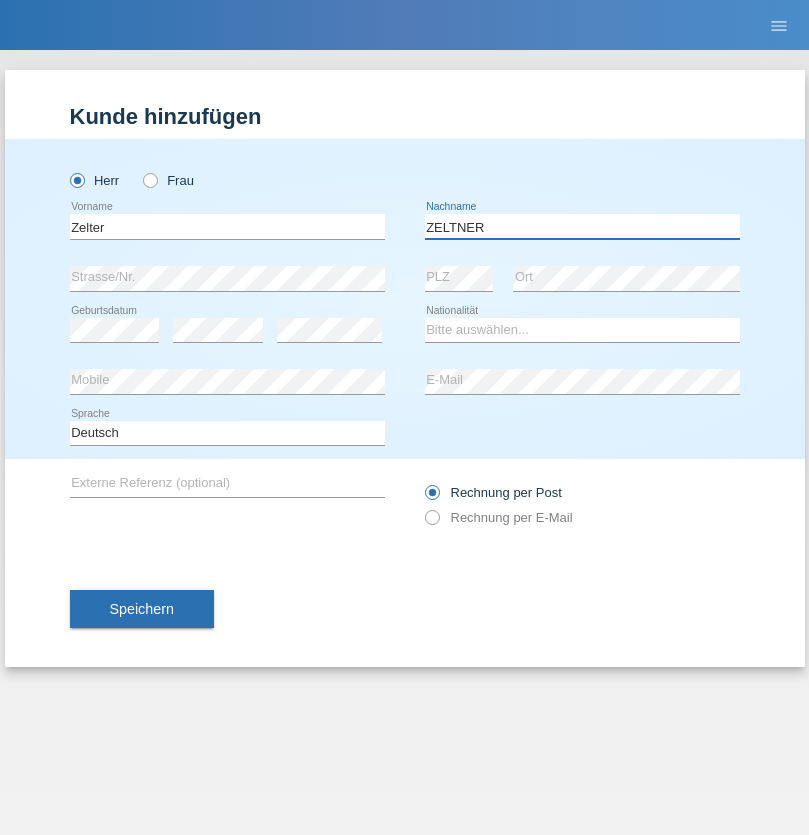 type on "ZELTNER" 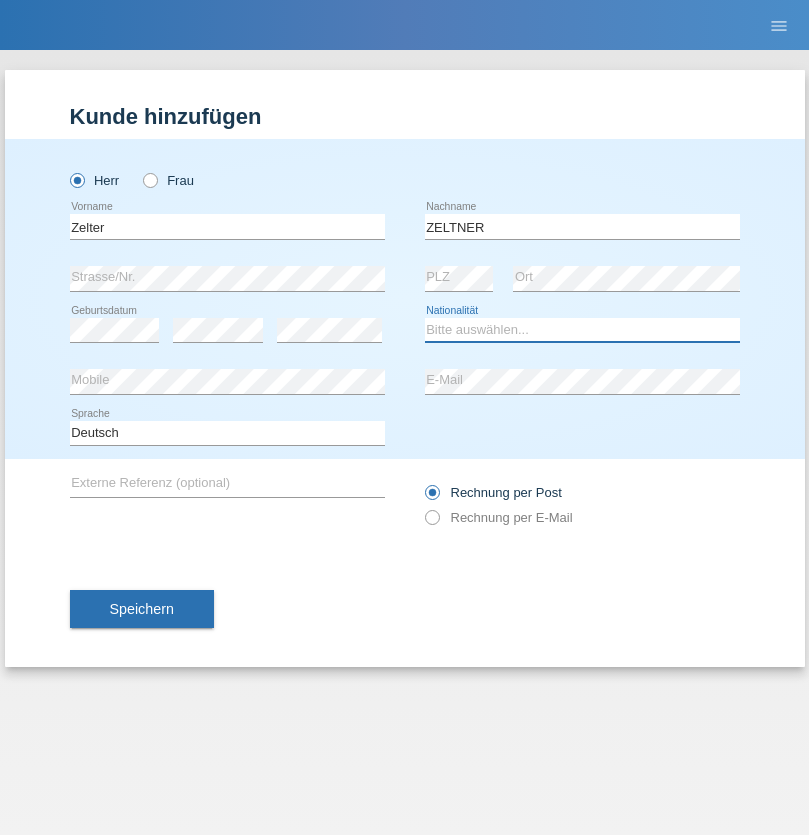 select on "CH" 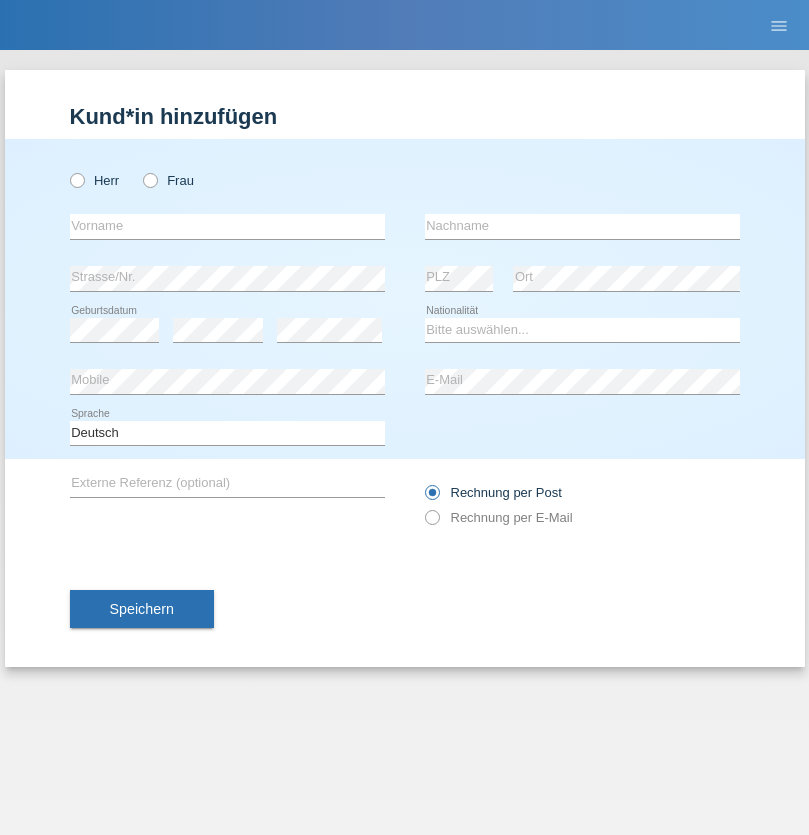 scroll, scrollTop: 0, scrollLeft: 0, axis: both 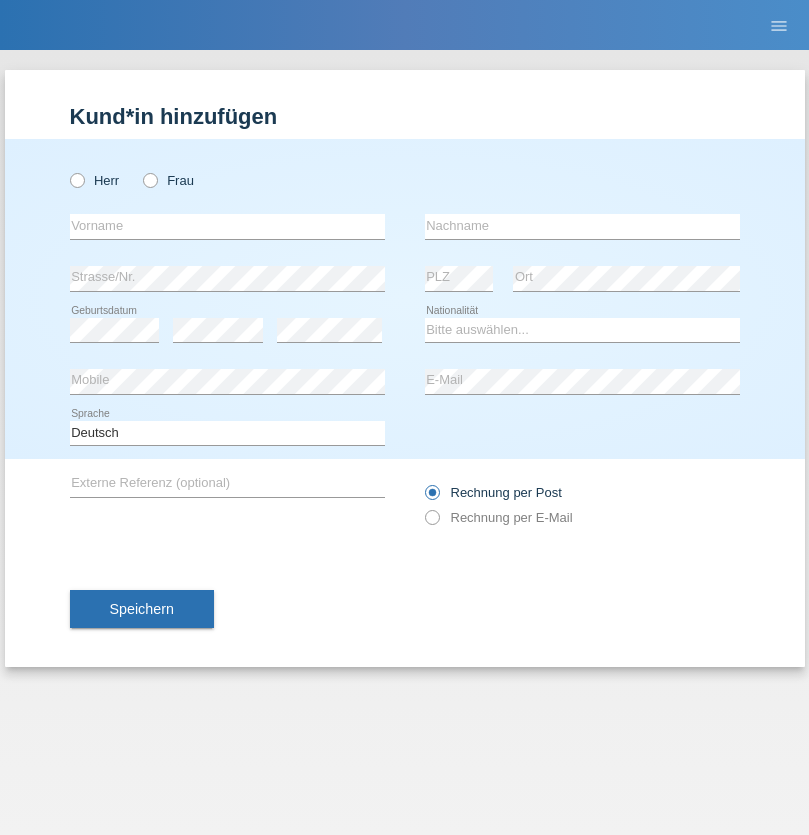 radio on "true" 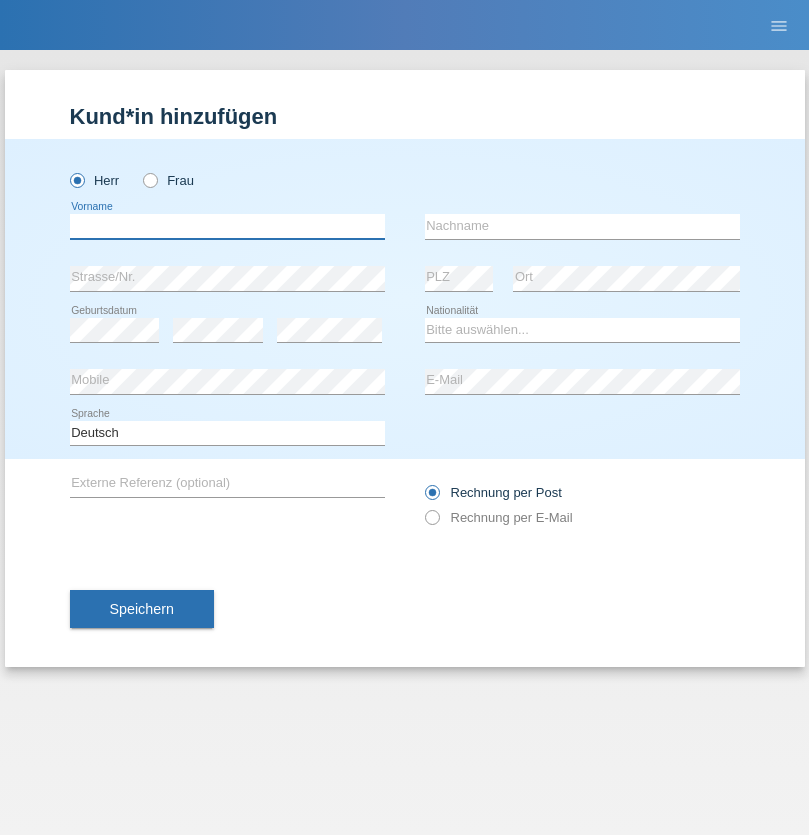 click at bounding box center [227, 226] 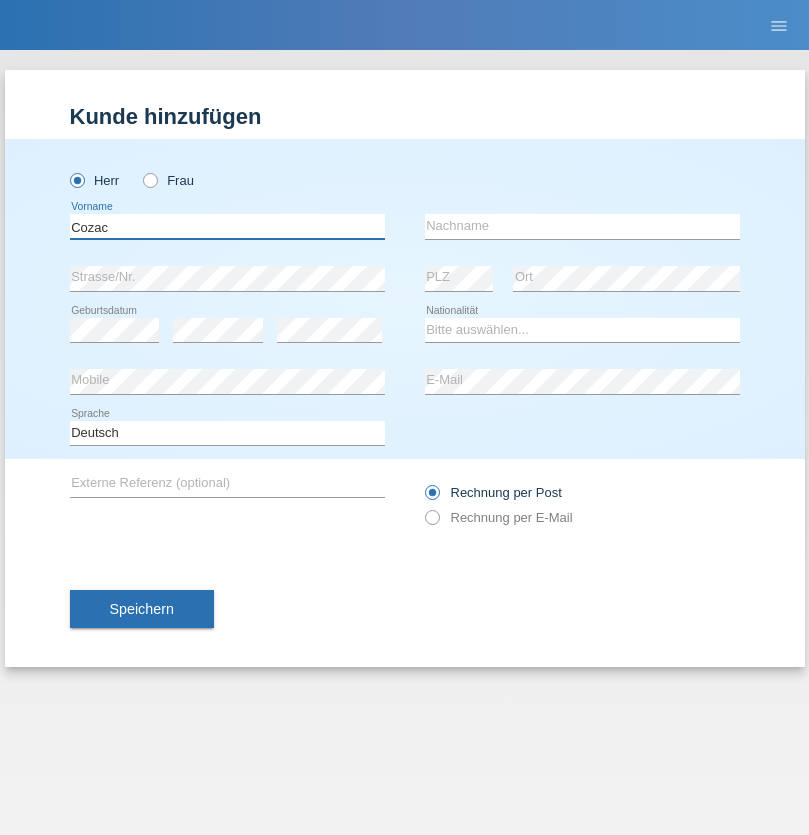 type on "Cozac" 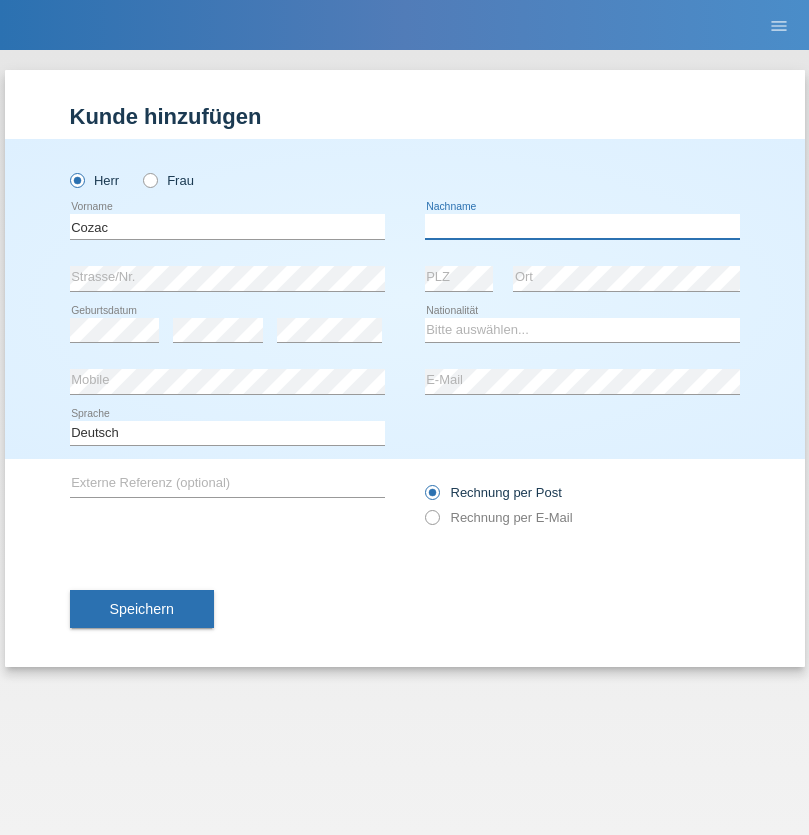 click at bounding box center (582, 226) 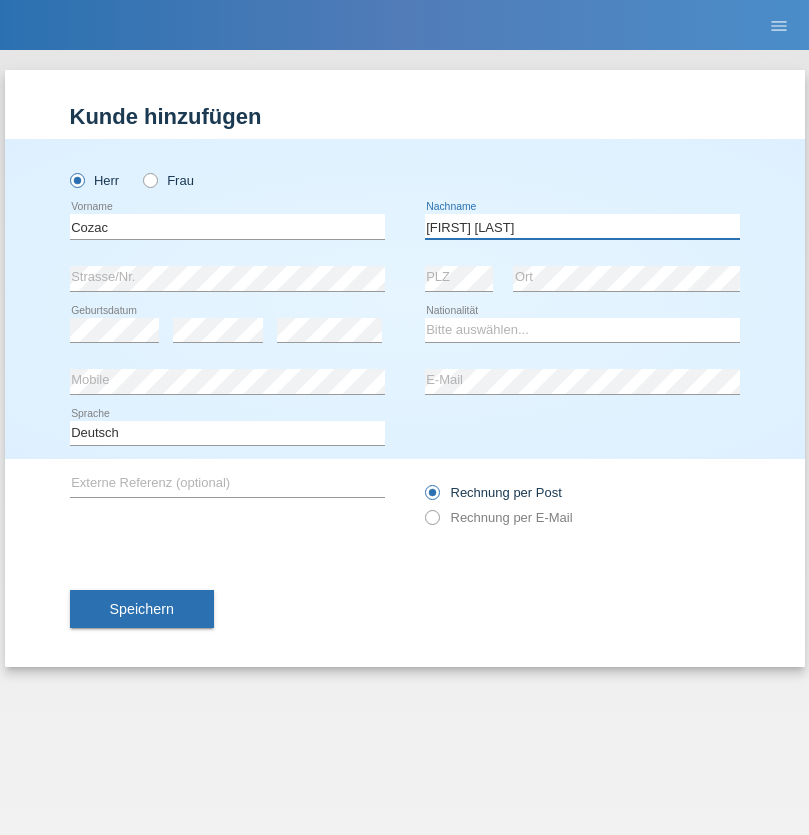 type on "[FIRST] [LAST]" 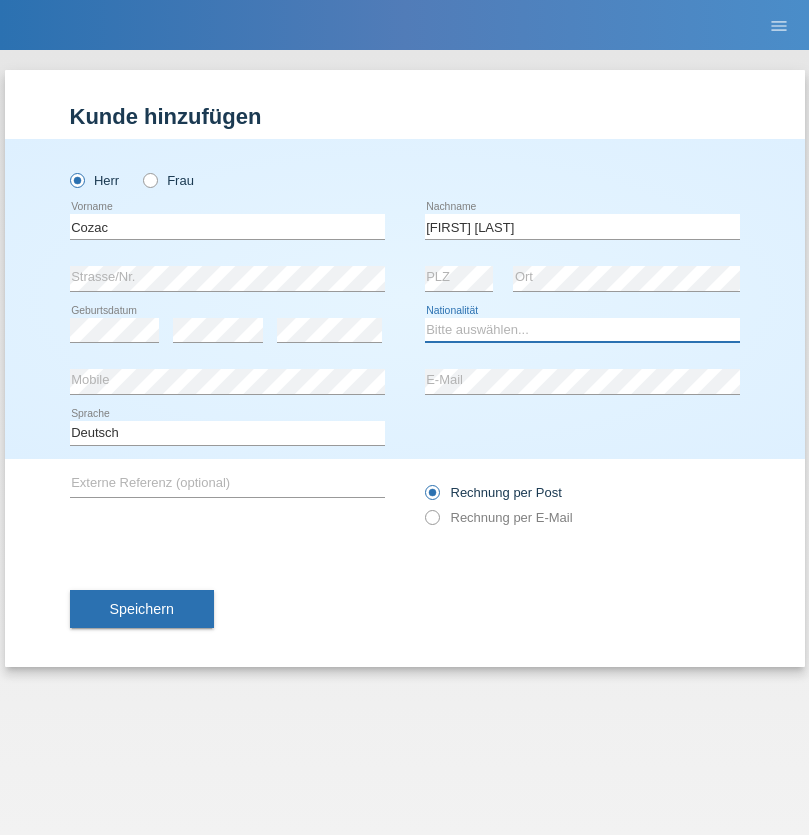 select on "RO" 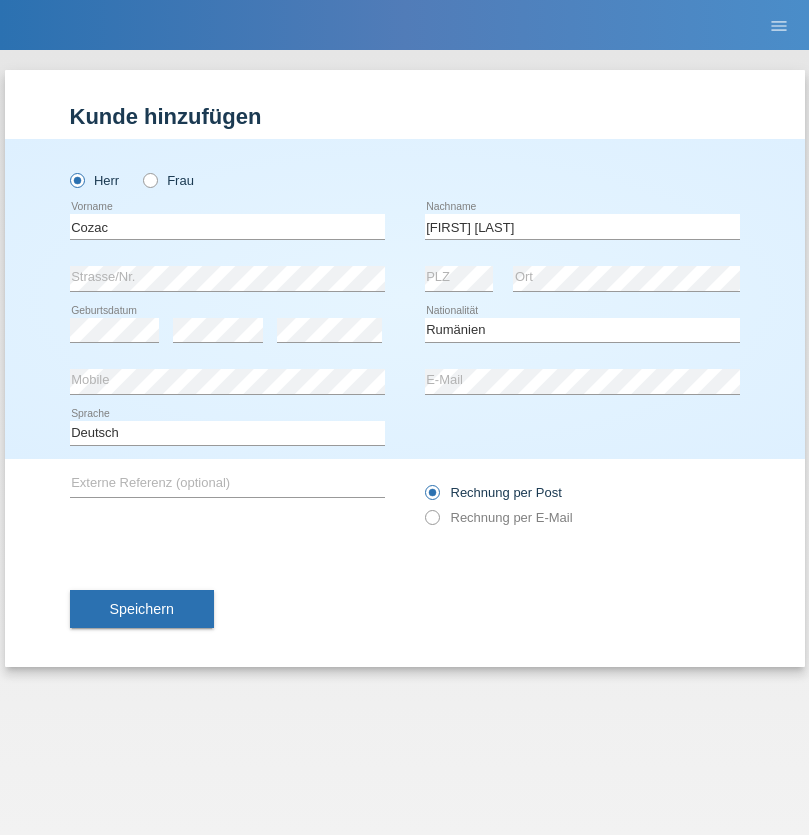 select on "C" 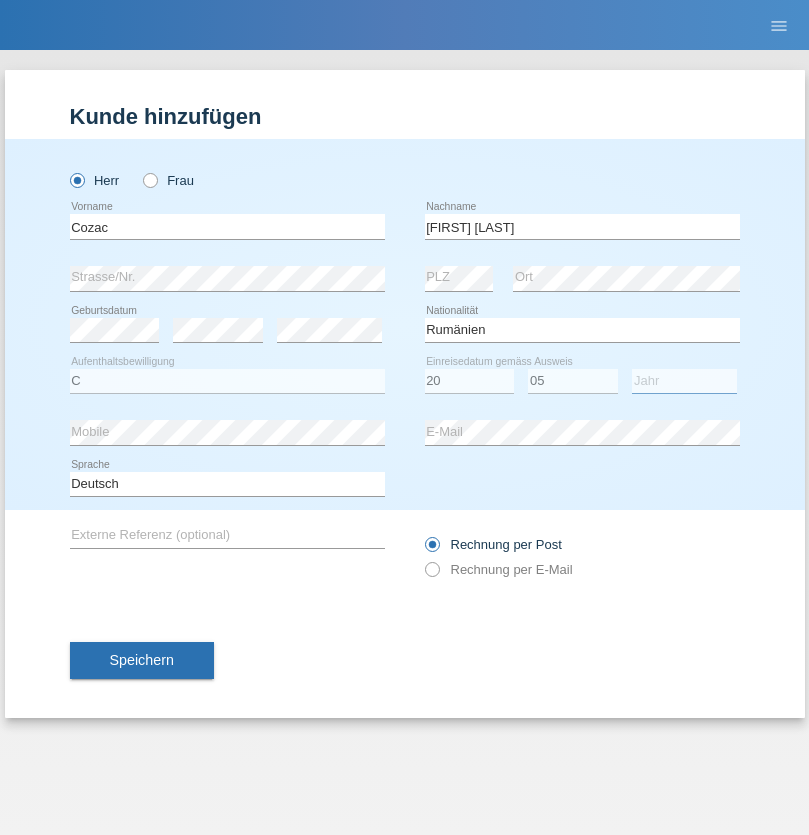 select on "2021" 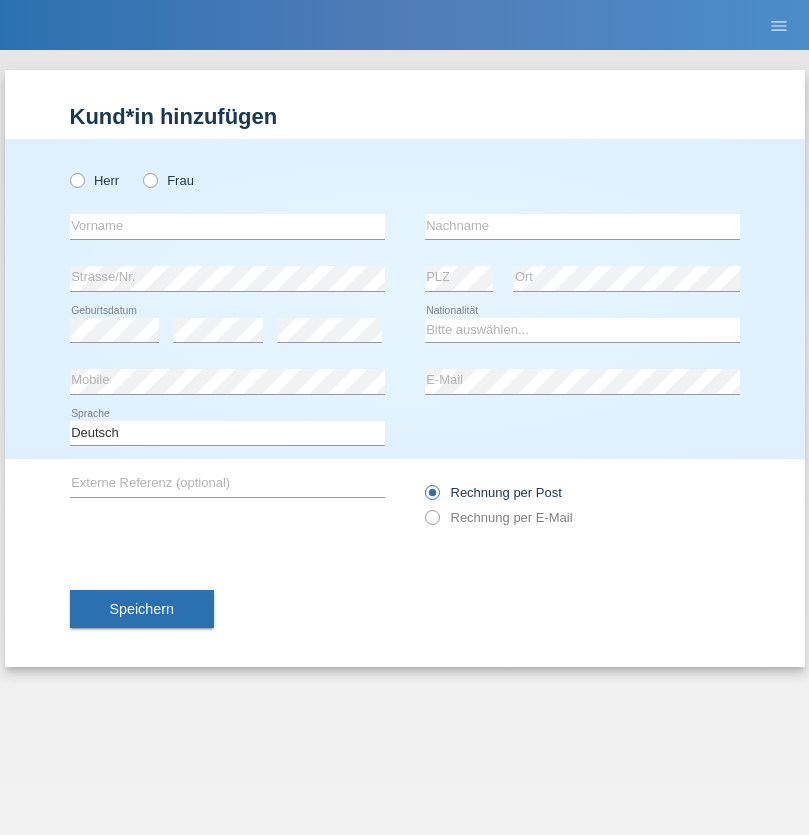 scroll, scrollTop: 0, scrollLeft: 0, axis: both 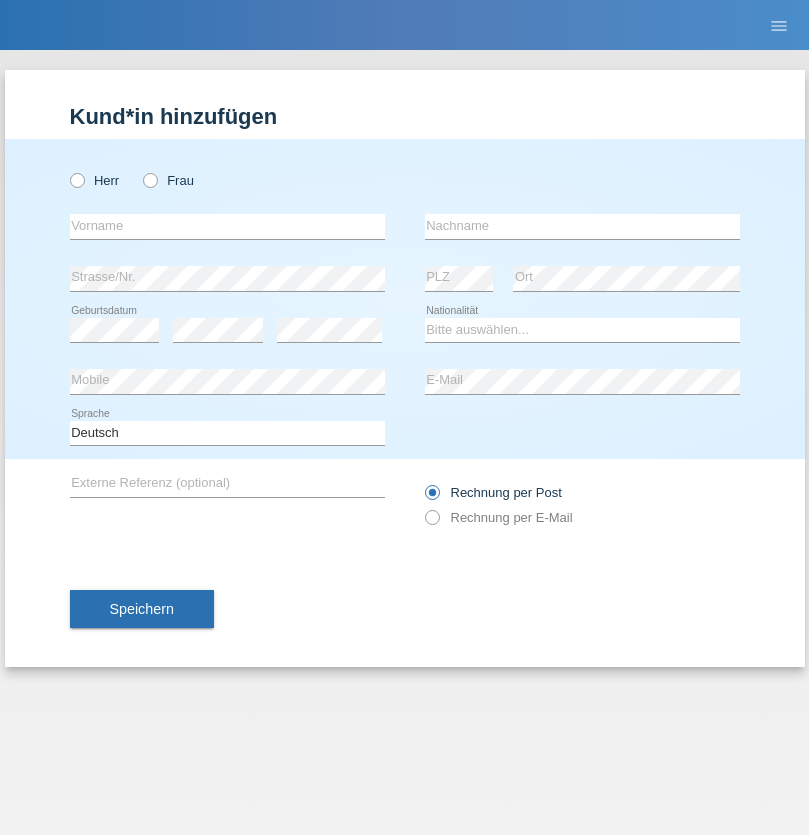 radio on "true" 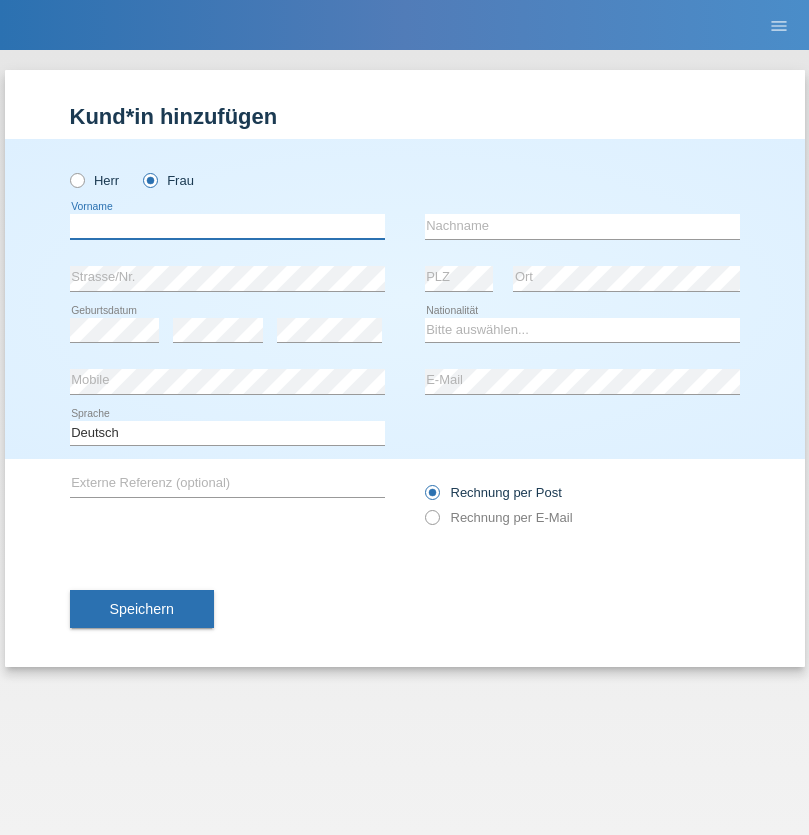 click at bounding box center [227, 226] 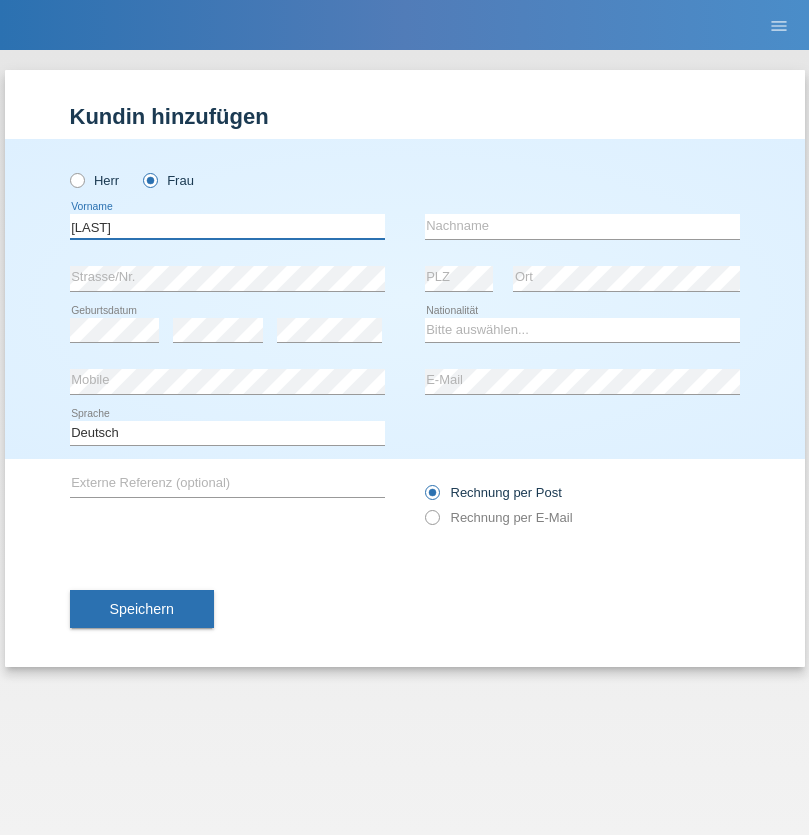 type on "[LAST]" 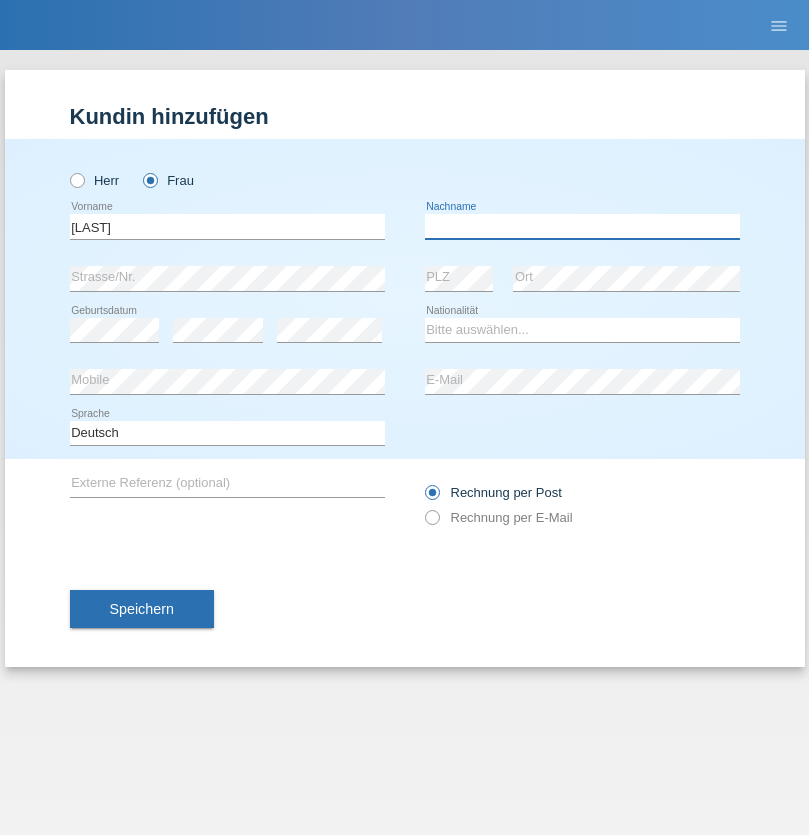 click at bounding box center [582, 226] 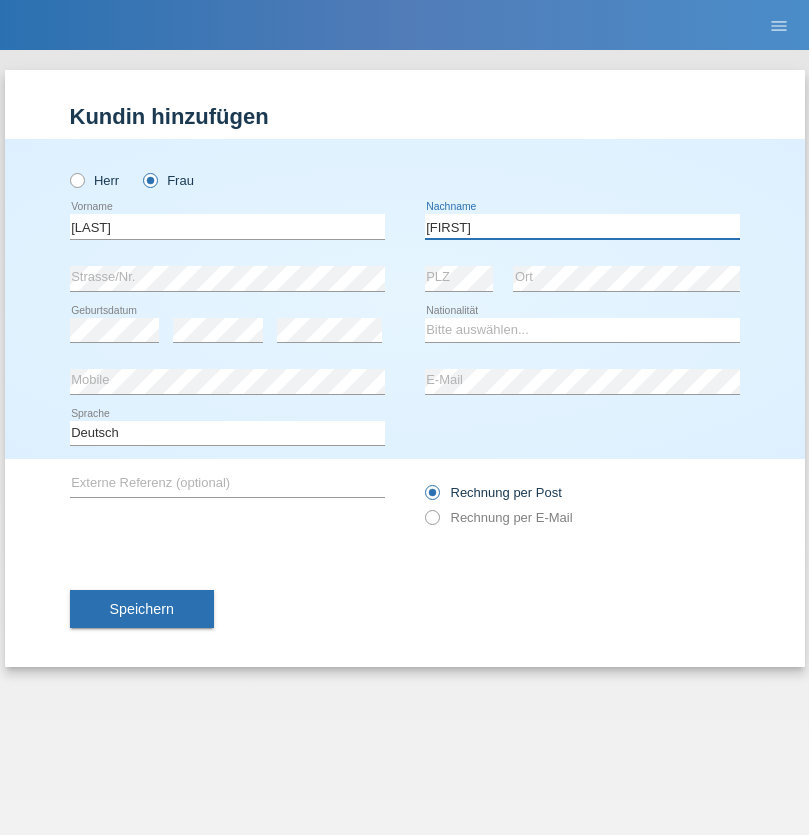 type on "Jolana" 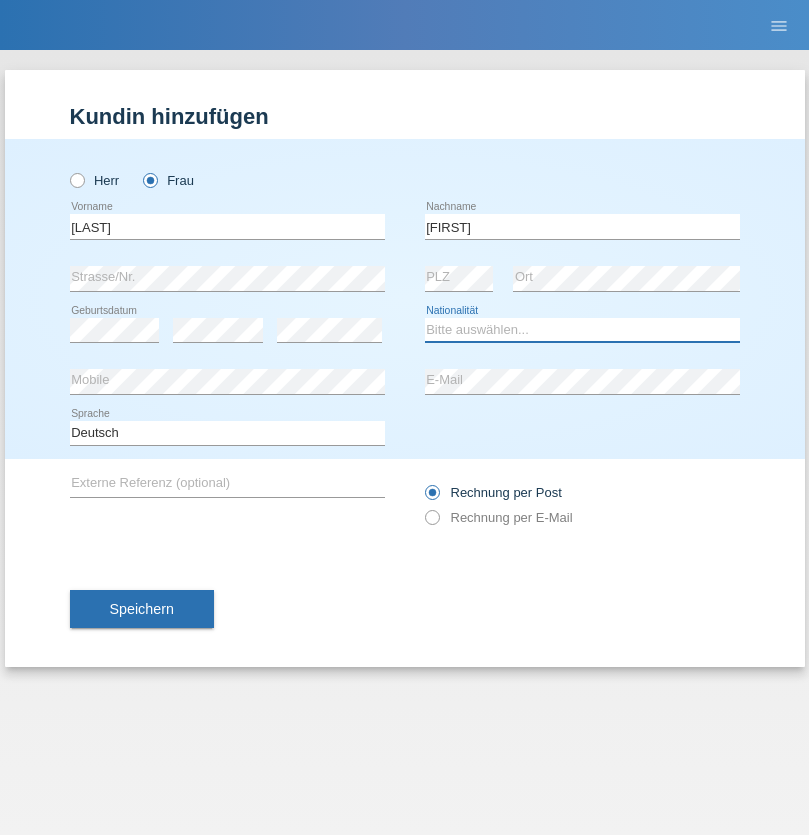 select on "UA" 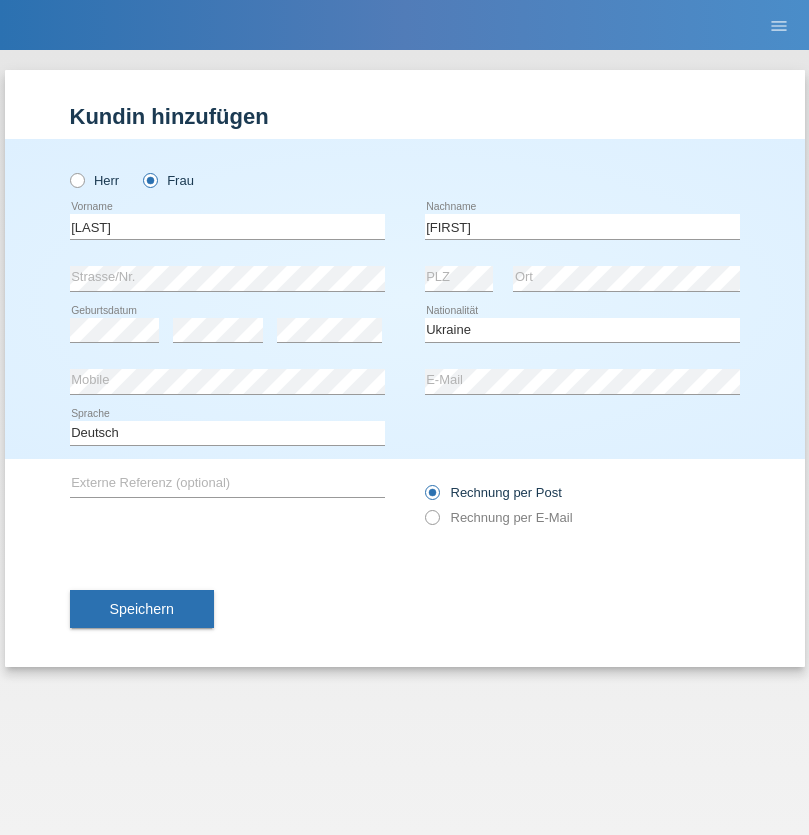 select on "C" 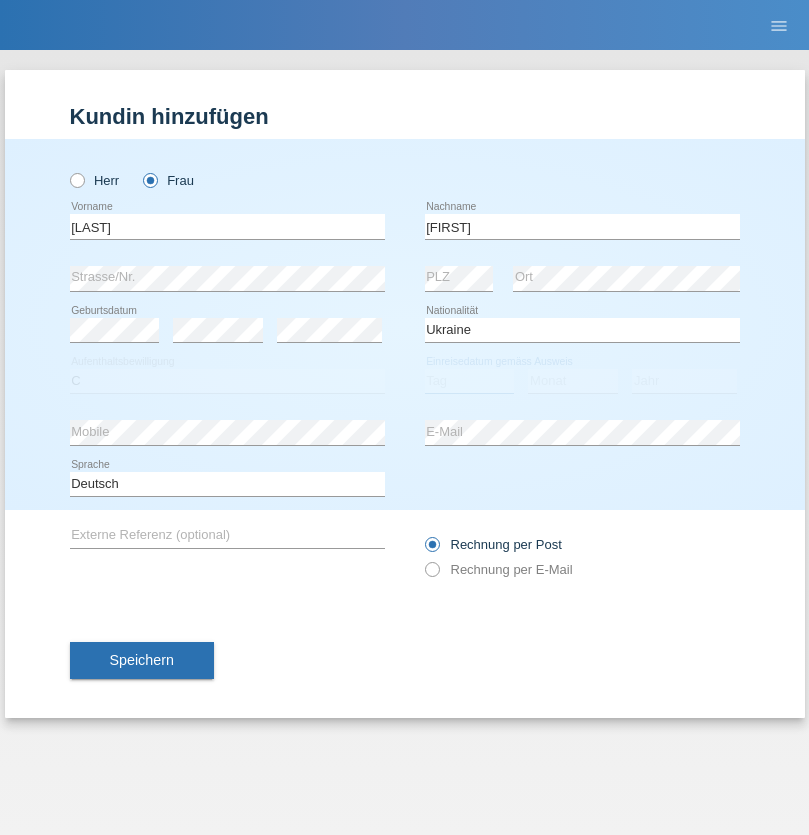select on "01" 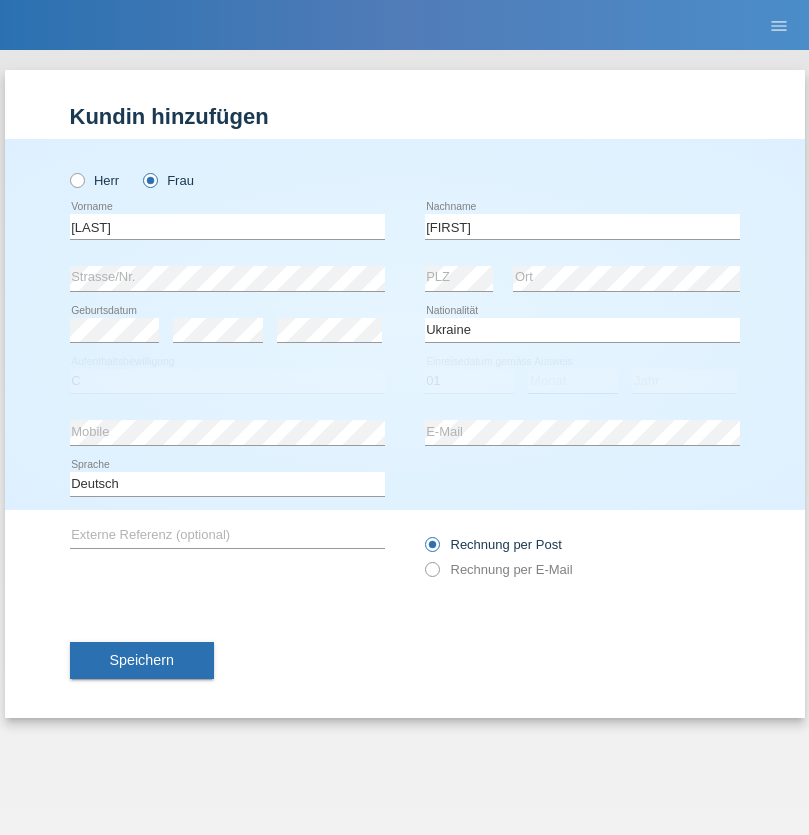 select on "08" 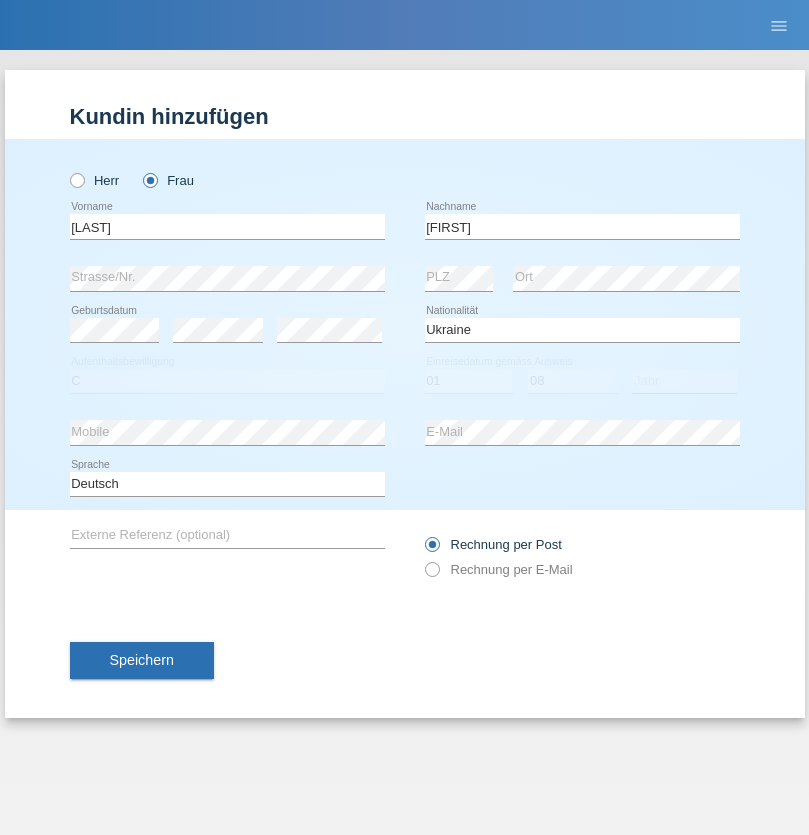 select on "2021" 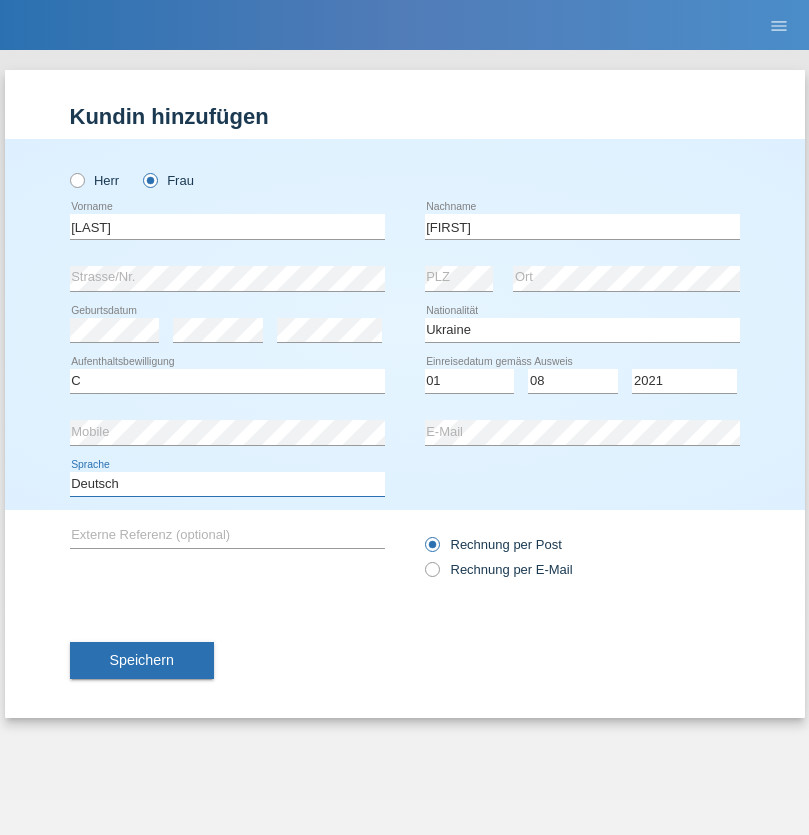 select on "en" 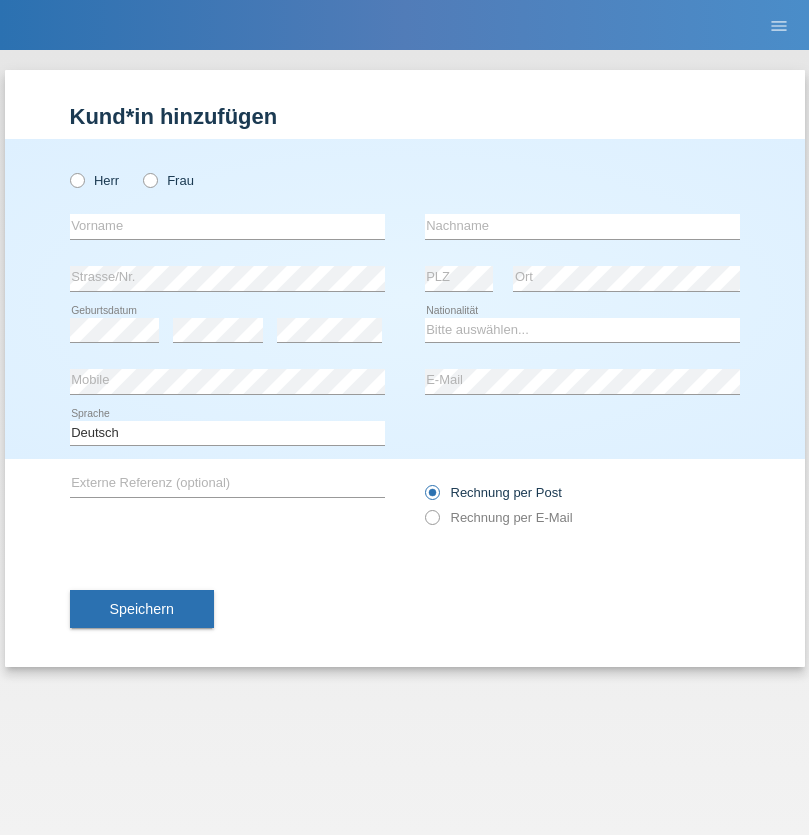 scroll, scrollTop: 0, scrollLeft: 0, axis: both 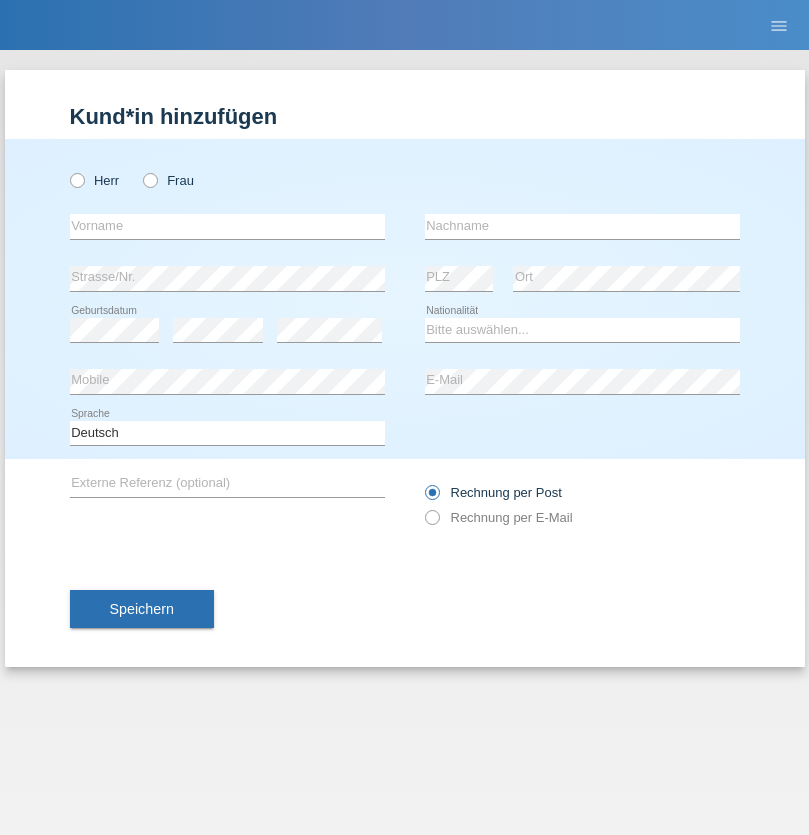 radio on "true" 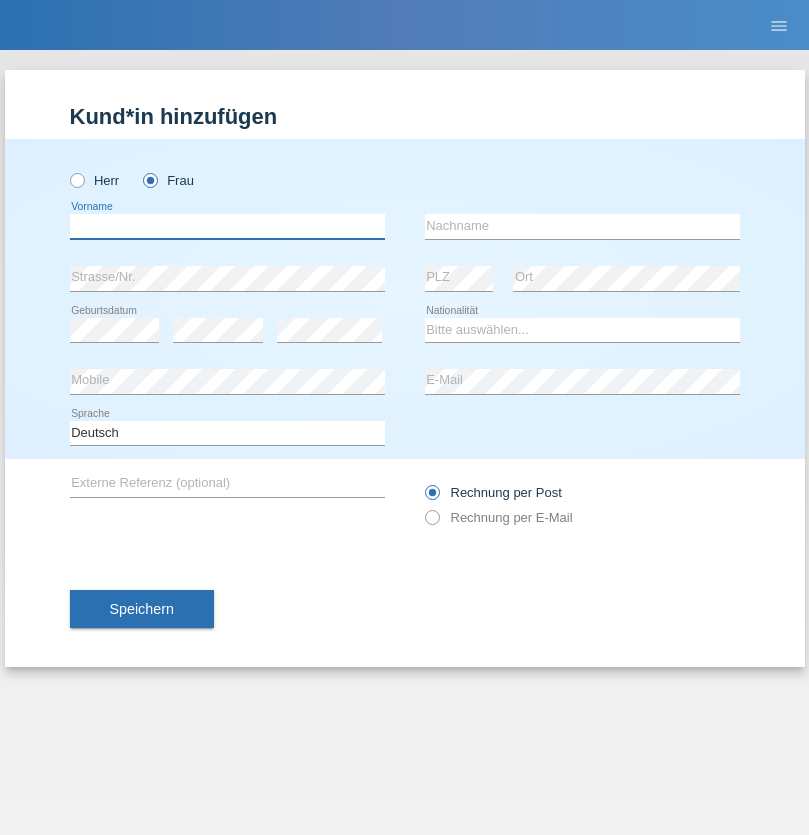 click at bounding box center (227, 226) 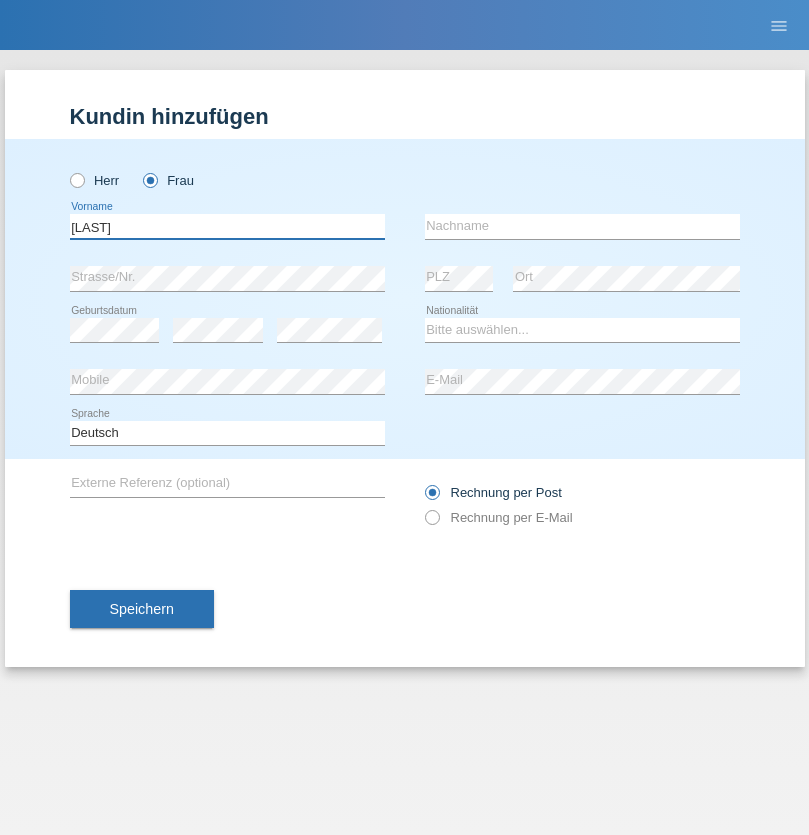 type on "[LAST]" 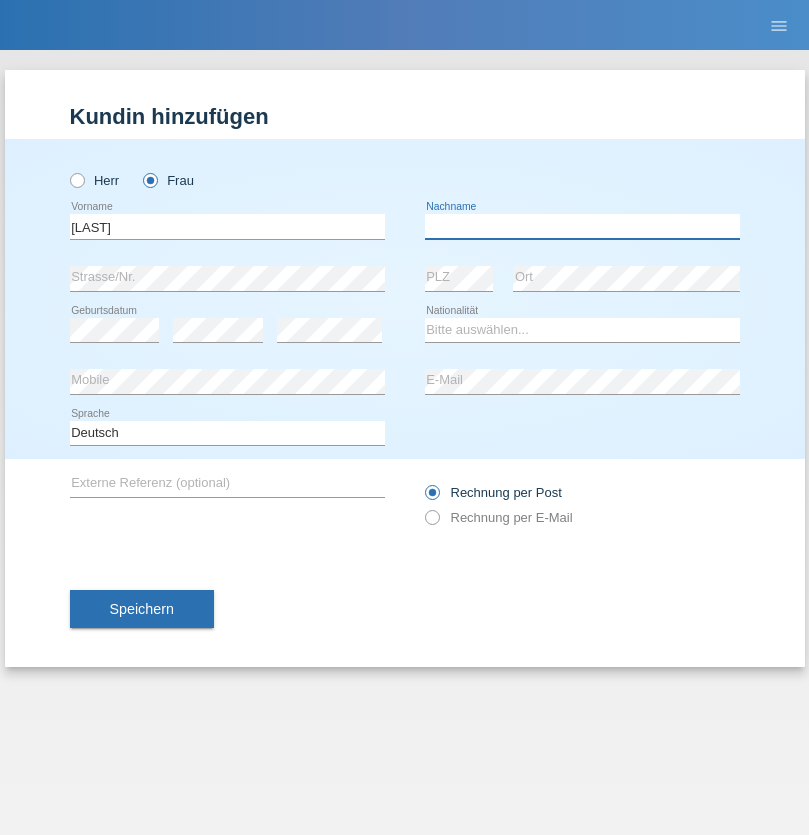 click at bounding box center (582, 226) 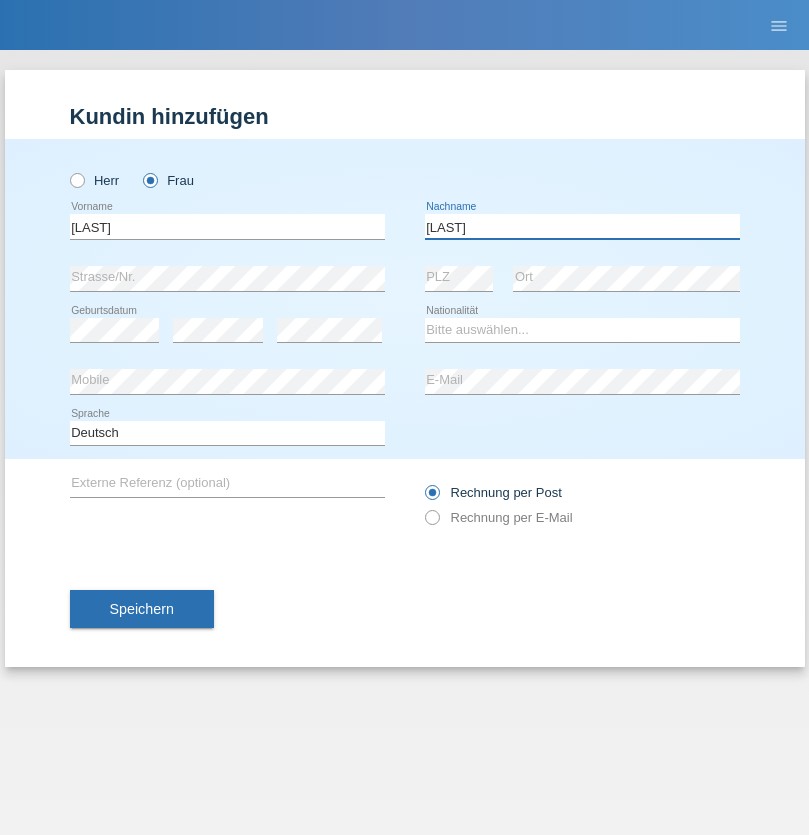 type on "[LAST]" 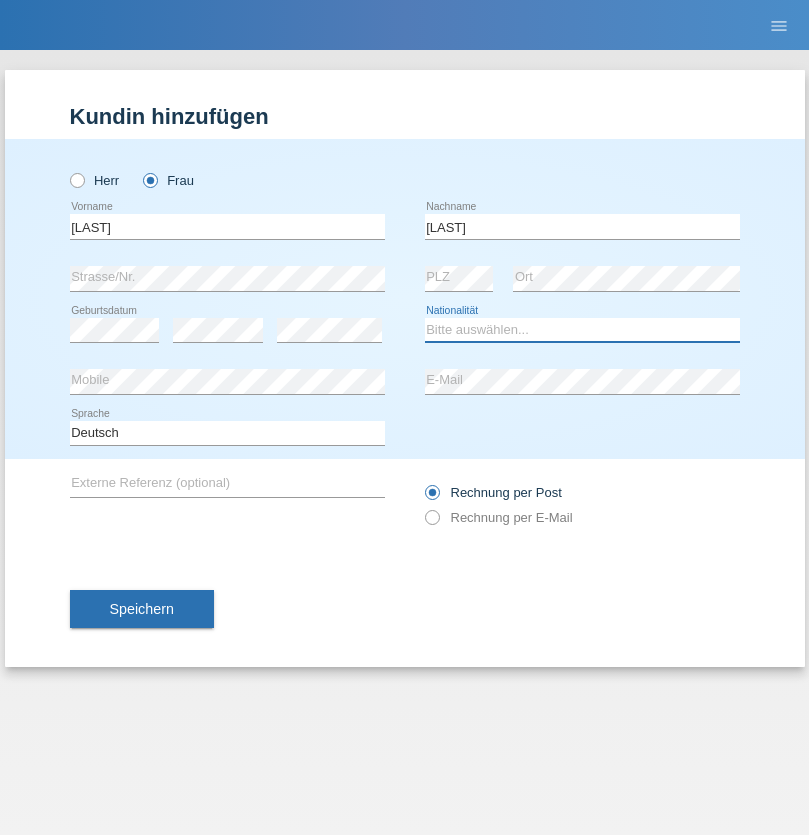 select on "DE" 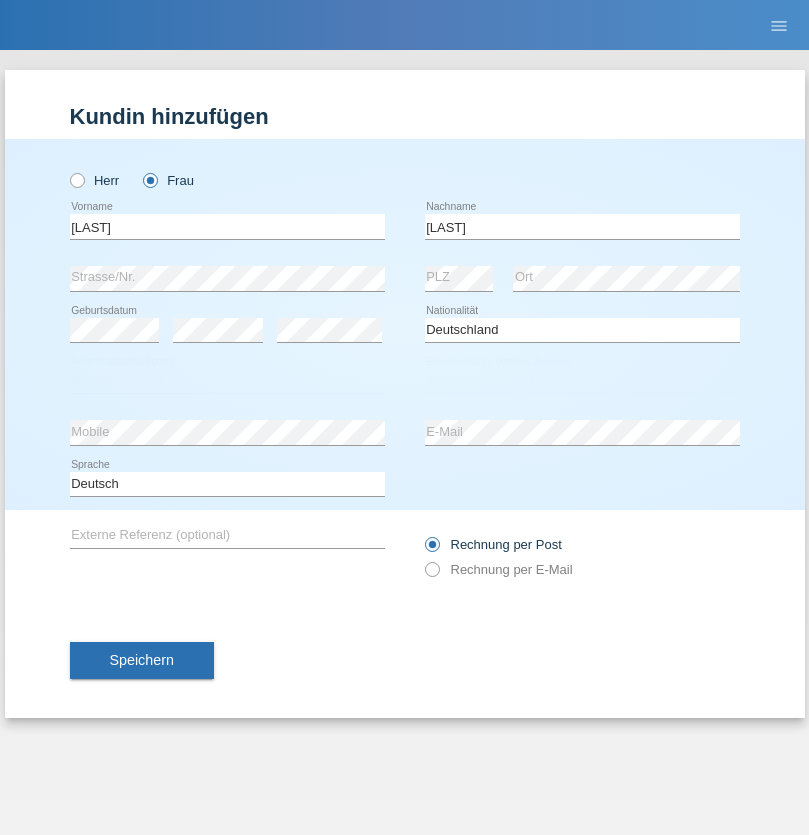select on "C" 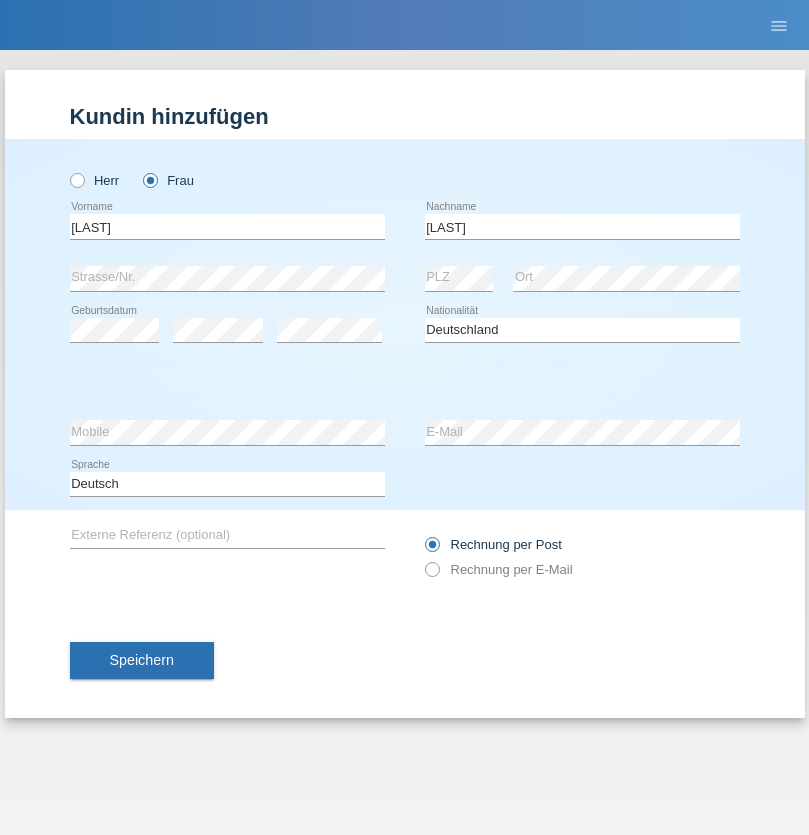 select on "30" 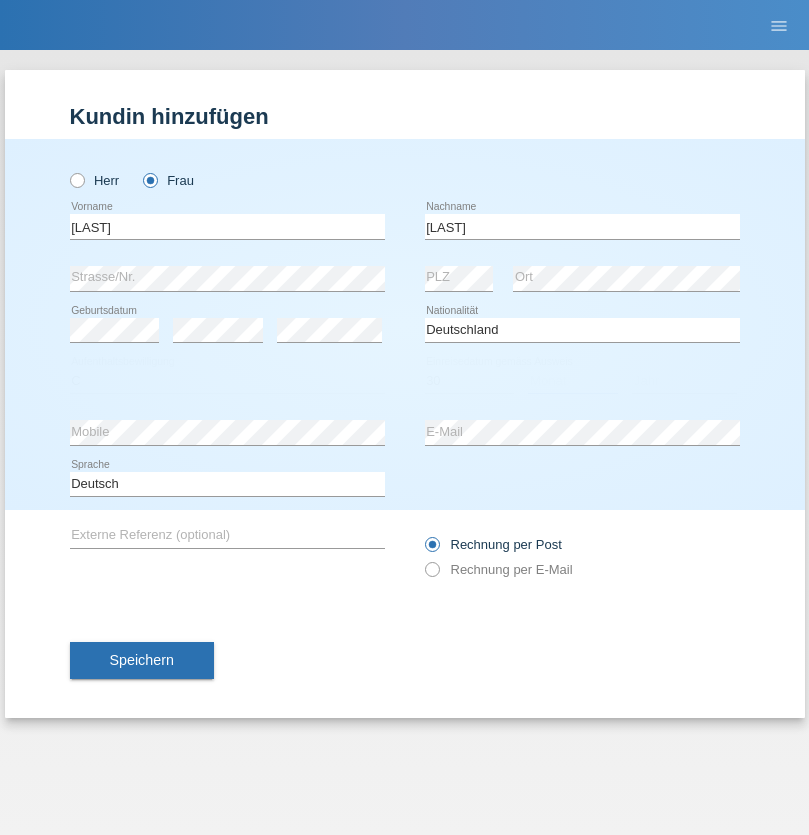 select on "09" 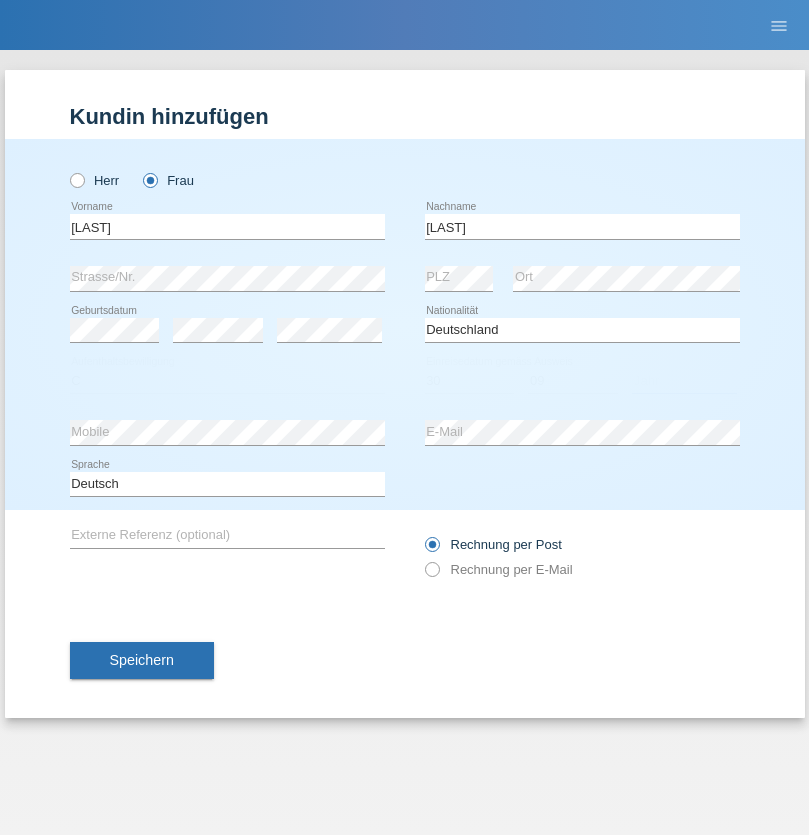 select on "2021" 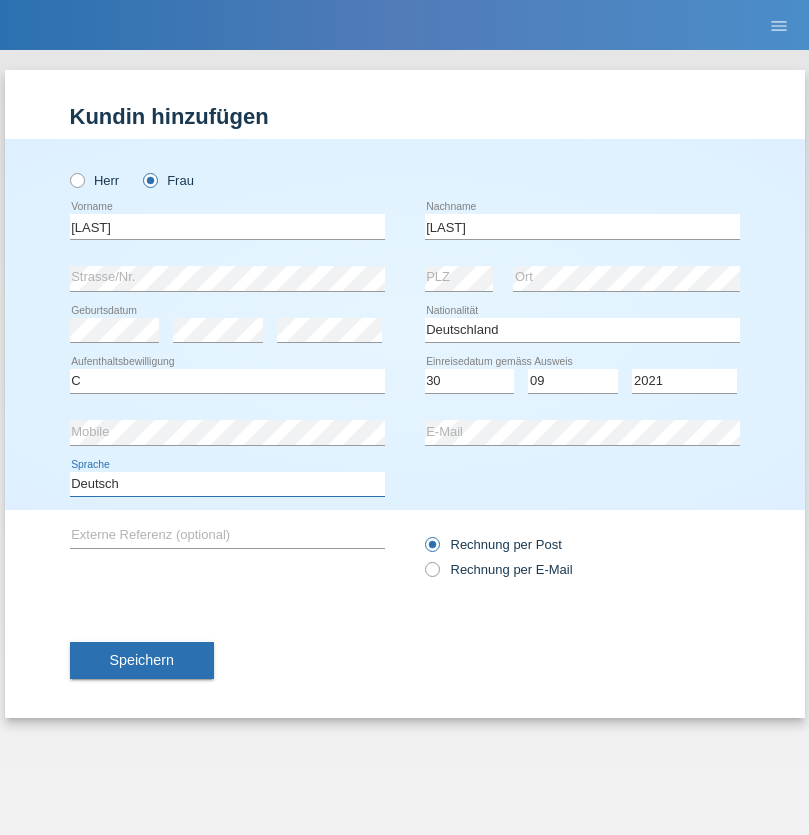 select on "en" 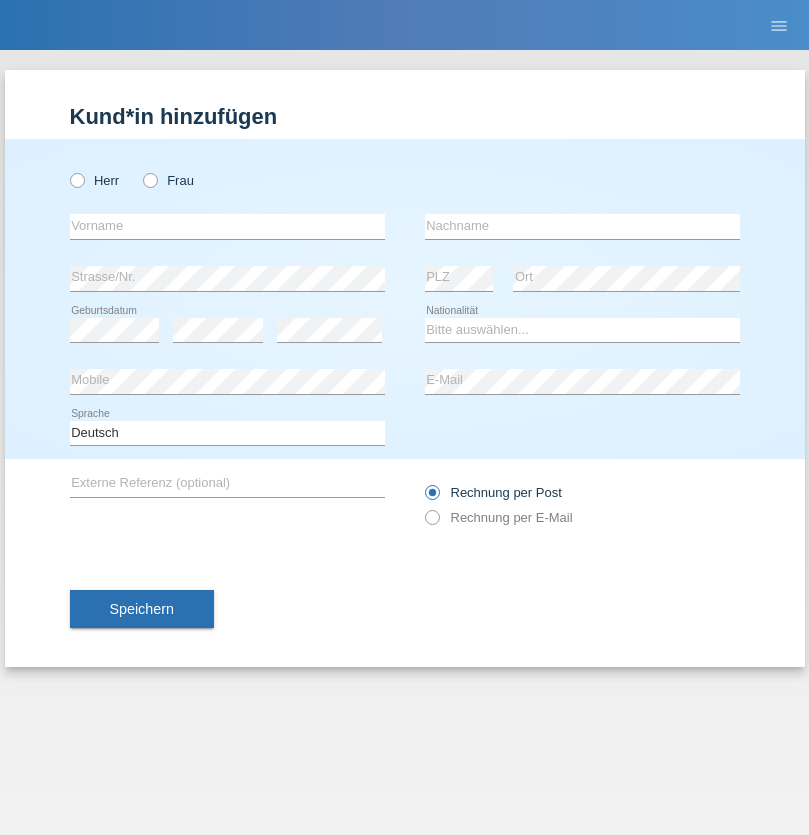 scroll, scrollTop: 0, scrollLeft: 0, axis: both 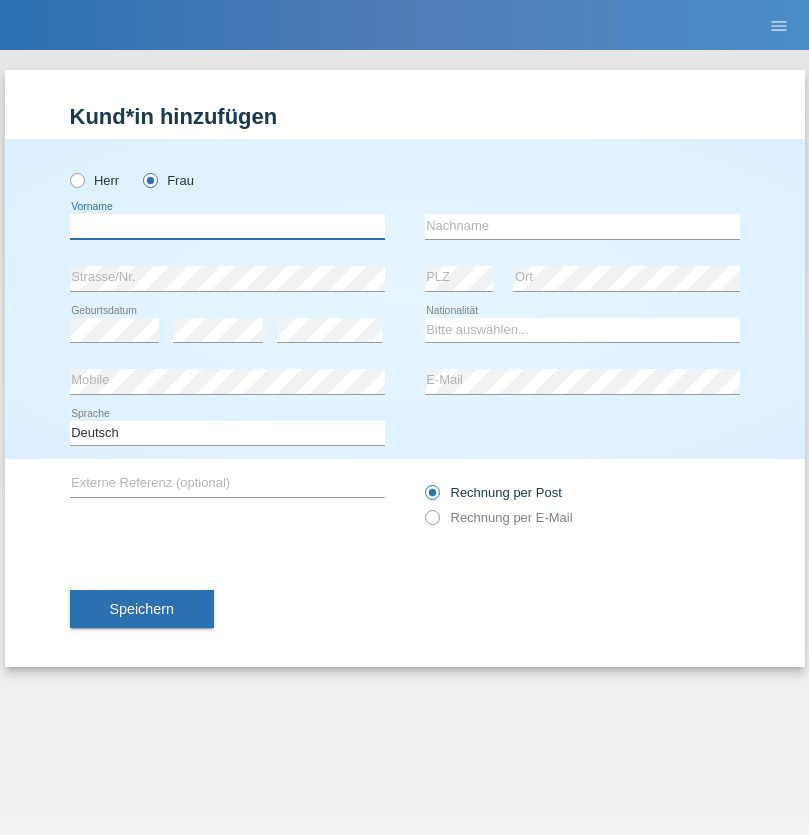 click at bounding box center (227, 226) 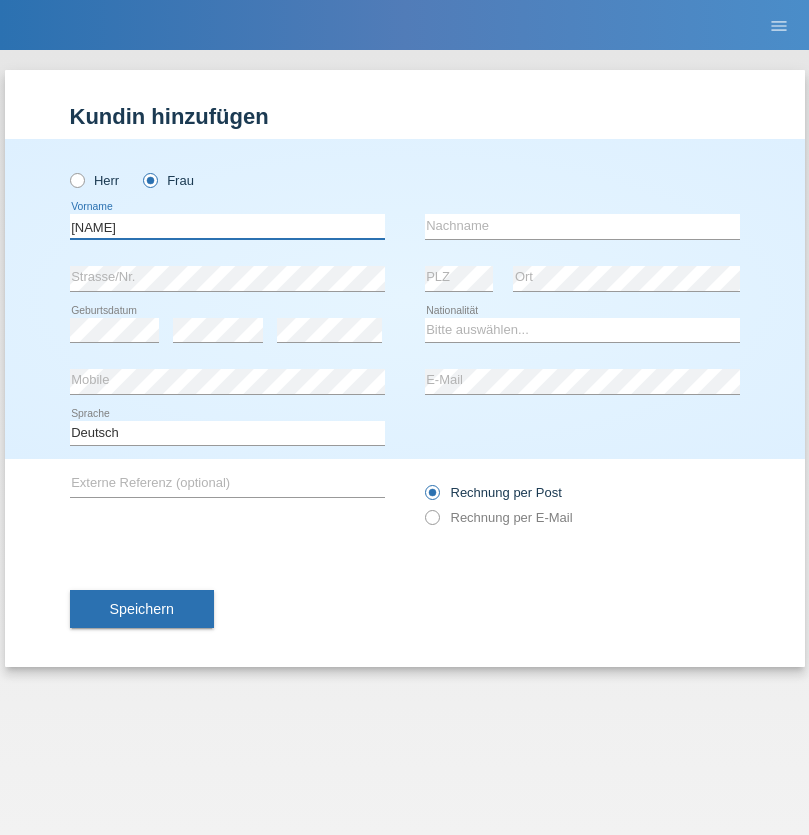 type on "Irena" 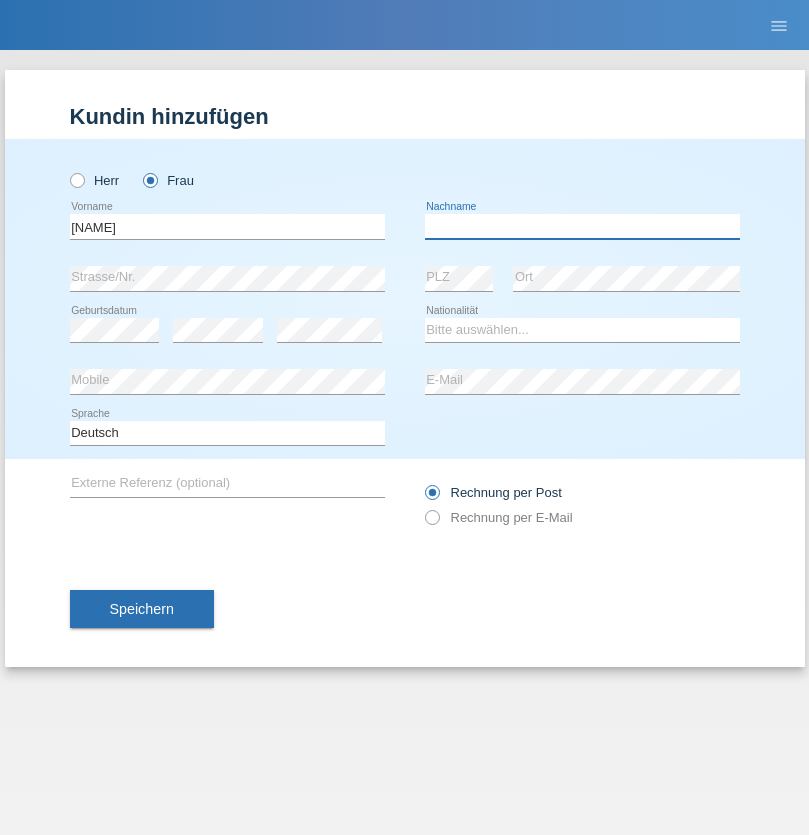 click at bounding box center [582, 226] 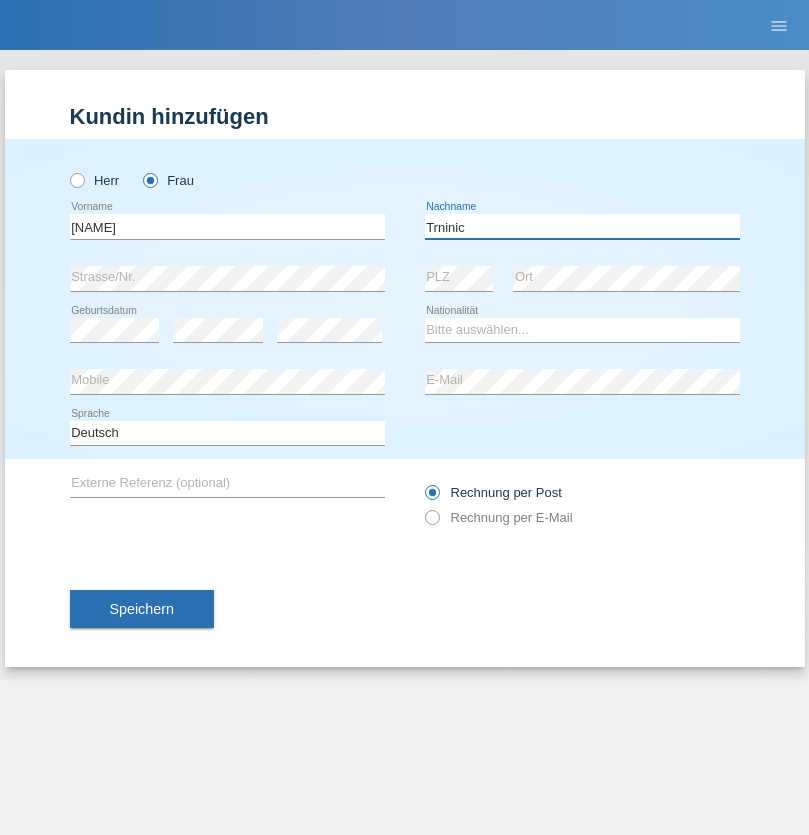 type on "Trninic" 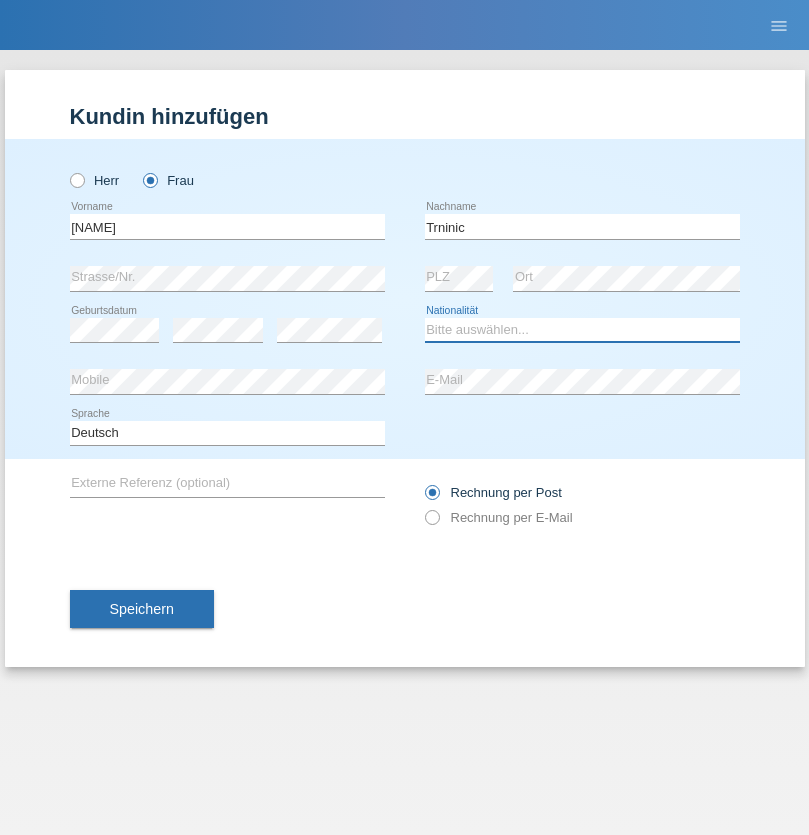 select on "HR" 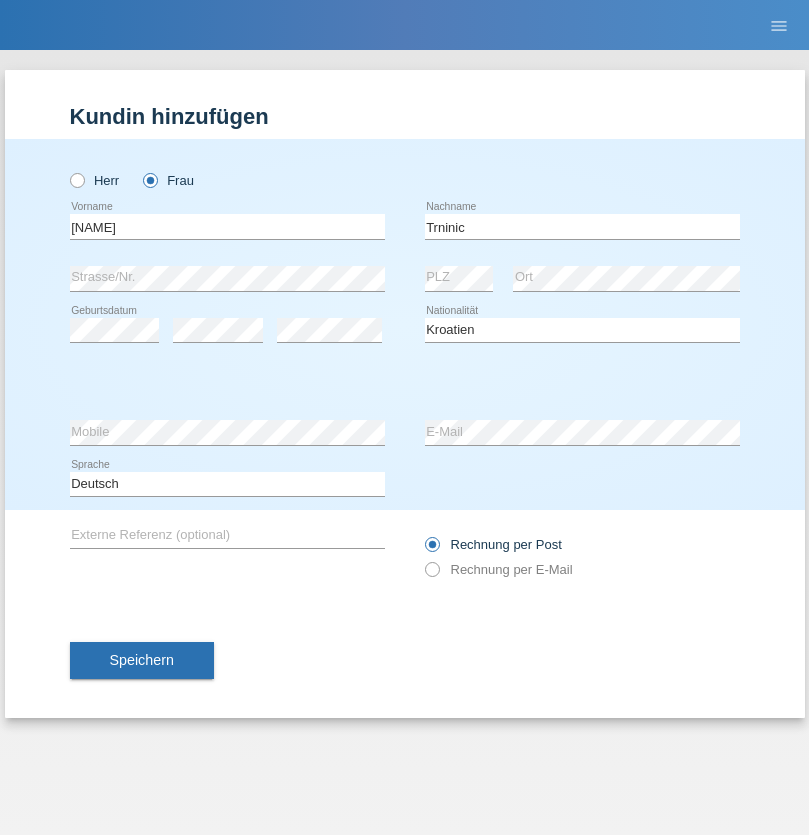 select on "C" 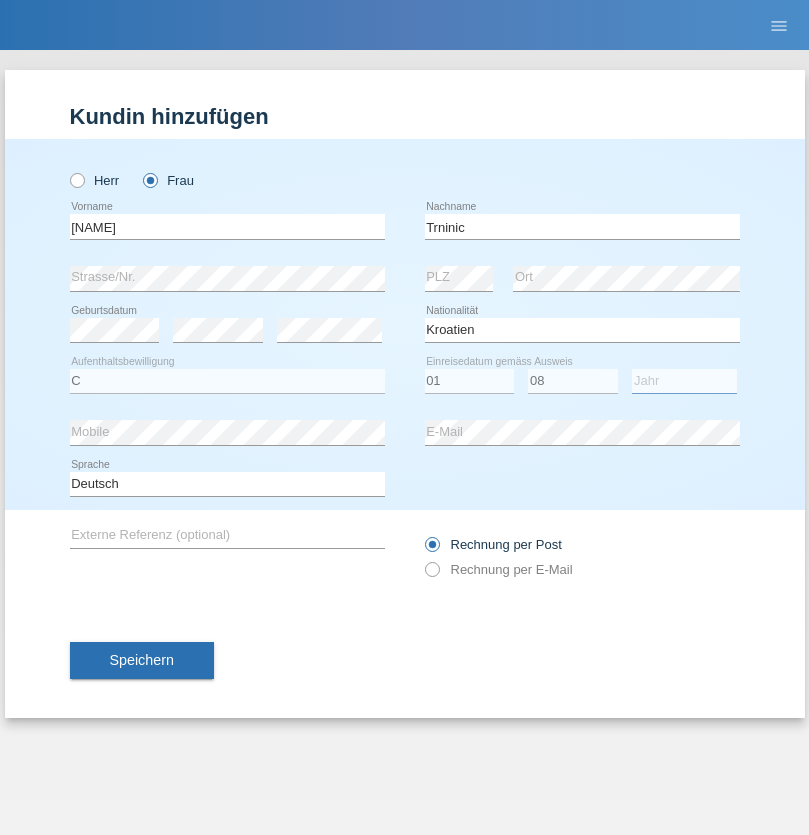 select on "2021" 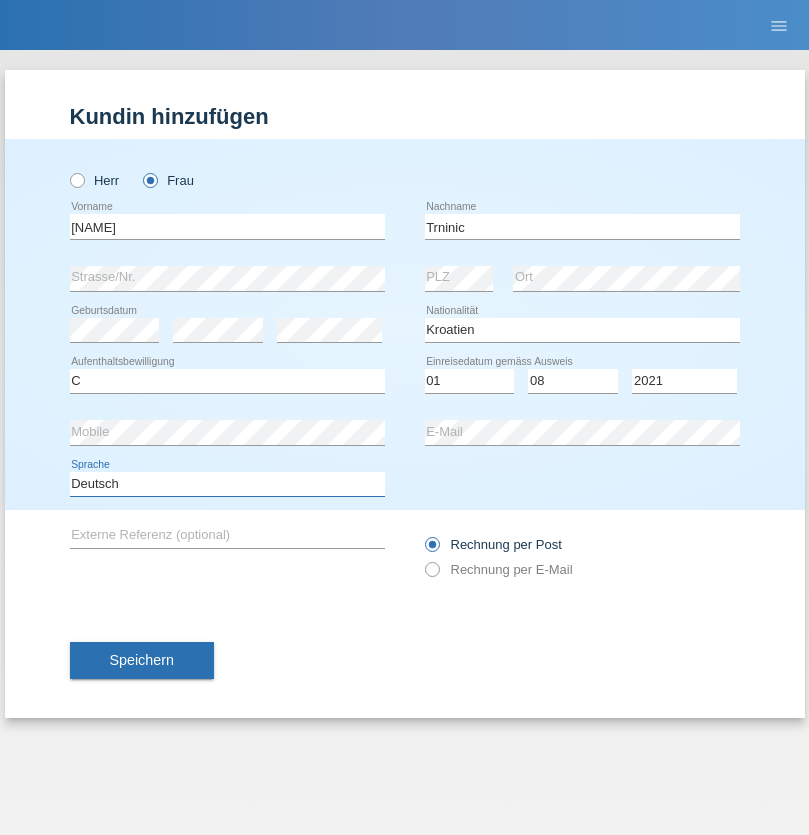 select on "en" 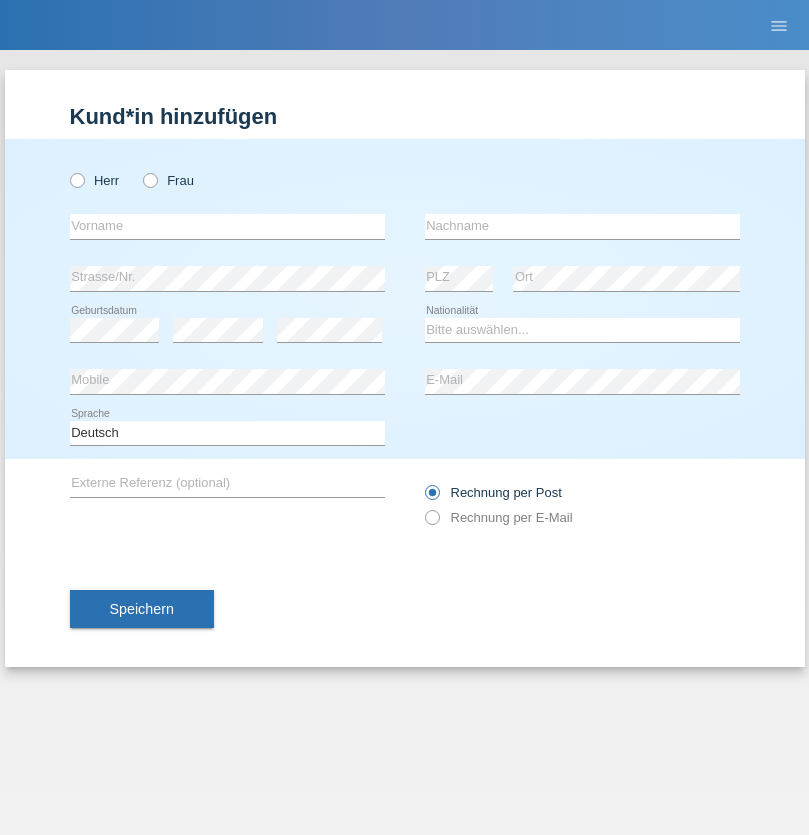 scroll, scrollTop: 0, scrollLeft: 0, axis: both 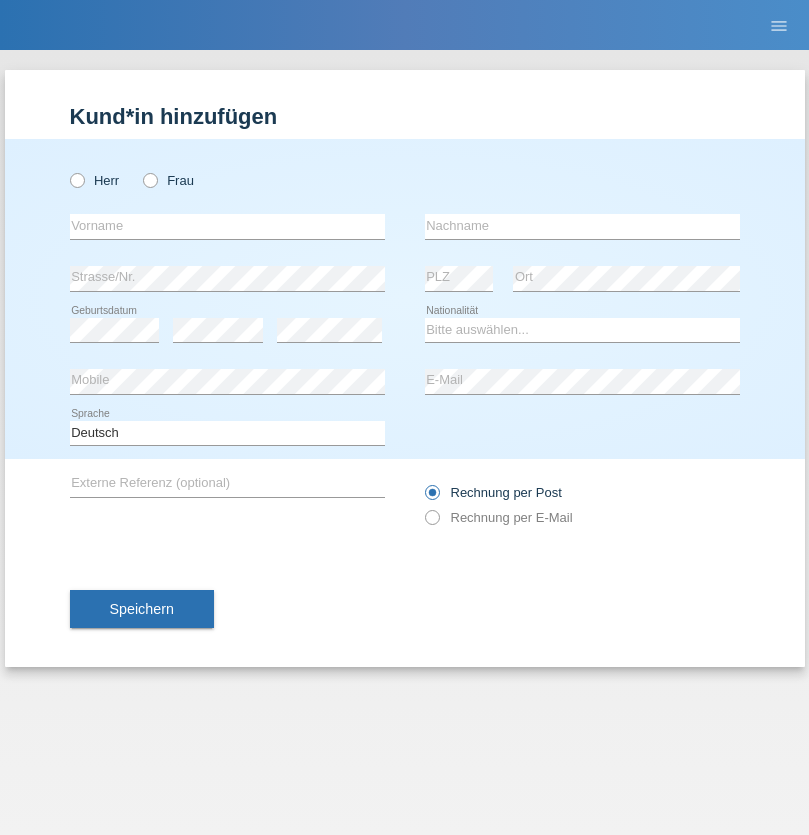 radio on "true" 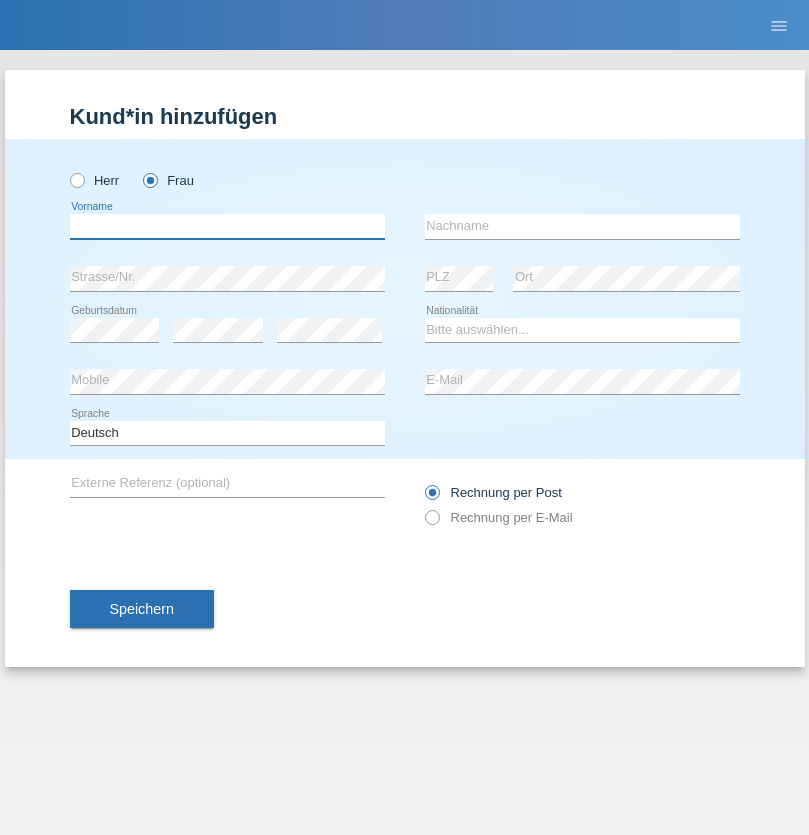click at bounding box center [227, 226] 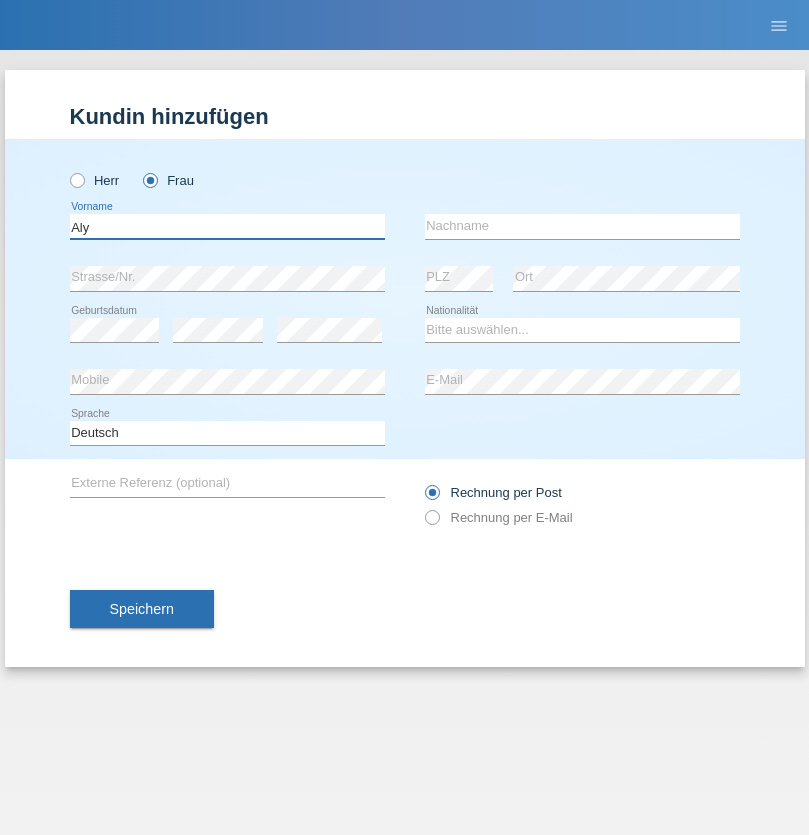 type on "Aly" 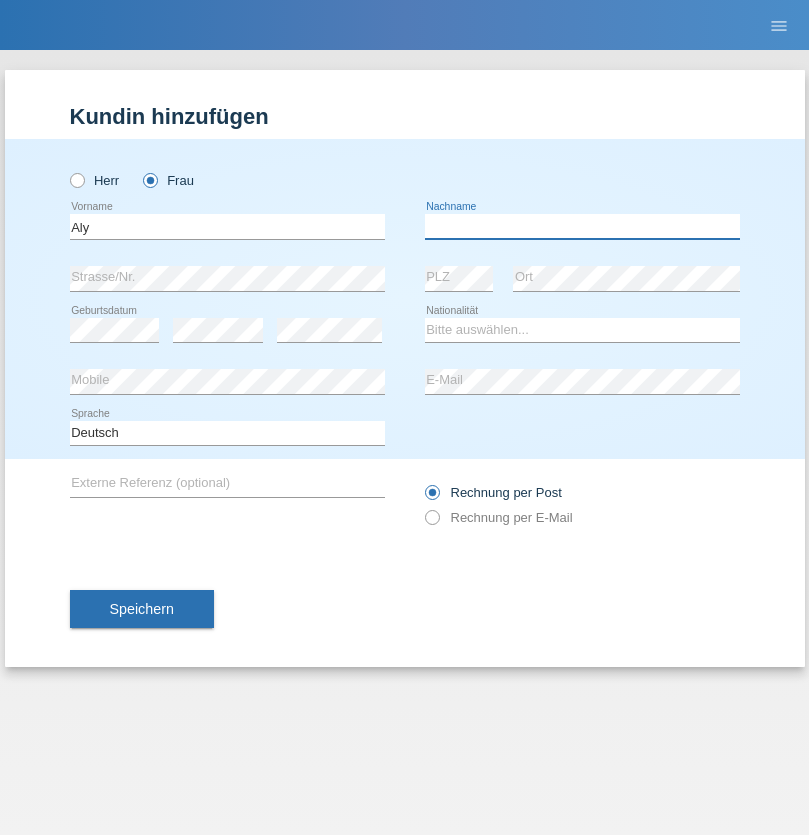 click at bounding box center (582, 226) 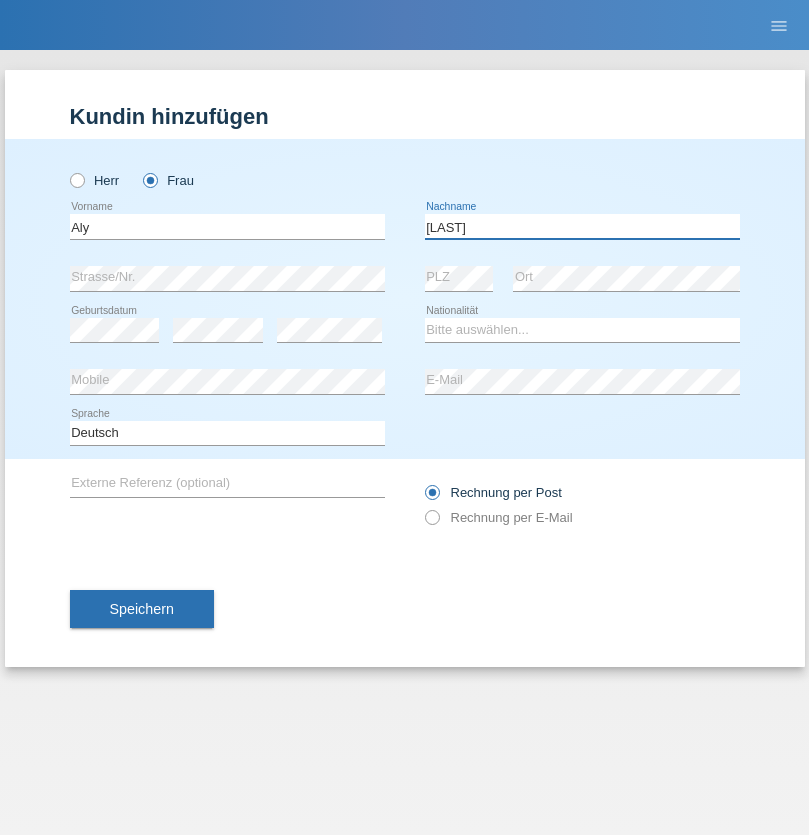 type on "[LAST]" 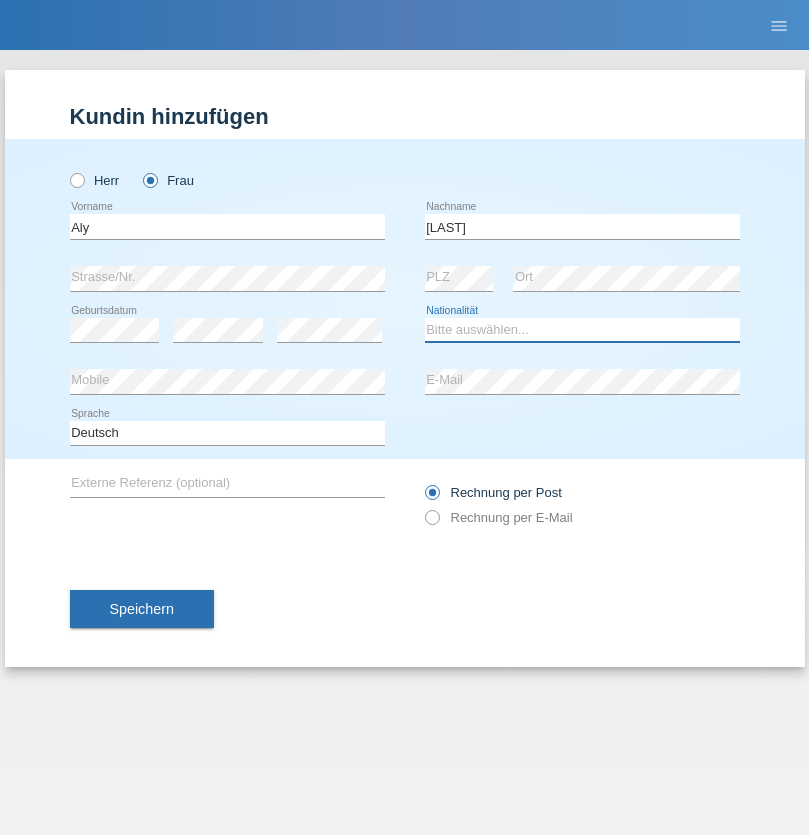 select on "DM" 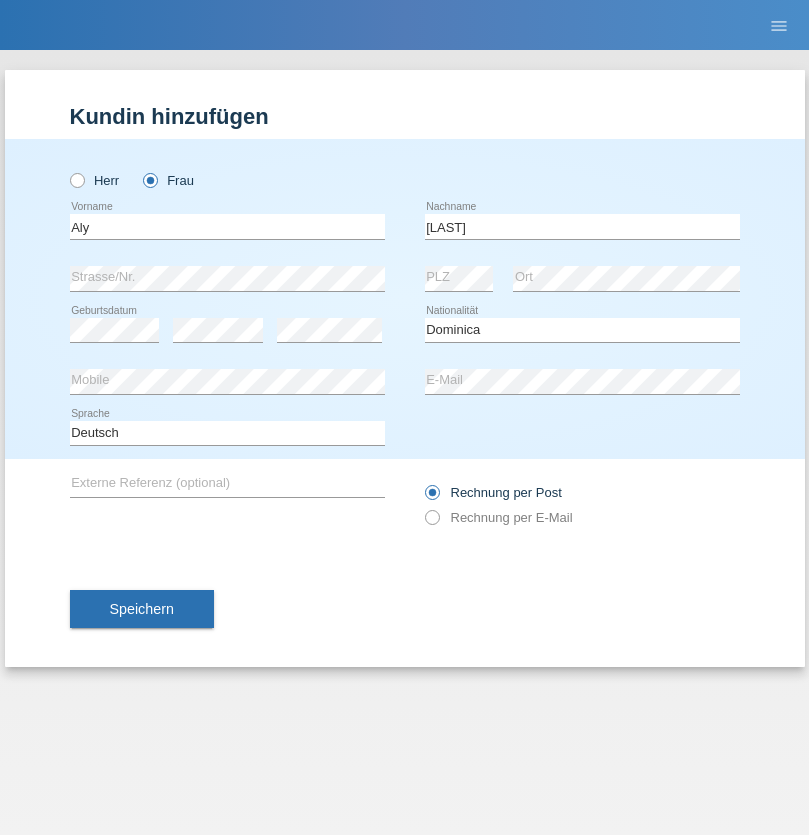 select on "C" 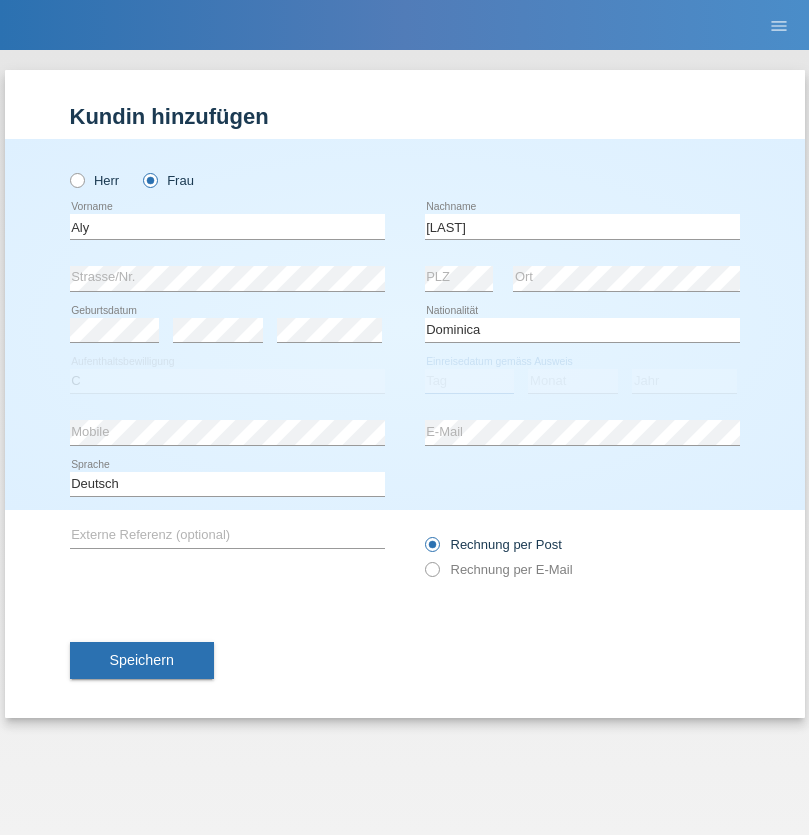 select on "01" 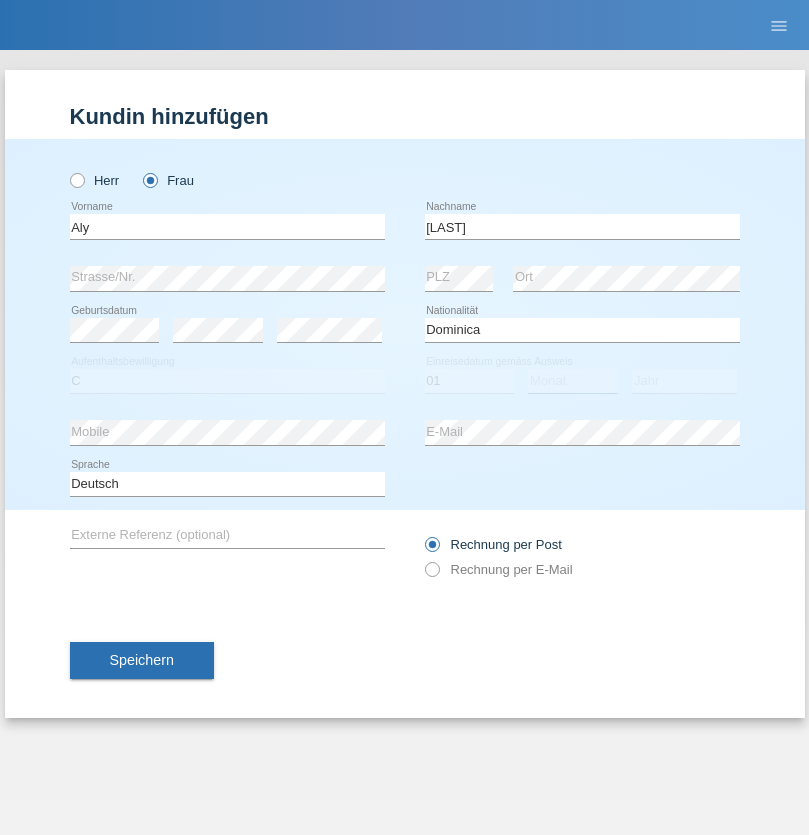 select on "08" 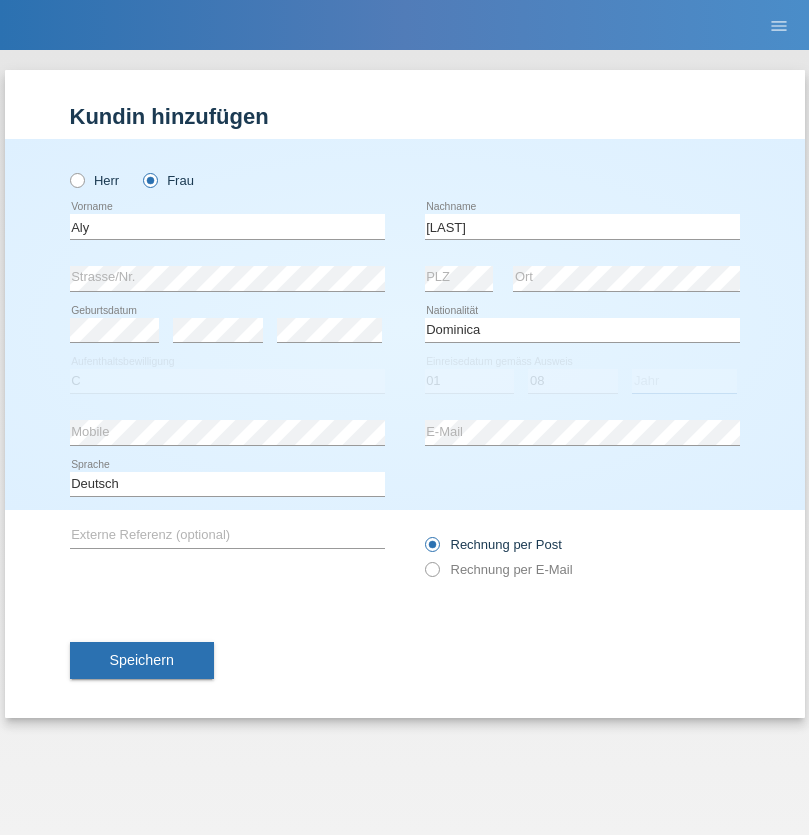 select on "2021" 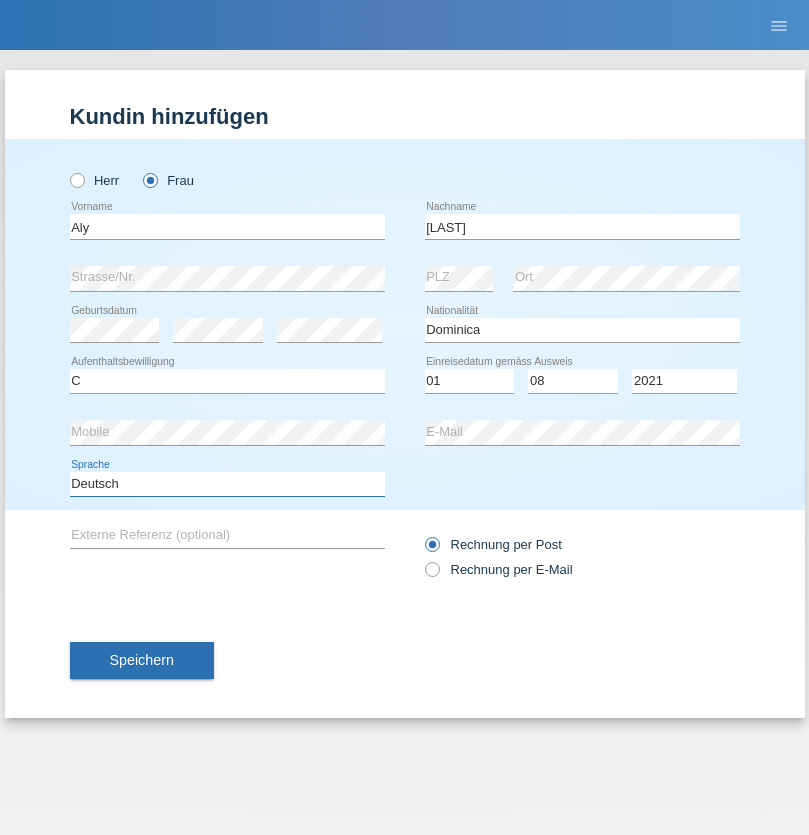 select on "en" 